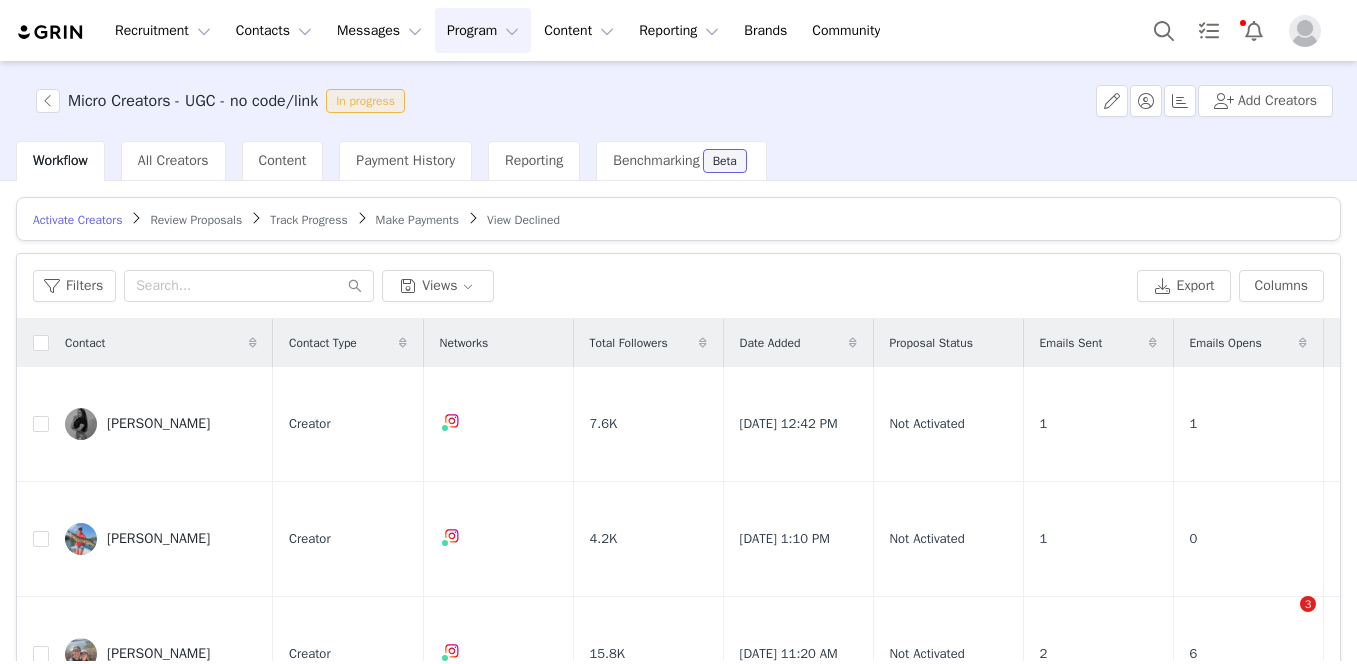 scroll, scrollTop: 0, scrollLeft: 0, axis: both 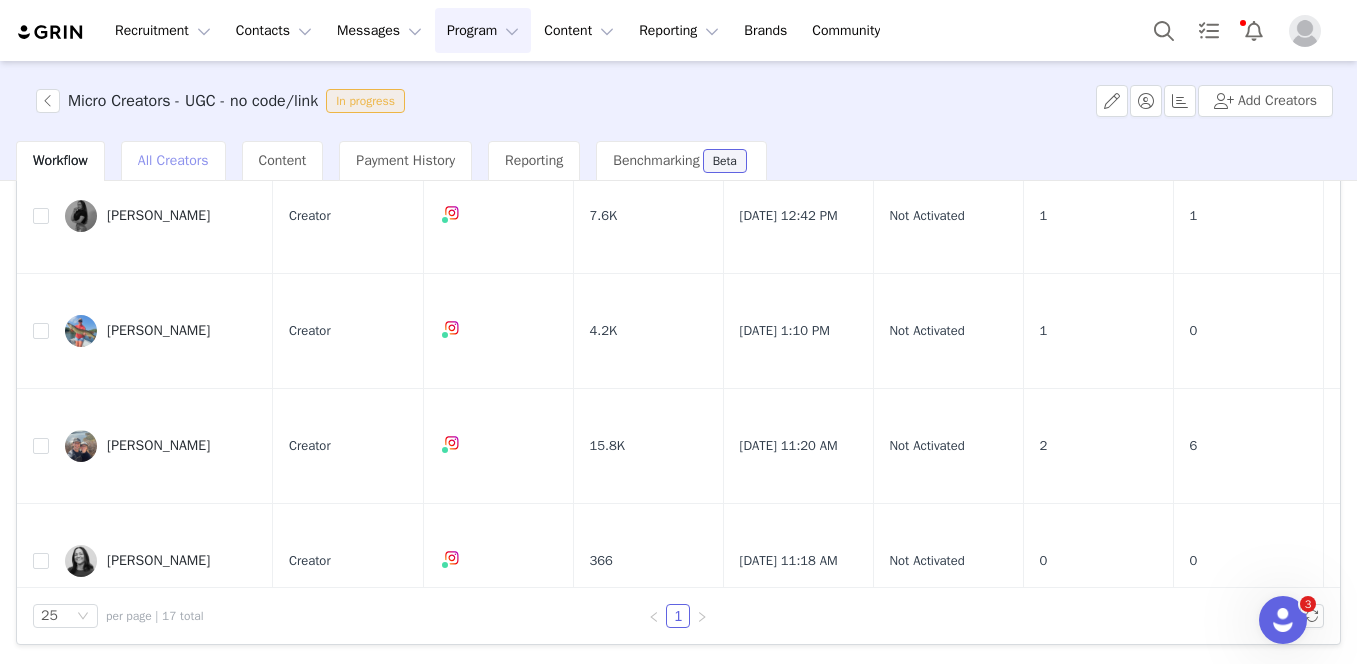 click on "All Creators" at bounding box center (173, 161) 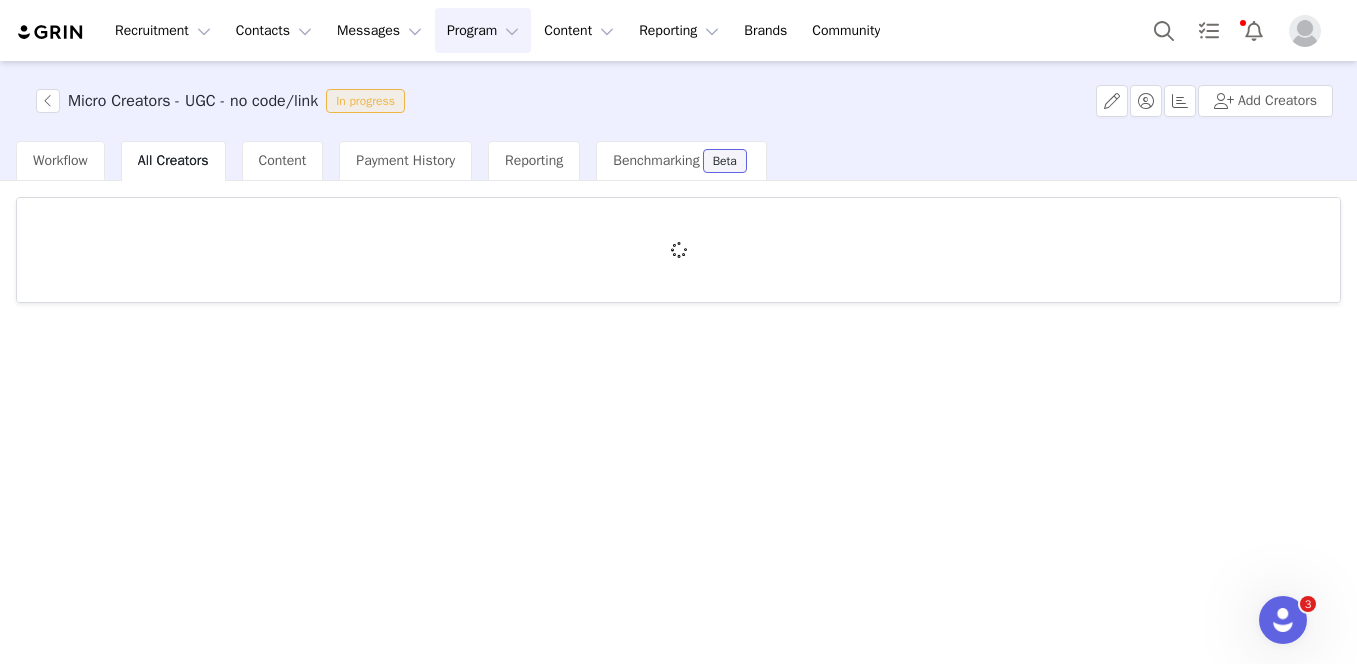 scroll, scrollTop: 0, scrollLeft: 0, axis: both 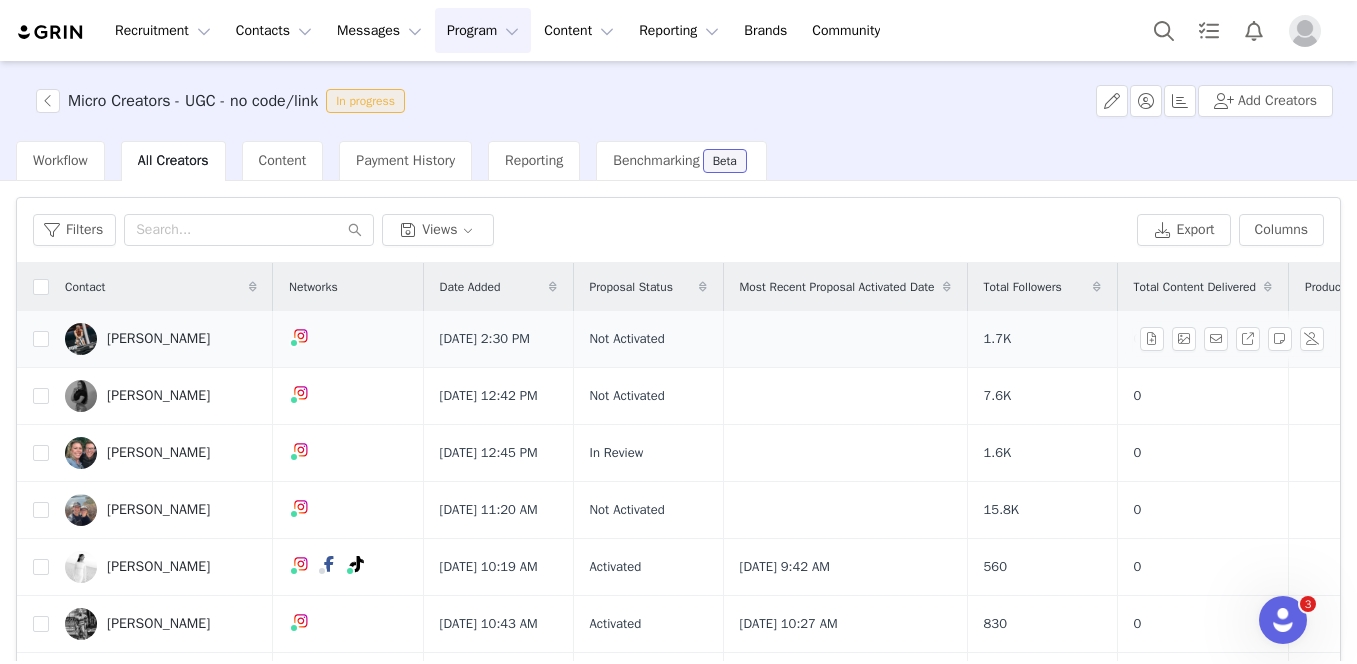 click on "[PERSON_NAME]" at bounding box center [158, 339] 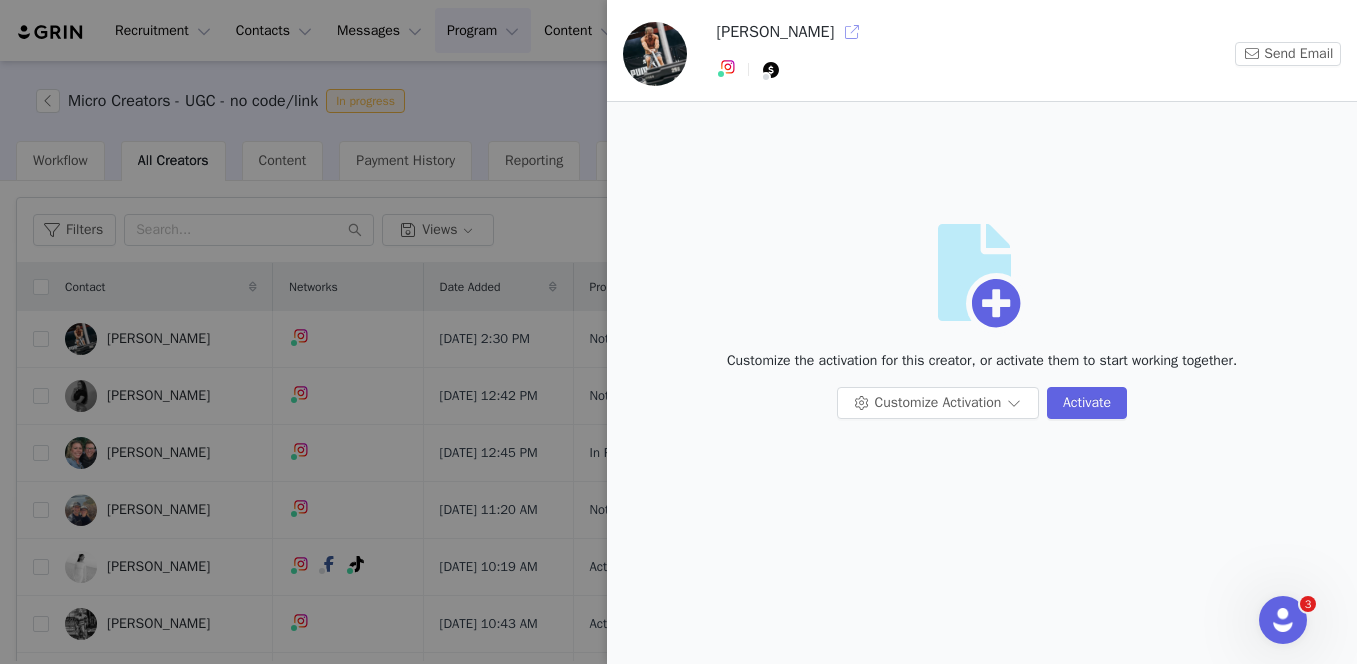 click at bounding box center (852, 32) 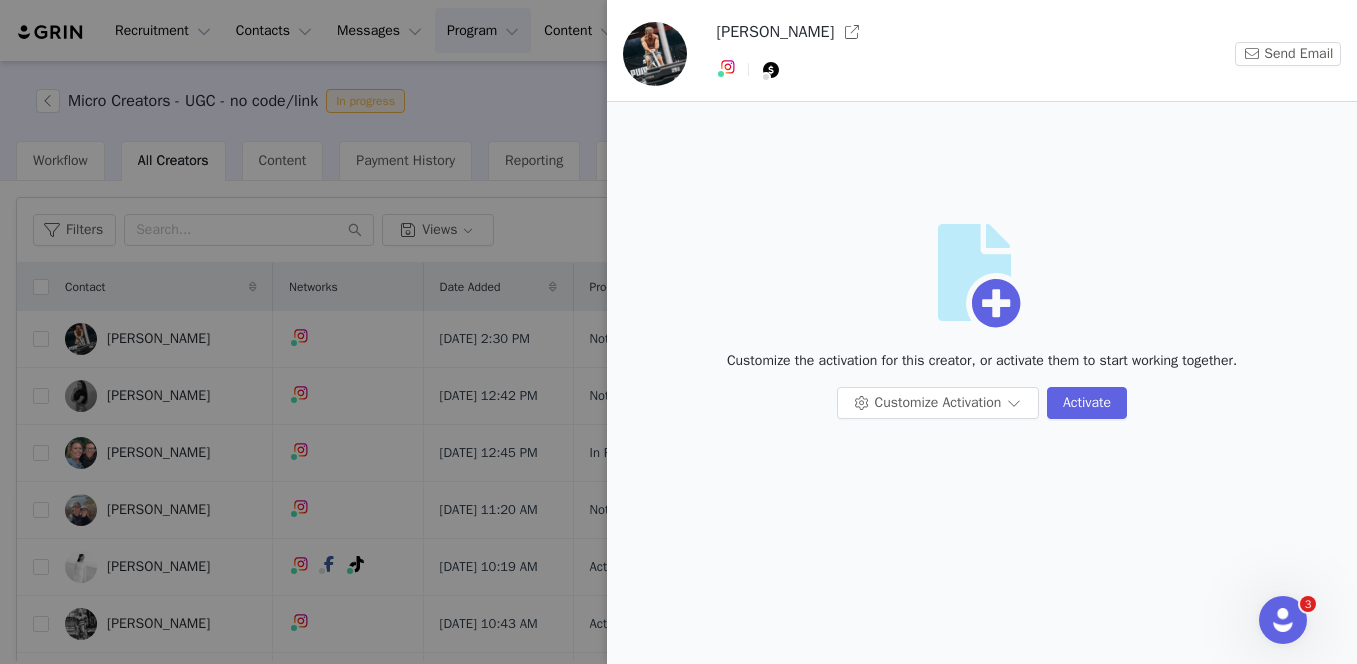 click at bounding box center [678, 332] 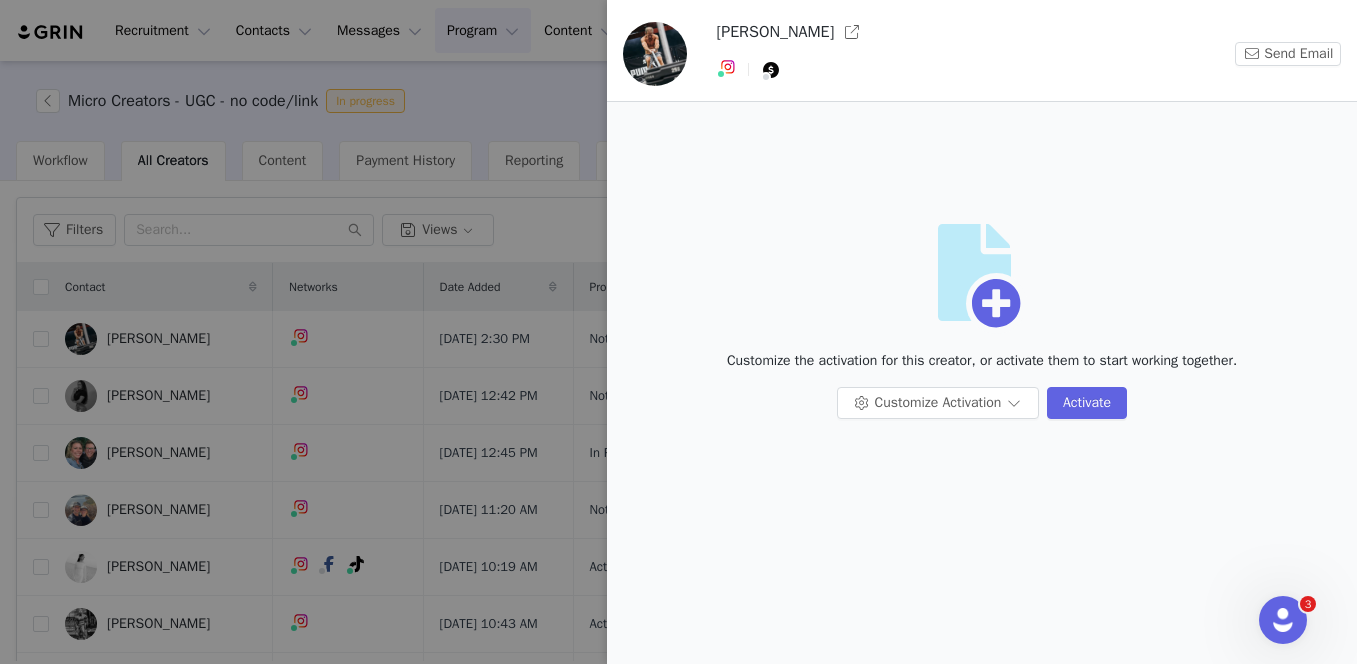 click on "David Rouse         Send Email Artboard Customize the activation for this creator, or activate them to start working together. Customize Activation Activate" at bounding box center (678, 332) 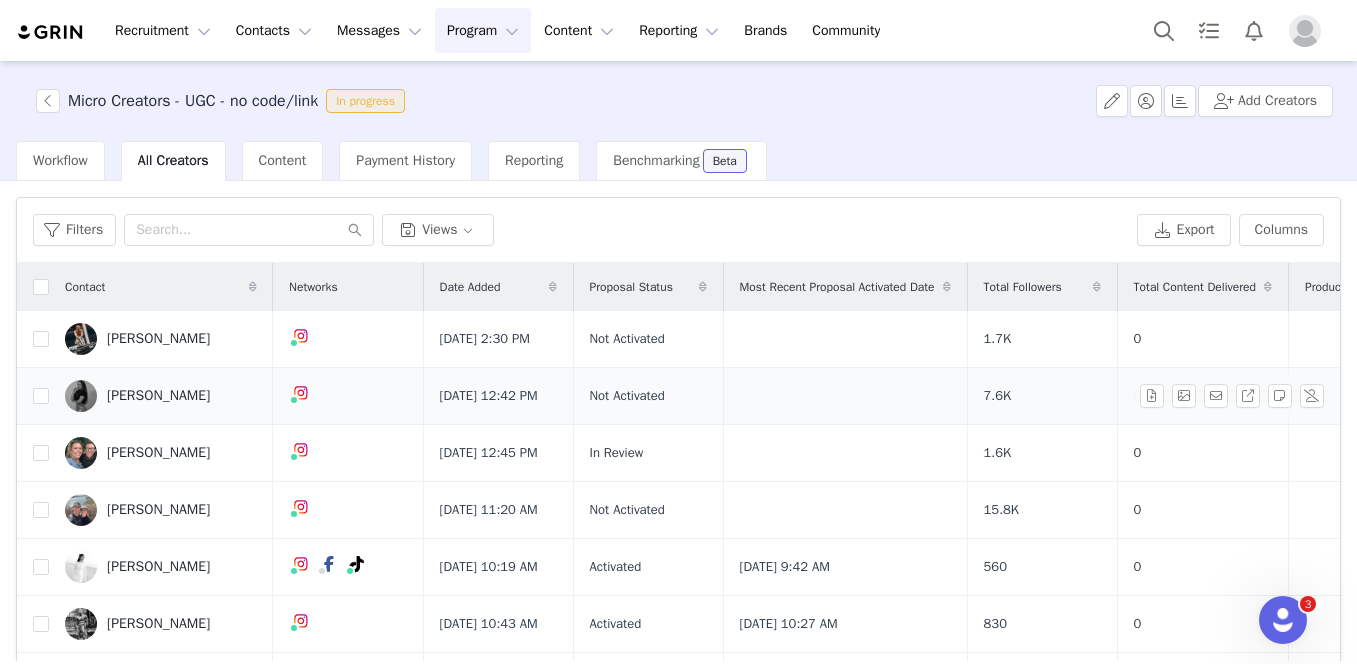 click on "[PERSON_NAME]" at bounding box center (158, 396) 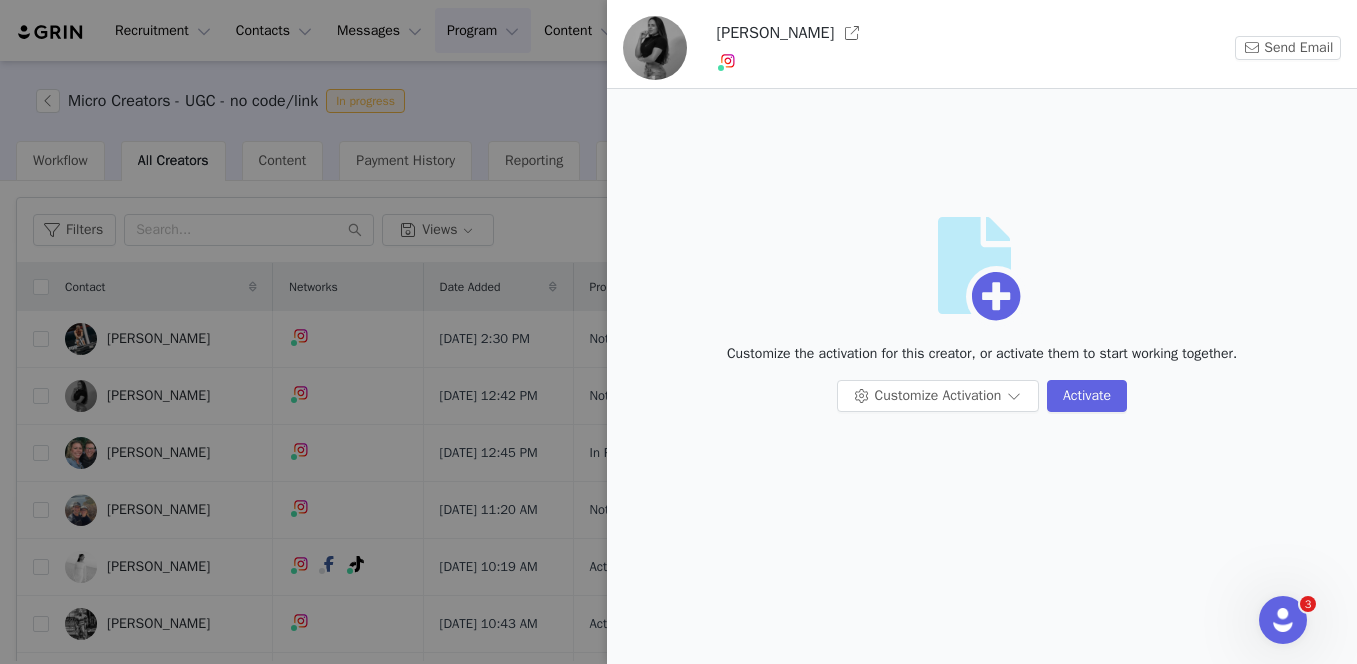 click at bounding box center [678, 332] 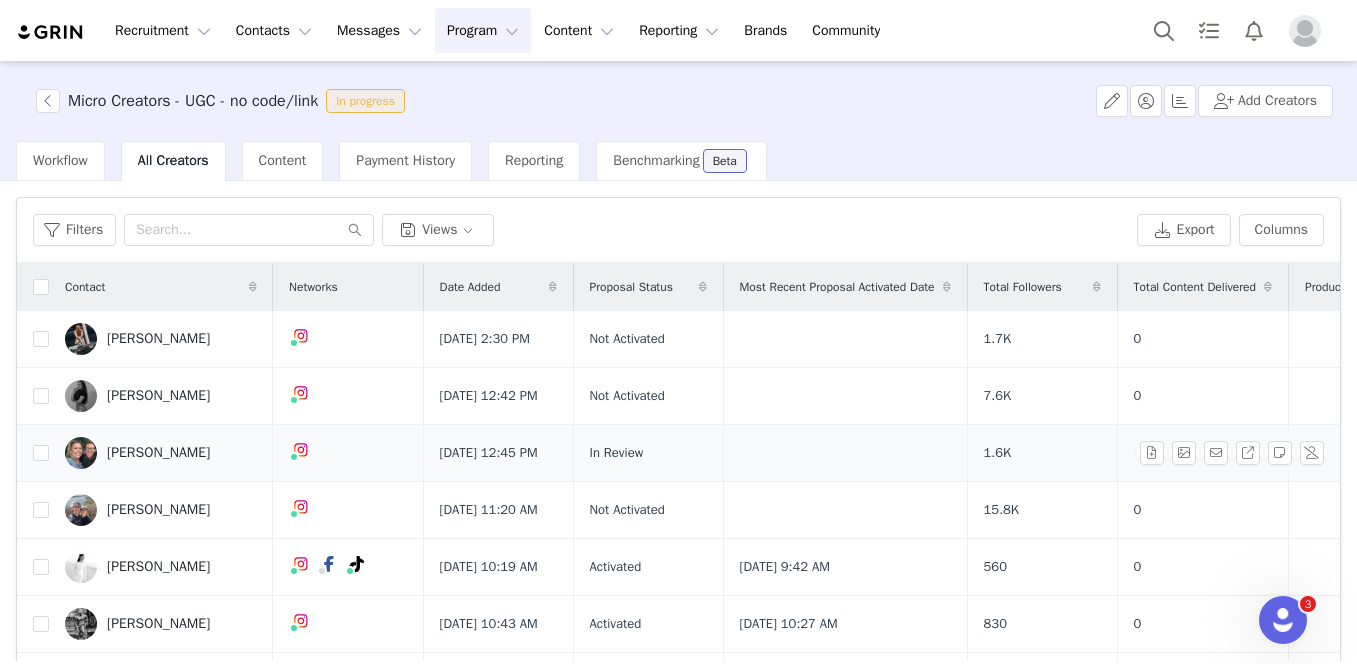 click on "Rose Greene" at bounding box center [158, 453] 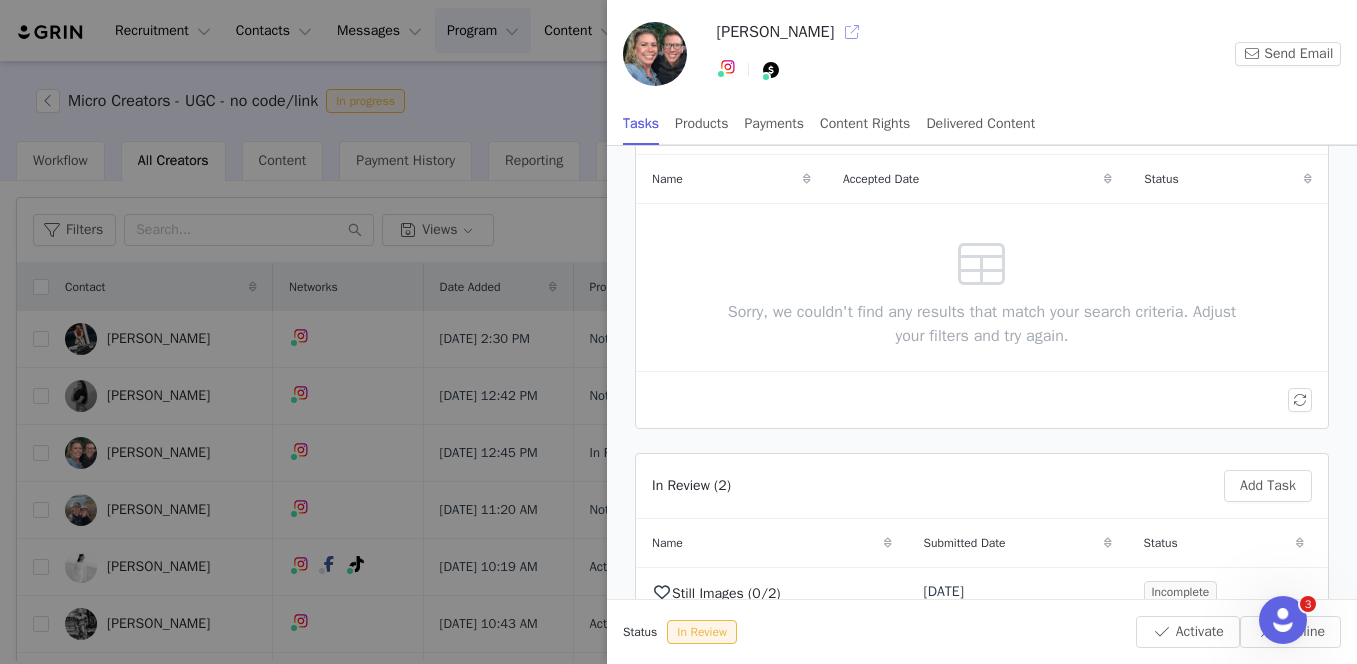 scroll, scrollTop: 0, scrollLeft: 0, axis: both 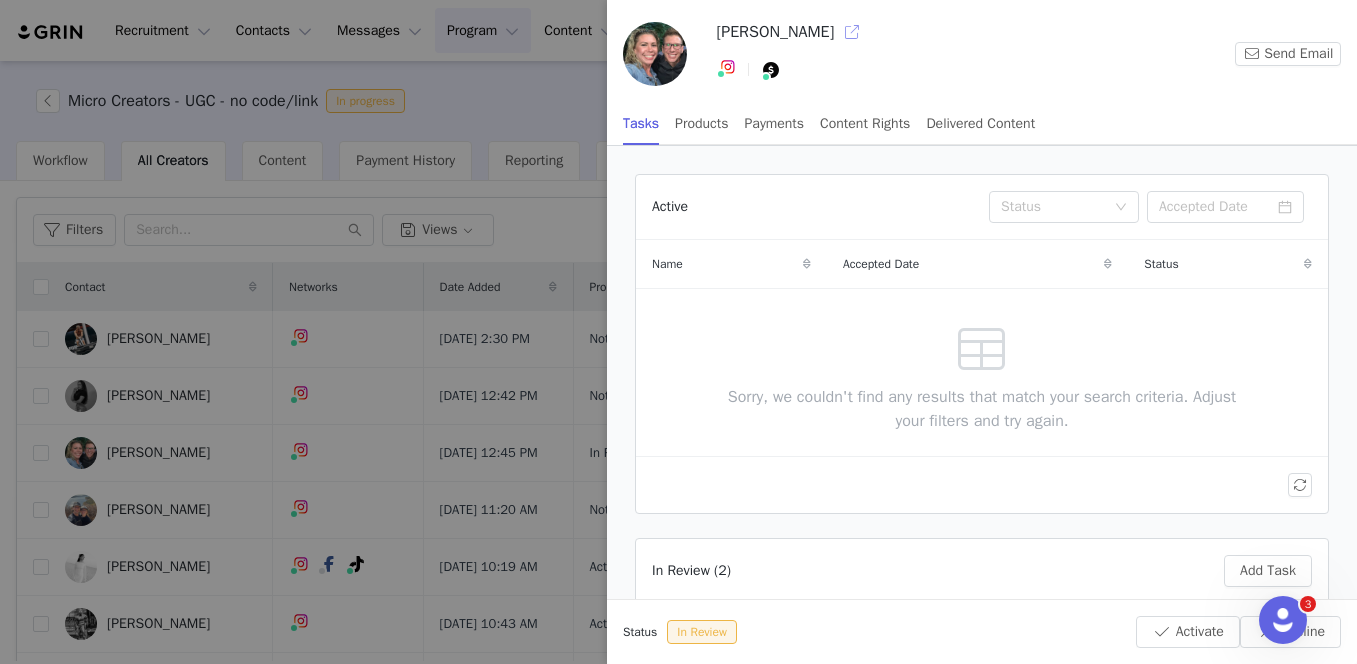 click at bounding box center (852, 32) 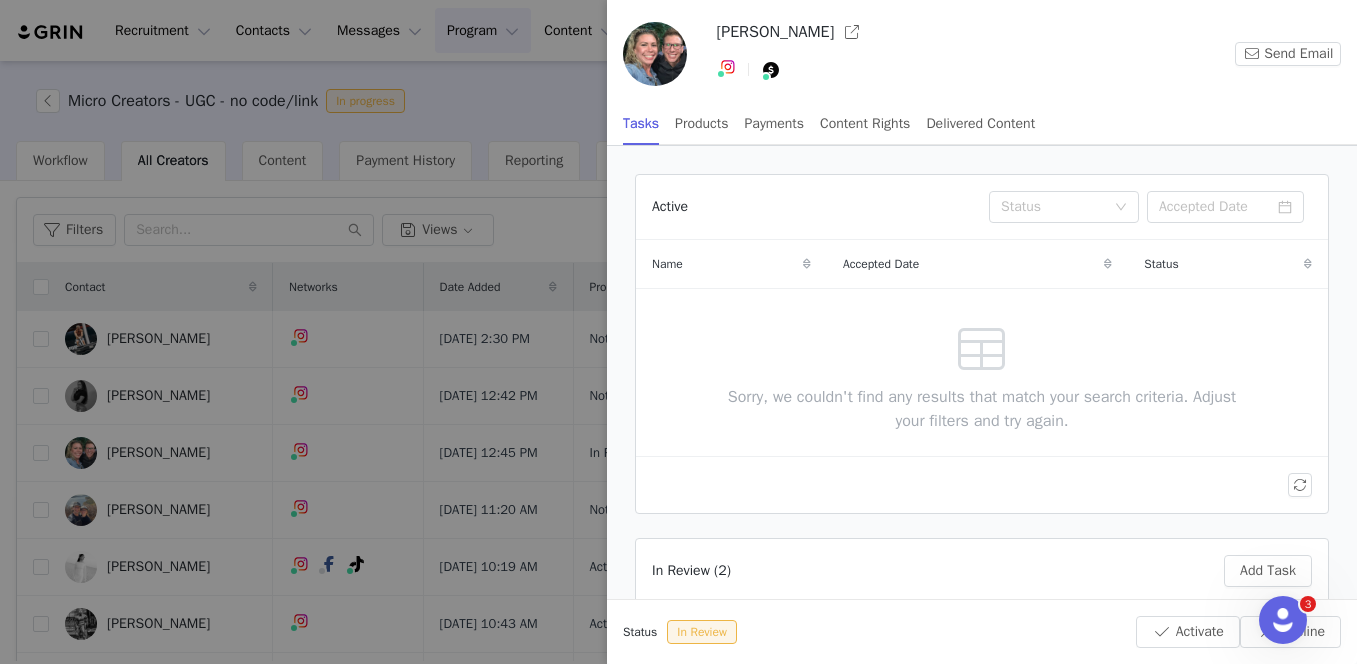 click at bounding box center (678, 332) 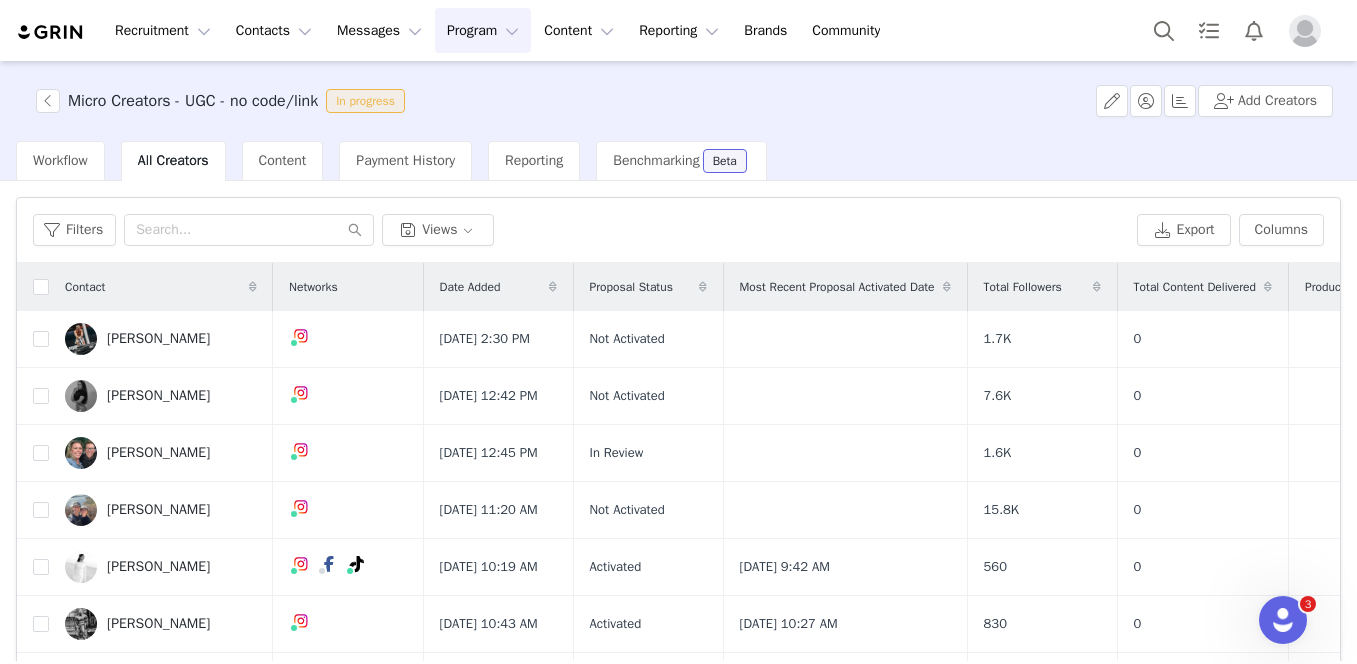 click on "Mariana Dorenbaum" at bounding box center (158, 510) 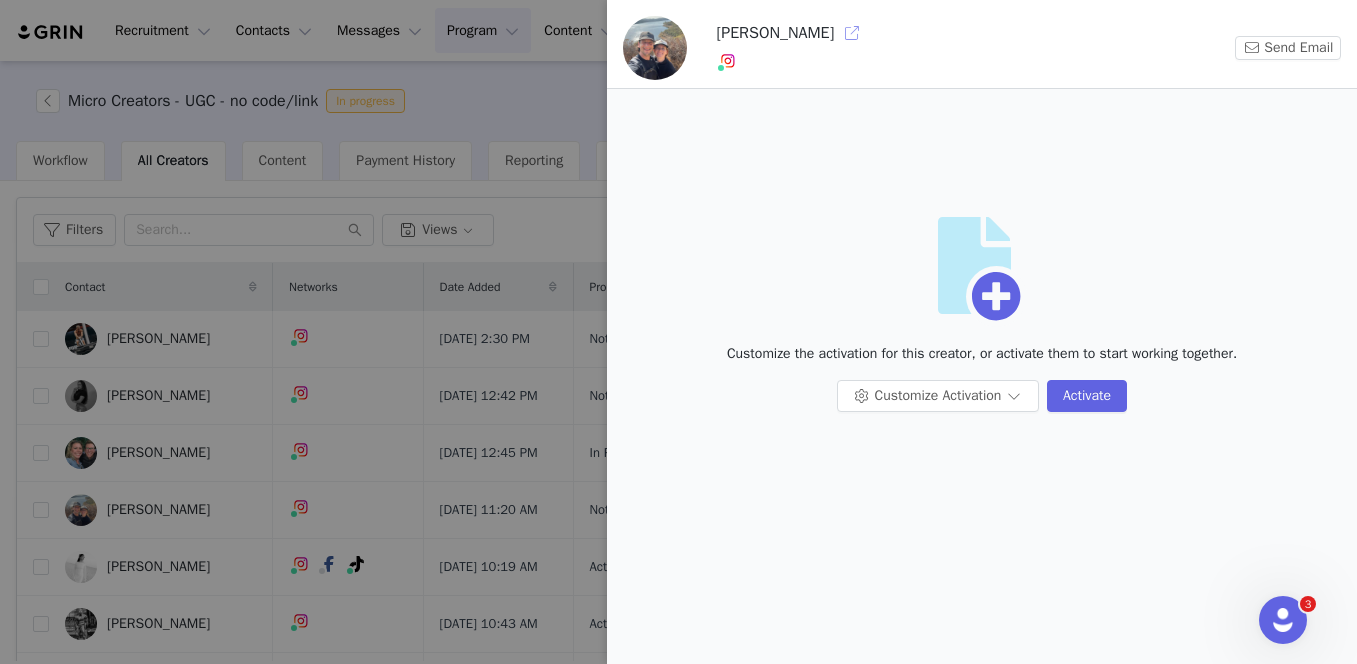 click at bounding box center (852, 33) 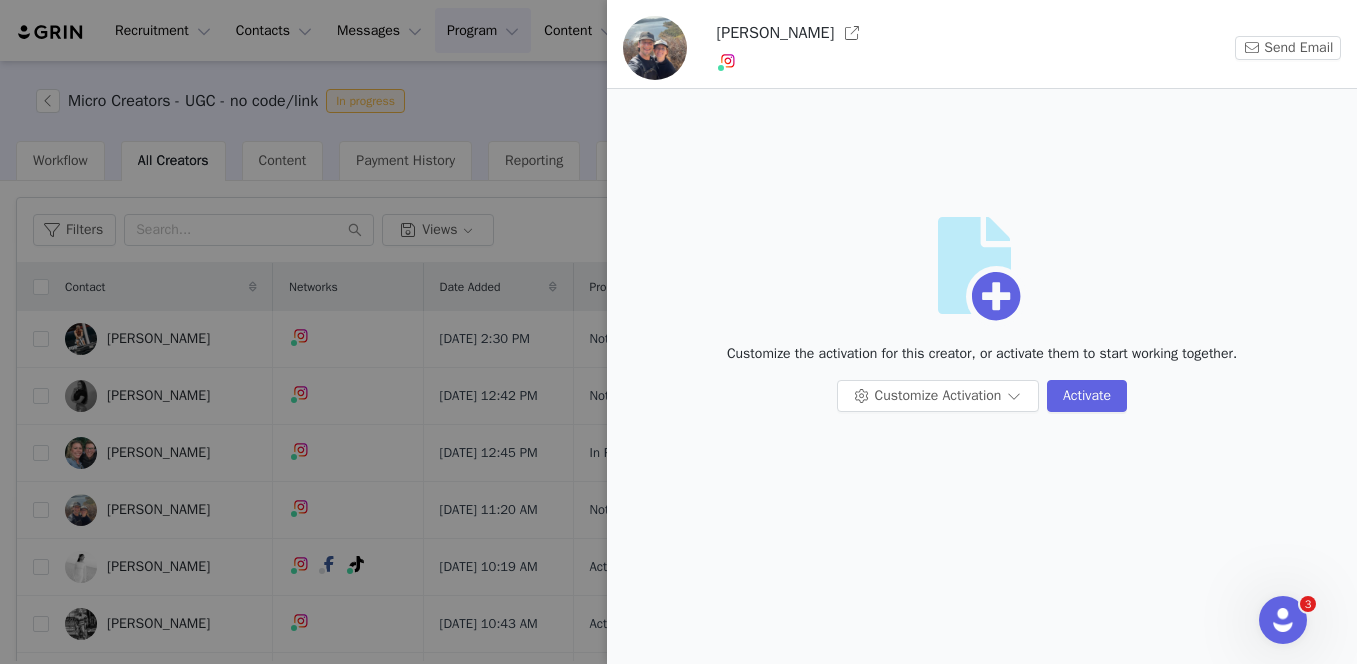 click at bounding box center (678, 332) 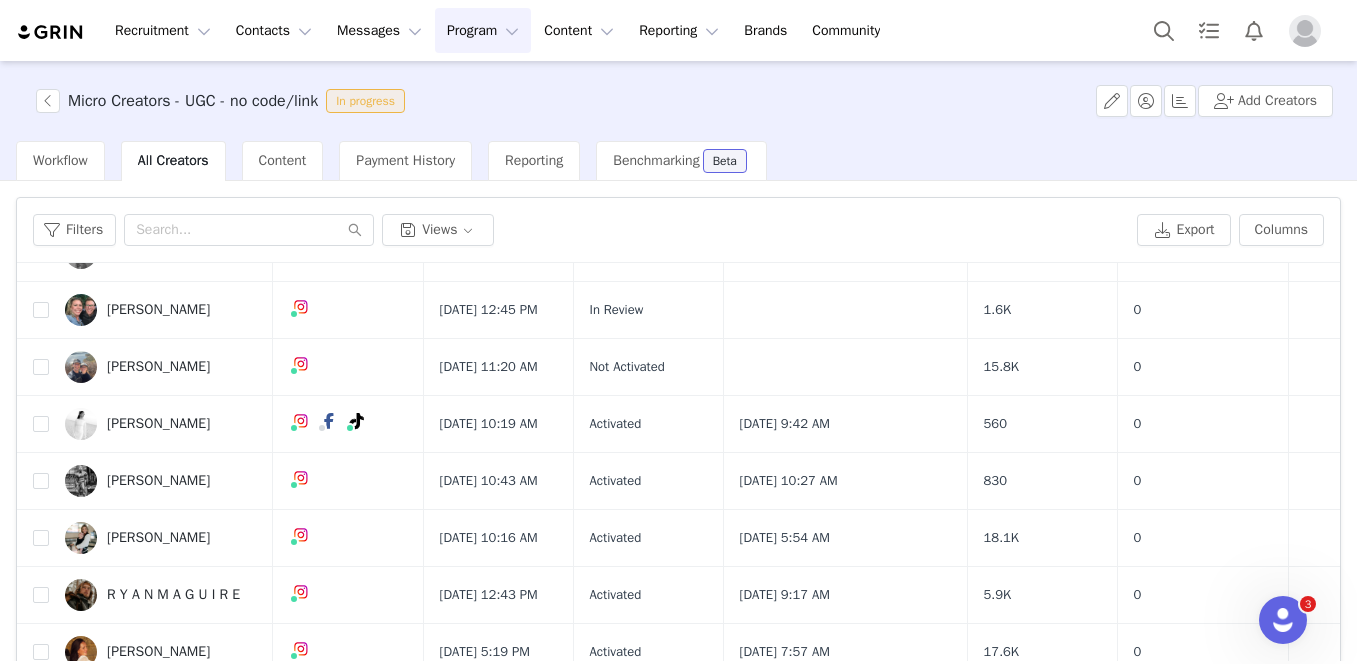 scroll, scrollTop: 149, scrollLeft: 0, axis: vertical 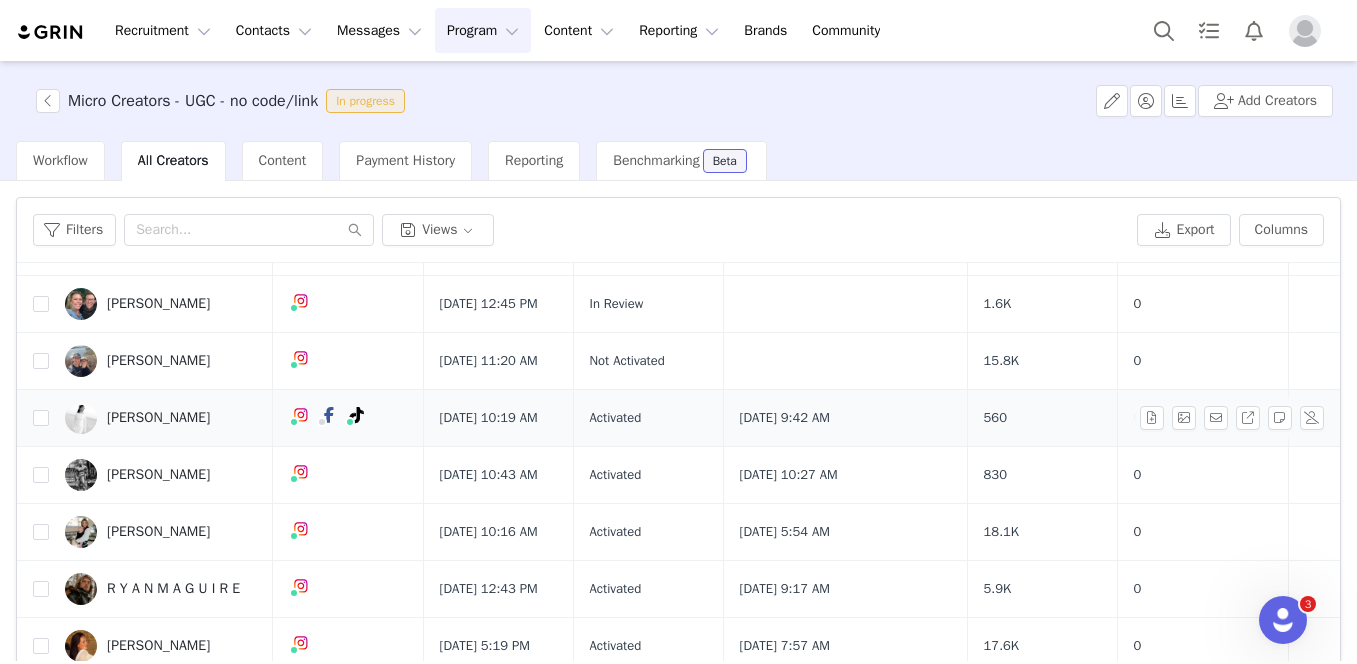 click on "Baylee Jackson" at bounding box center [158, 418] 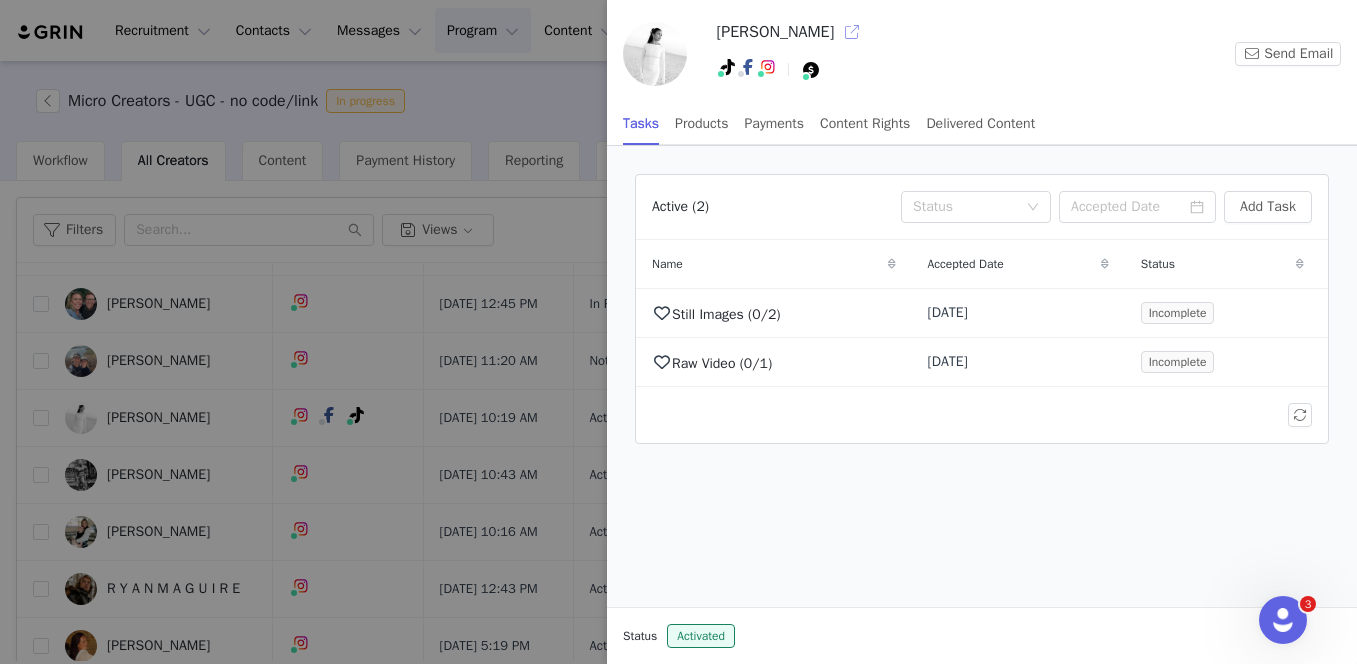 click at bounding box center (852, 32) 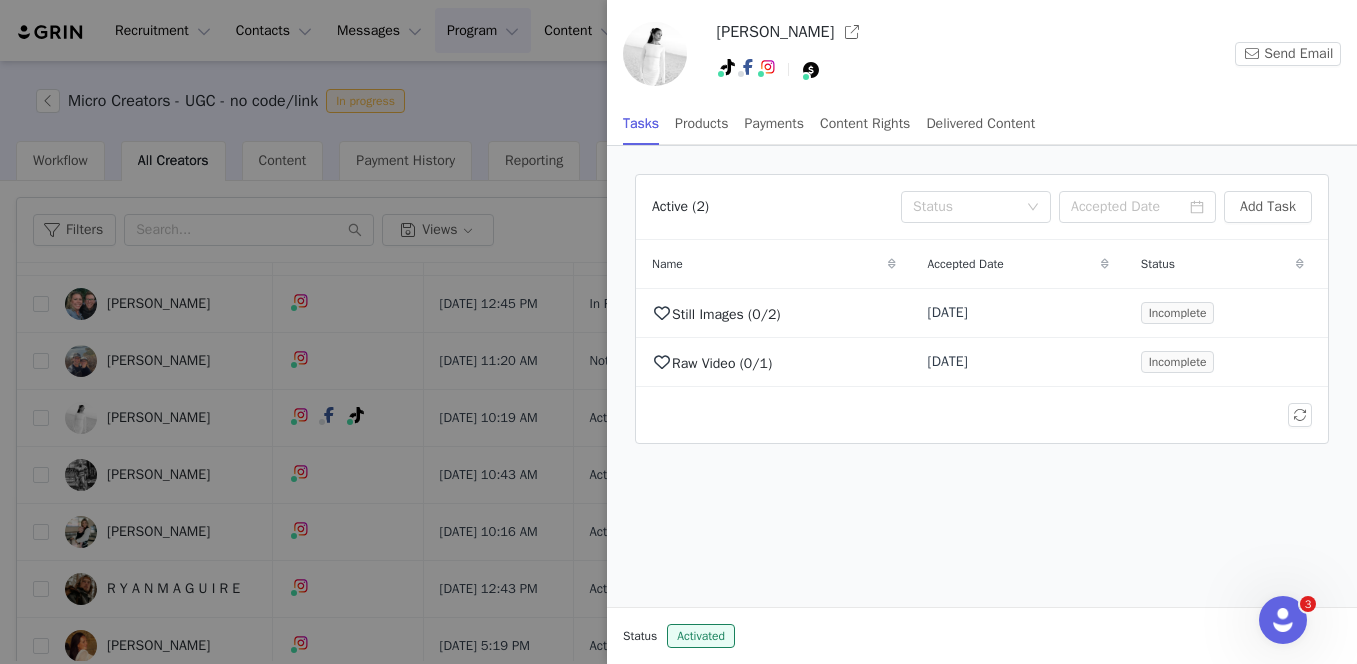 click at bounding box center (678, 332) 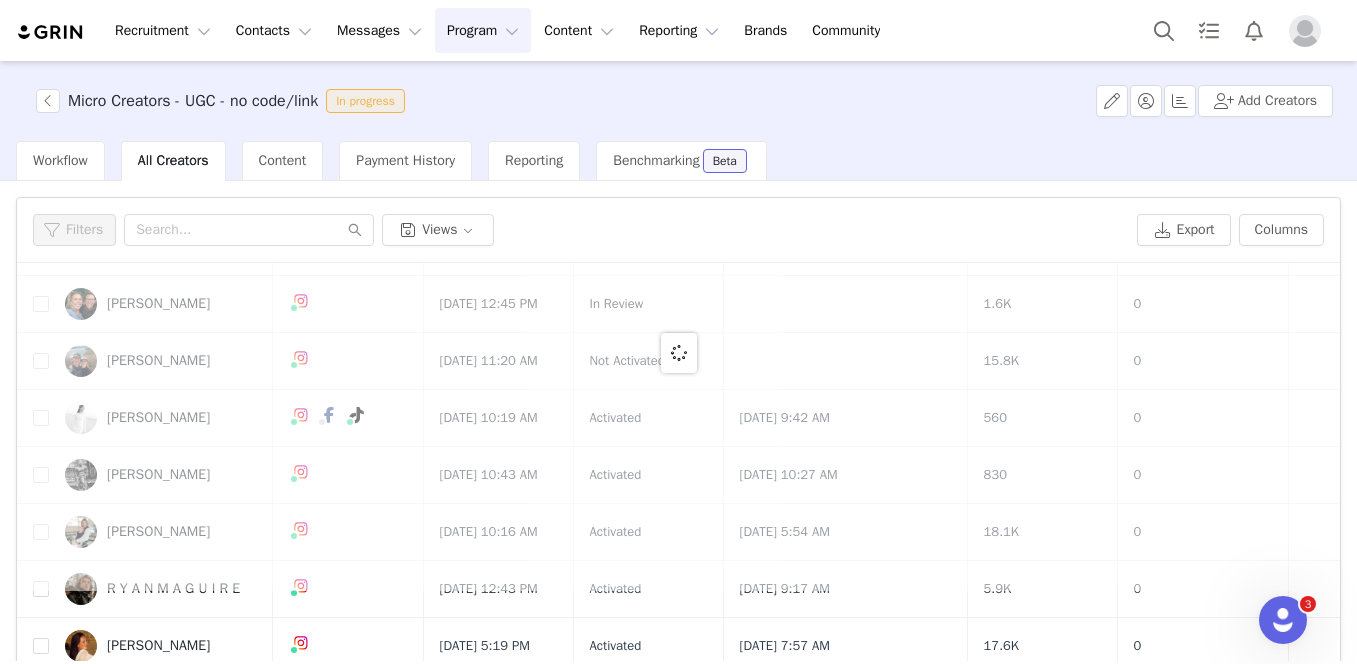 scroll, scrollTop: 0, scrollLeft: 0, axis: both 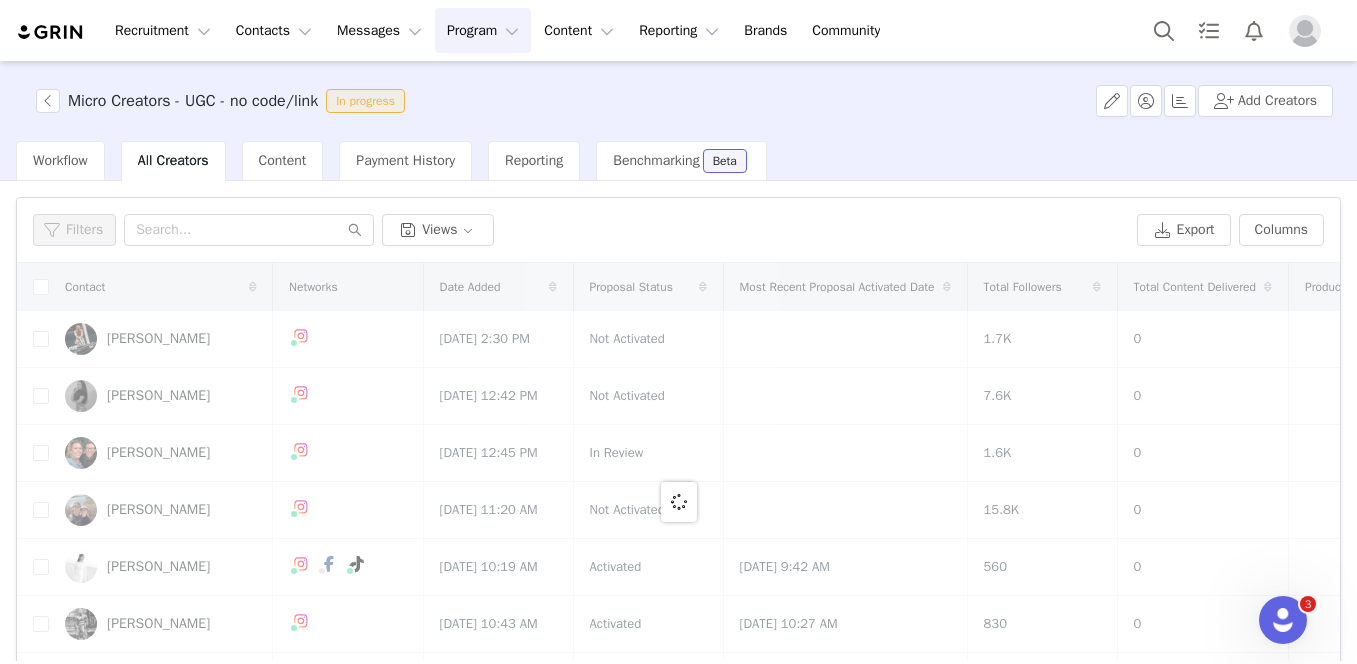click at bounding box center (678, 501) 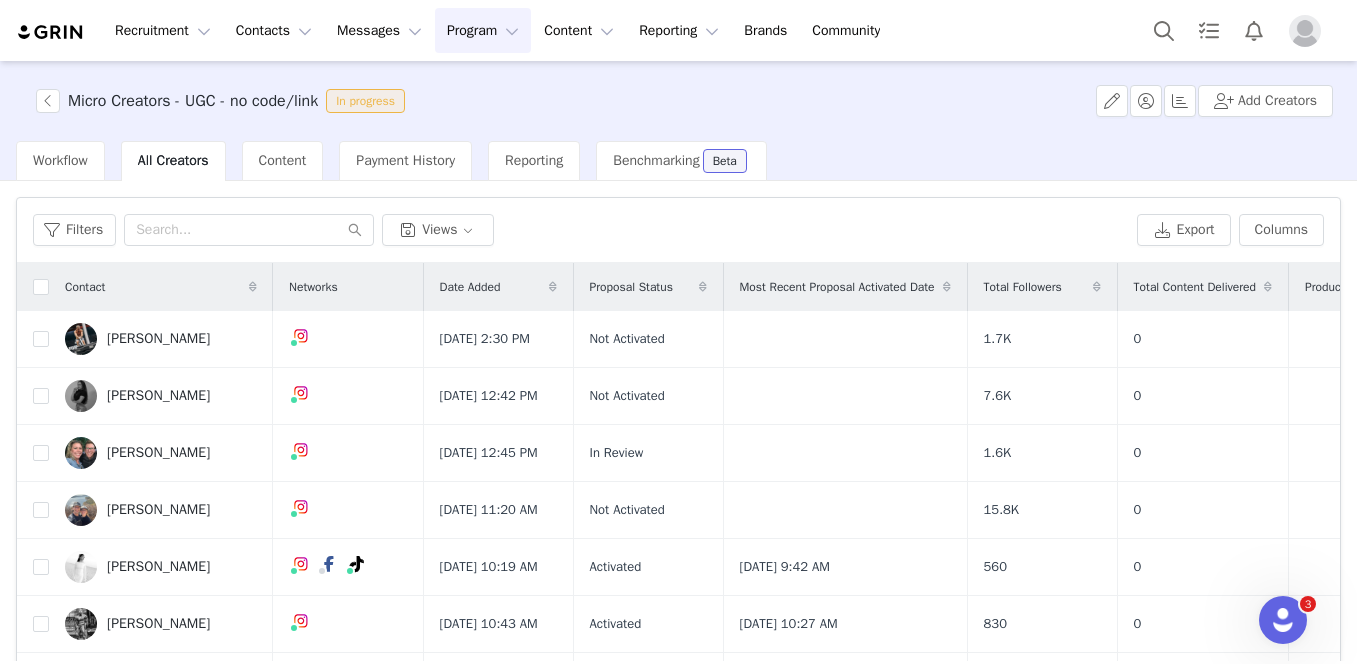 scroll, scrollTop: 152, scrollLeft: 0, axis: vertical 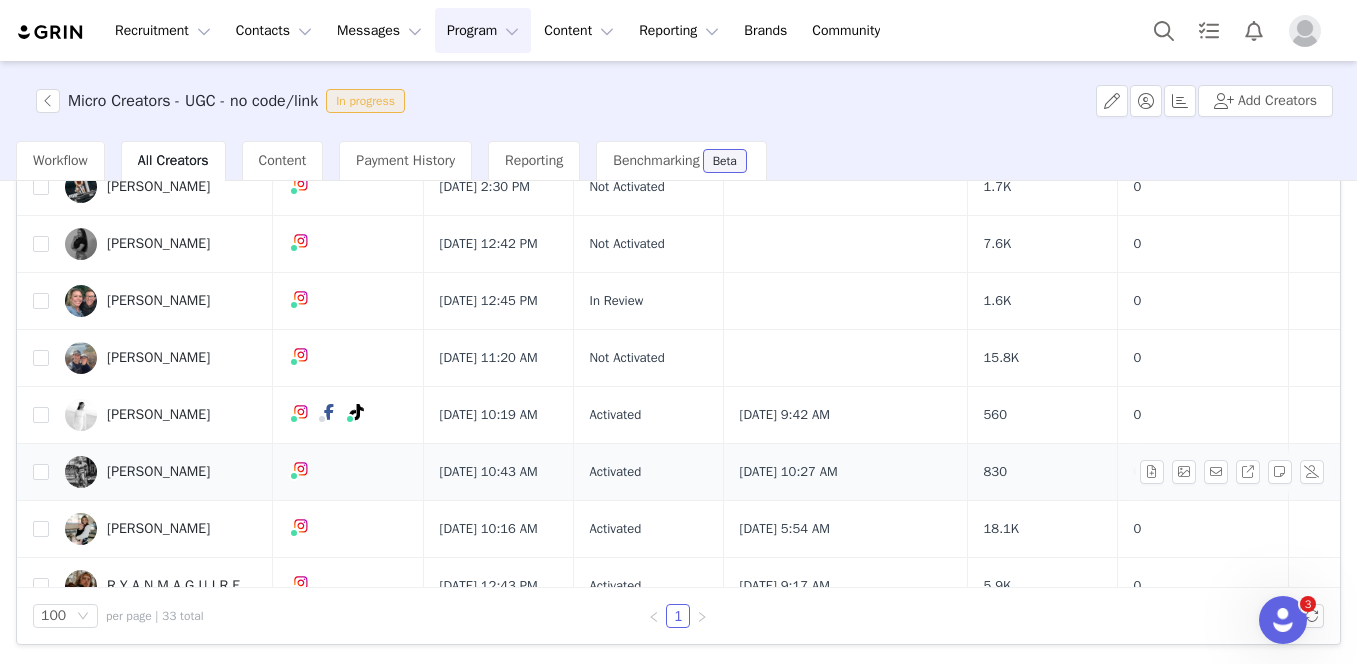 click on "Owen Goryl" at bounding box center [158, 472] 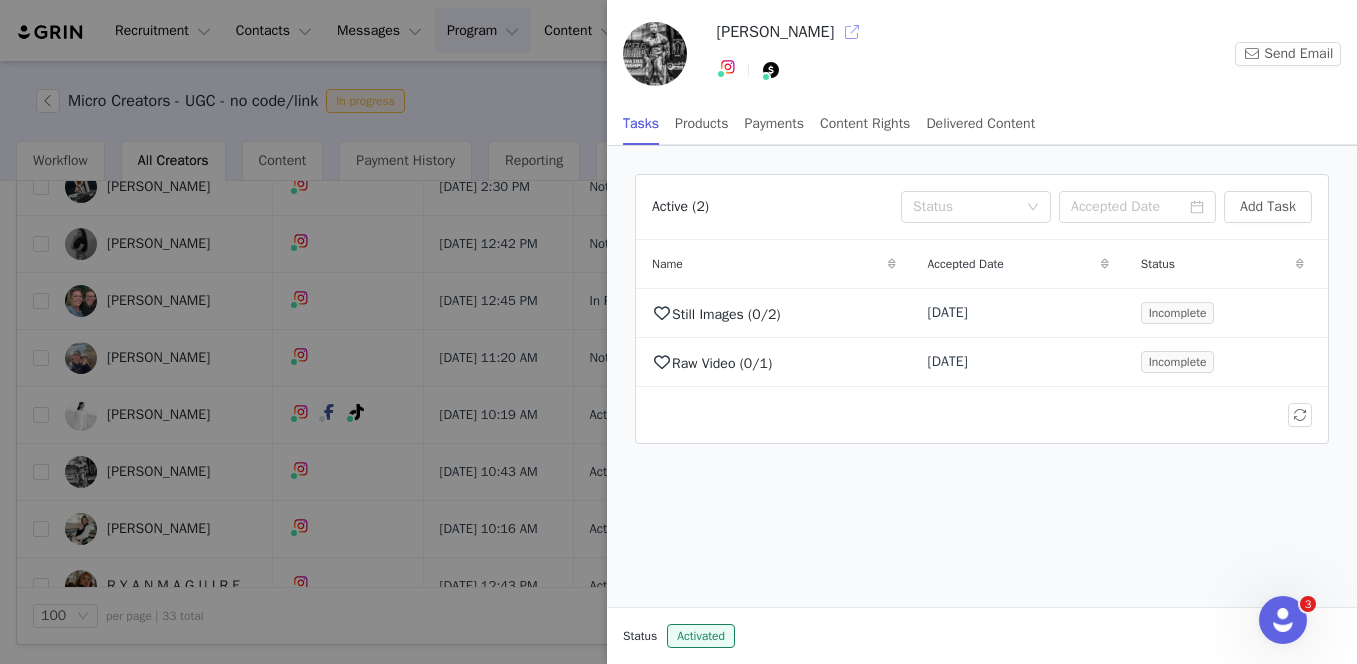 click at bounding box center [852, 32] 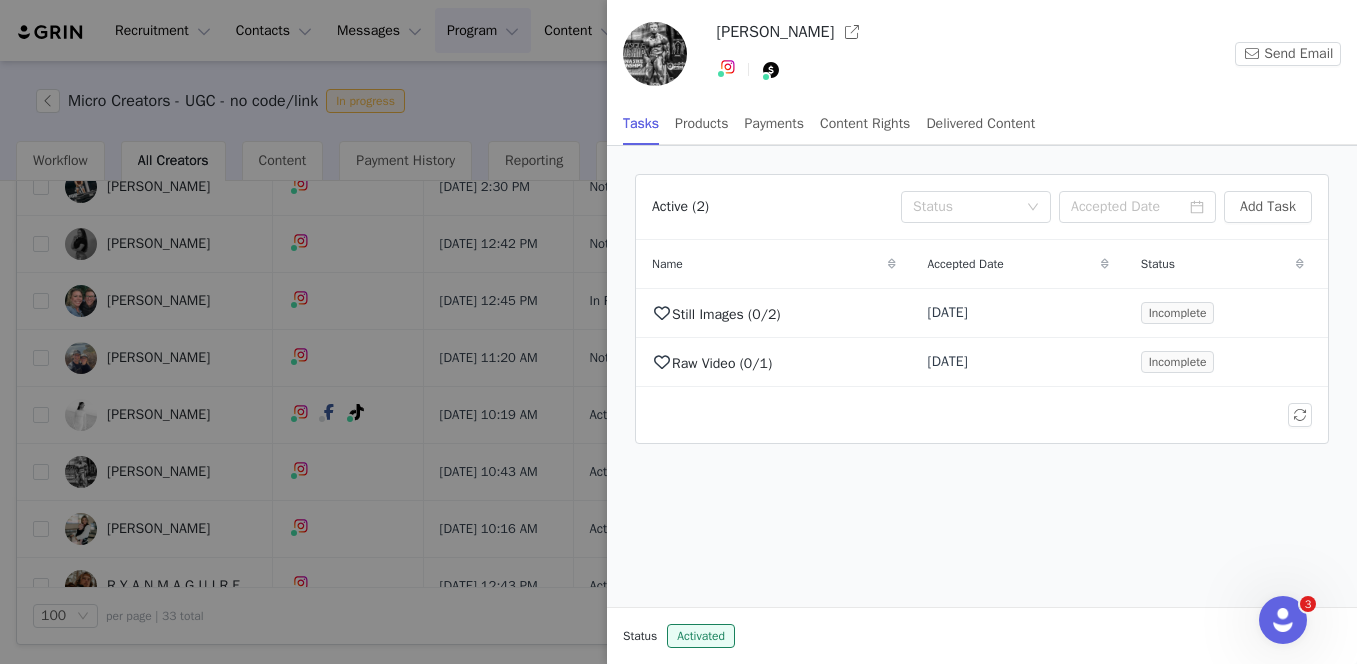click at bounding box center (678, 332) 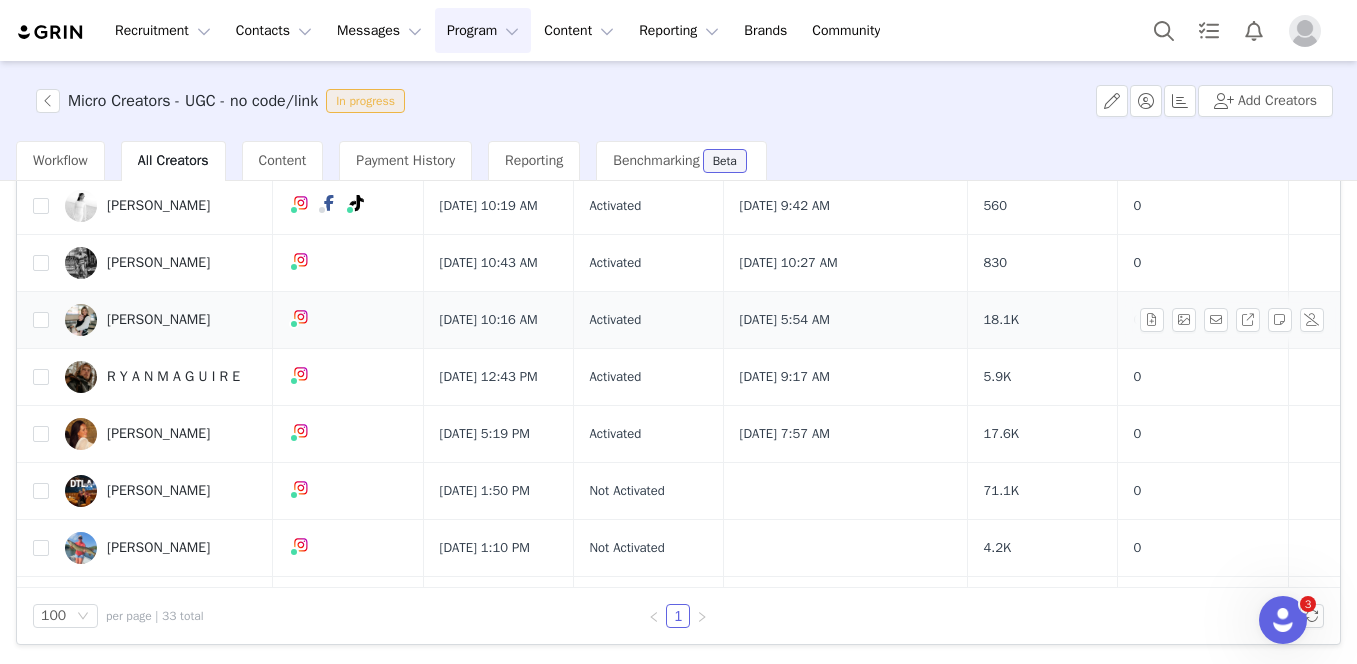 scroll, scrollTop: 210, scrollLeft: 0, axis: vertical 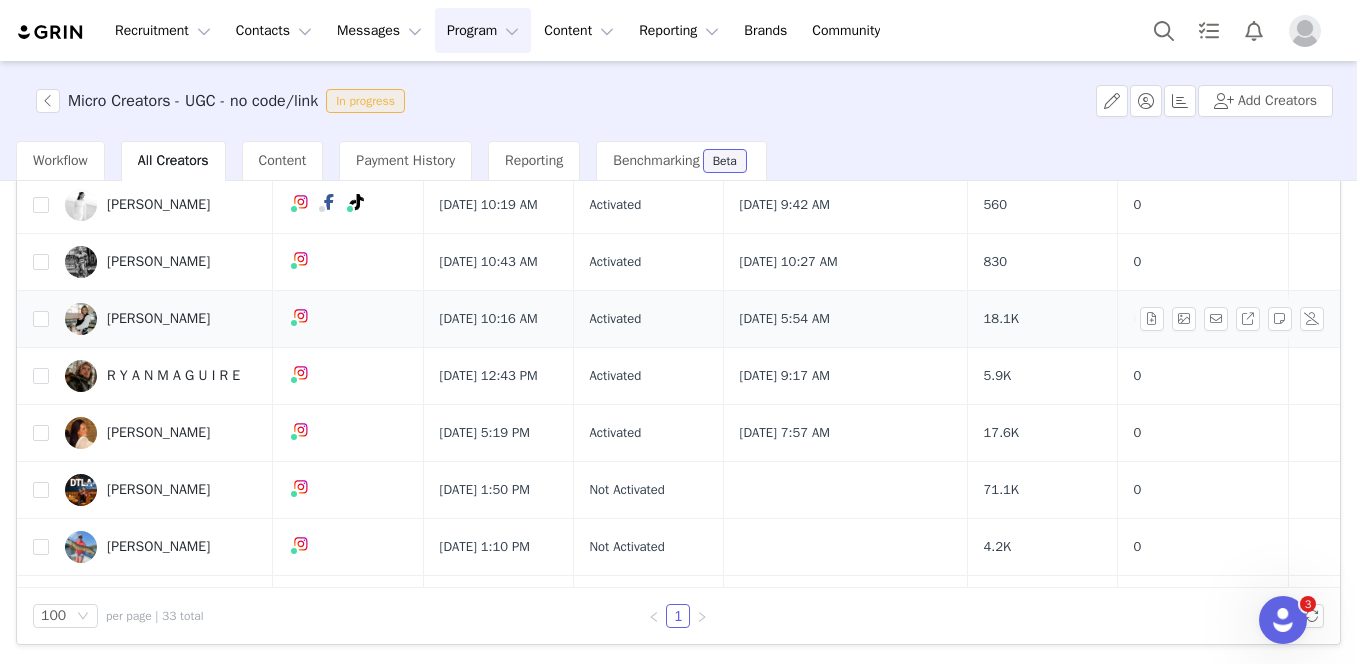 click on "[PERSON_NAME]" at bounding box center (158, 319) 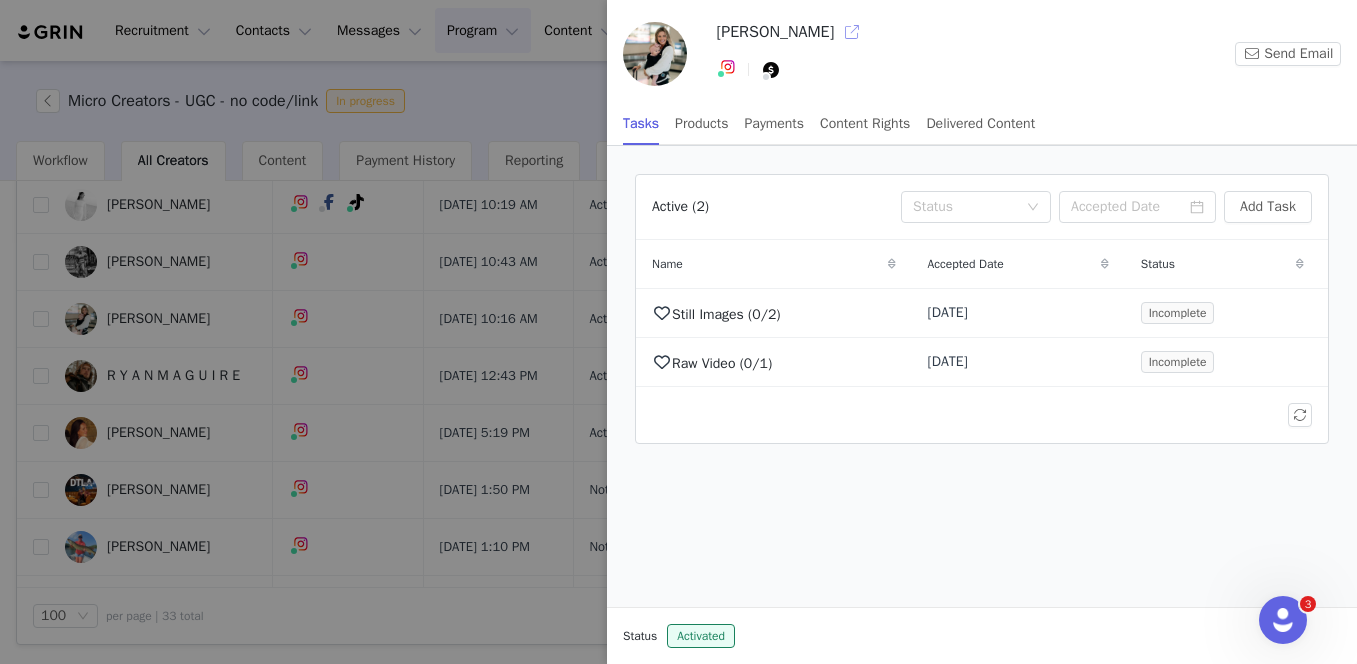click at bounding box center (852, 32) 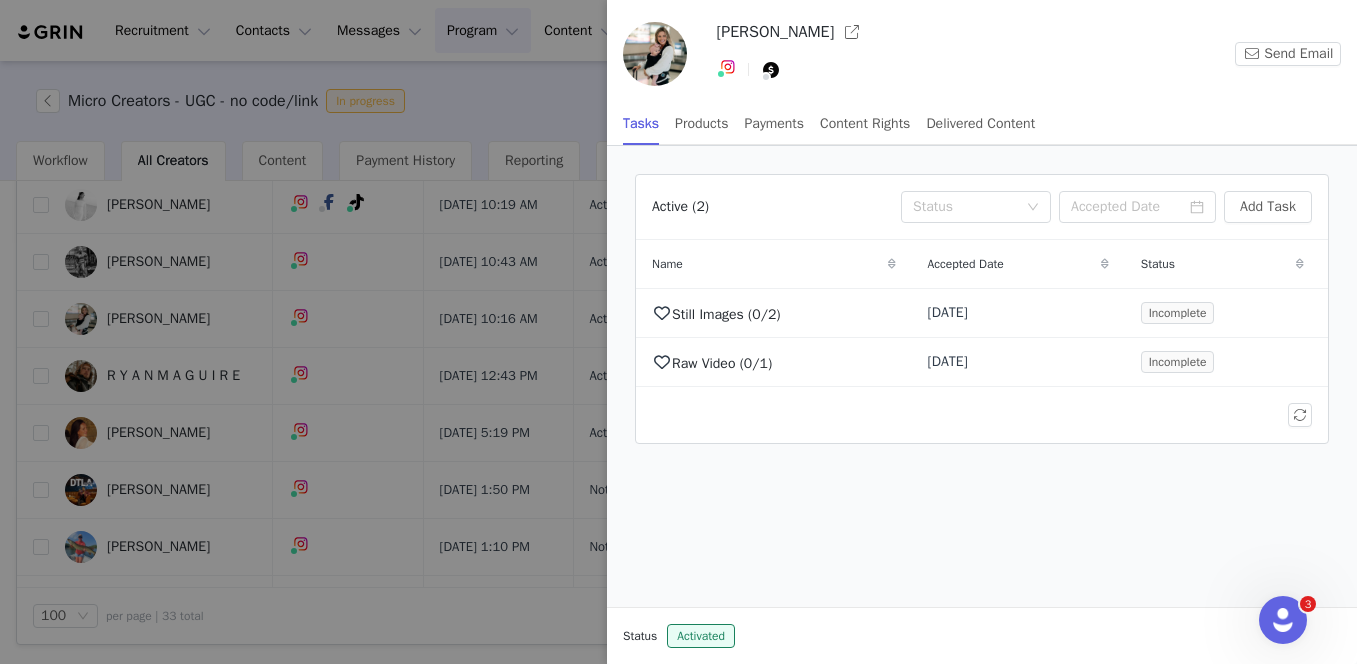 click at bounding box center (678, 332) 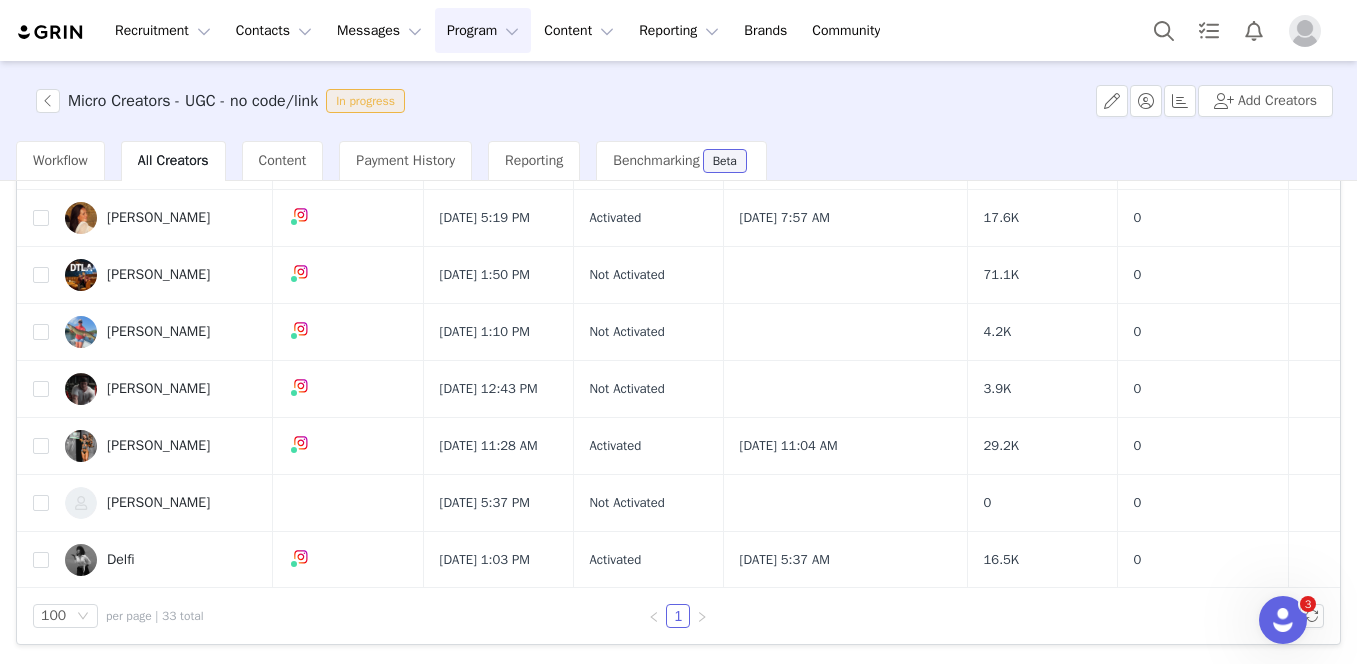 scroll, scrollTop: 430, scrollLeft: 0, axis: vertical 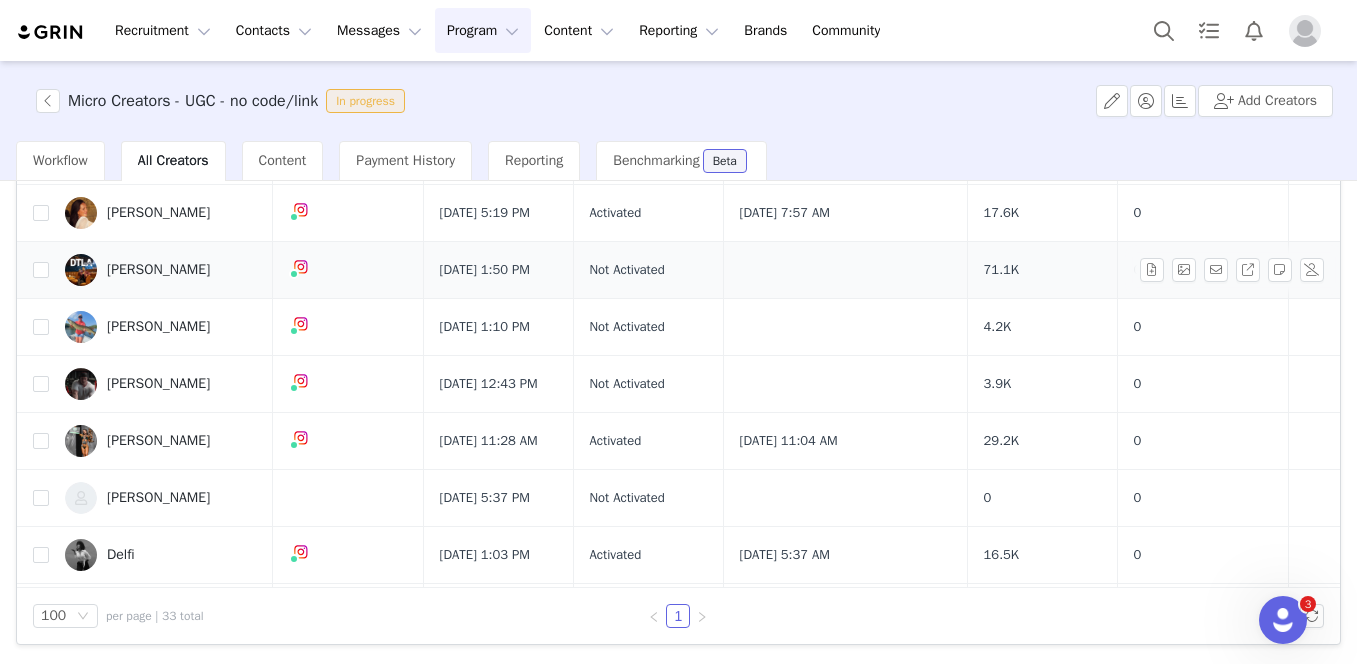 click on "Lizette Wilson" at bounding box center (158, 270) 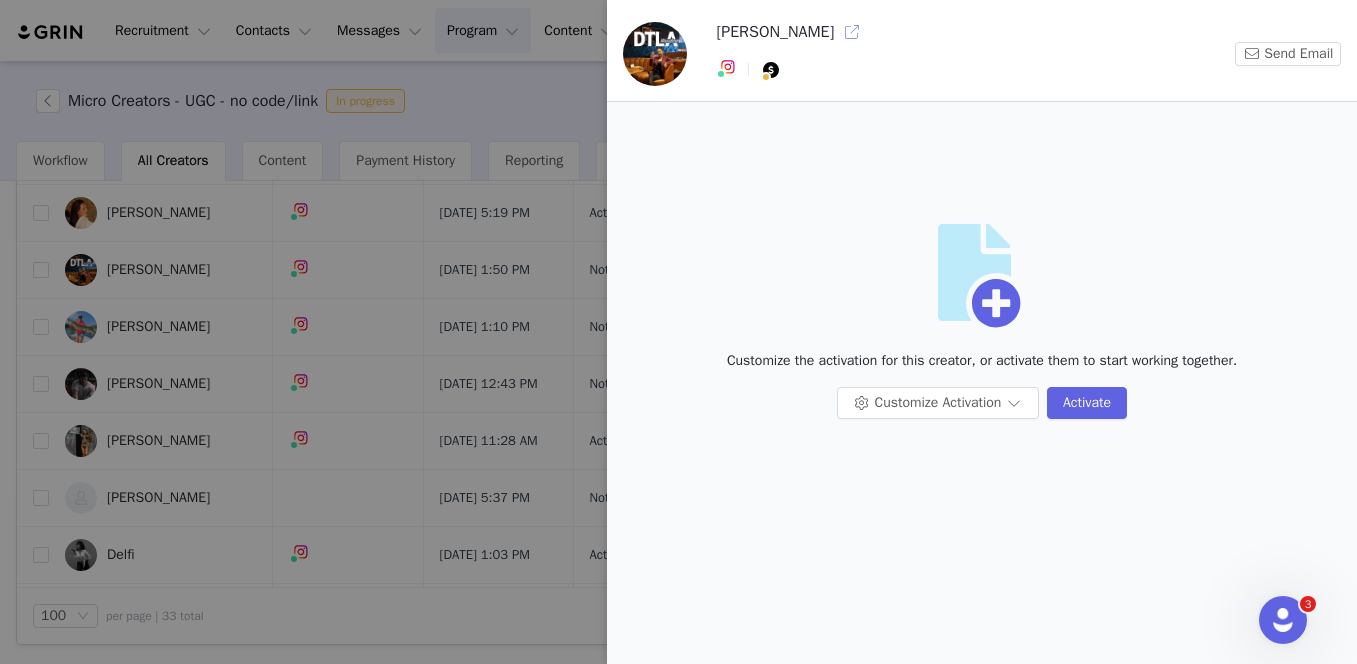 click at bounding box center (852, 32) 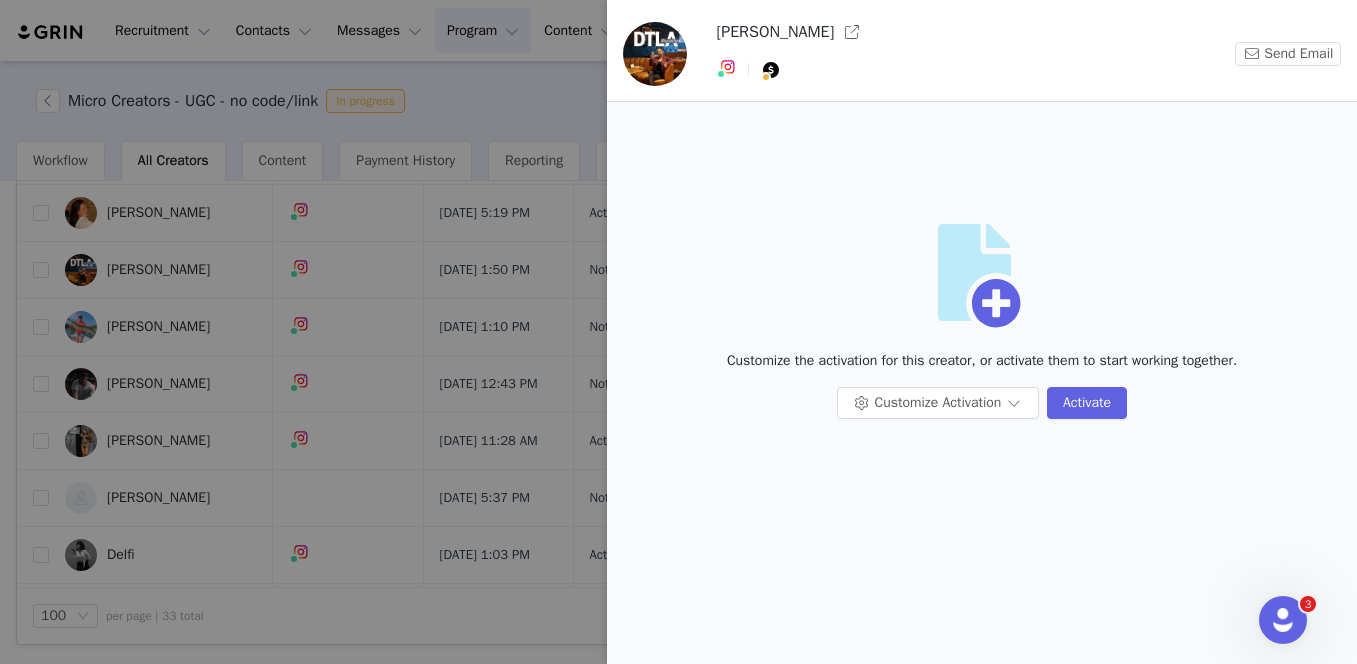 click at bounding box center [678, 332] 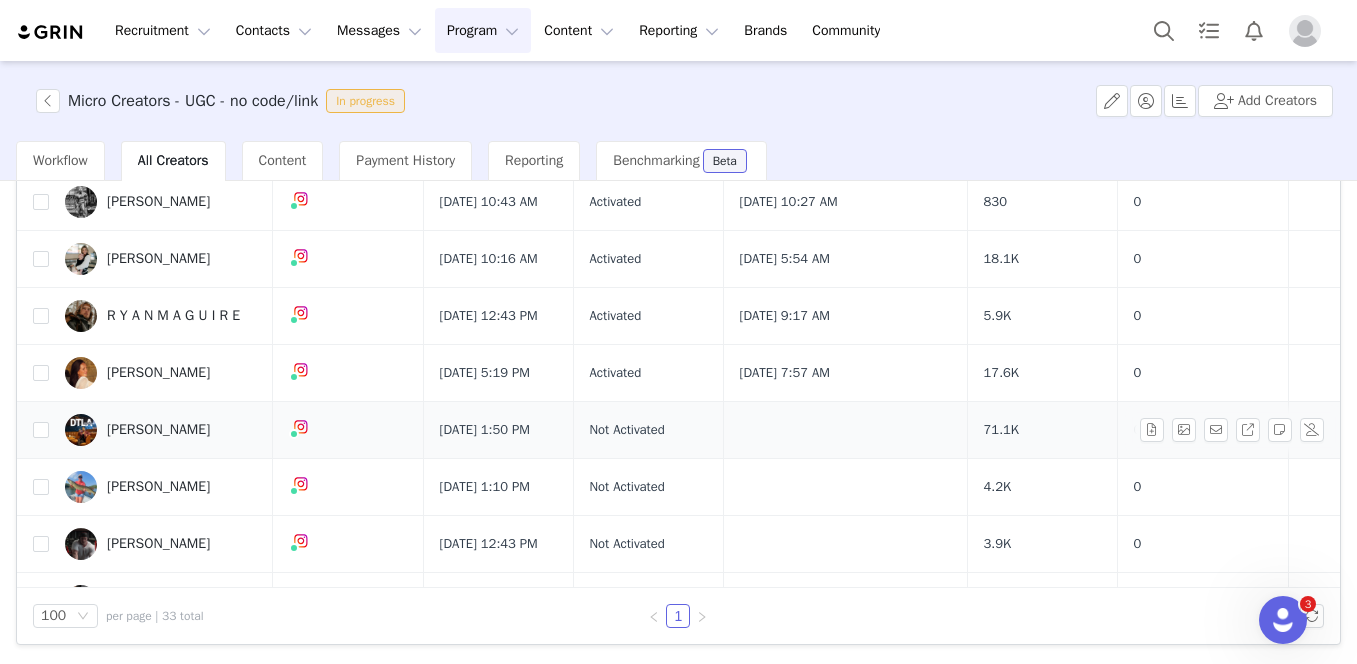 scroll, scrollTop: 272, scrollLeft: 0, axis: vertical 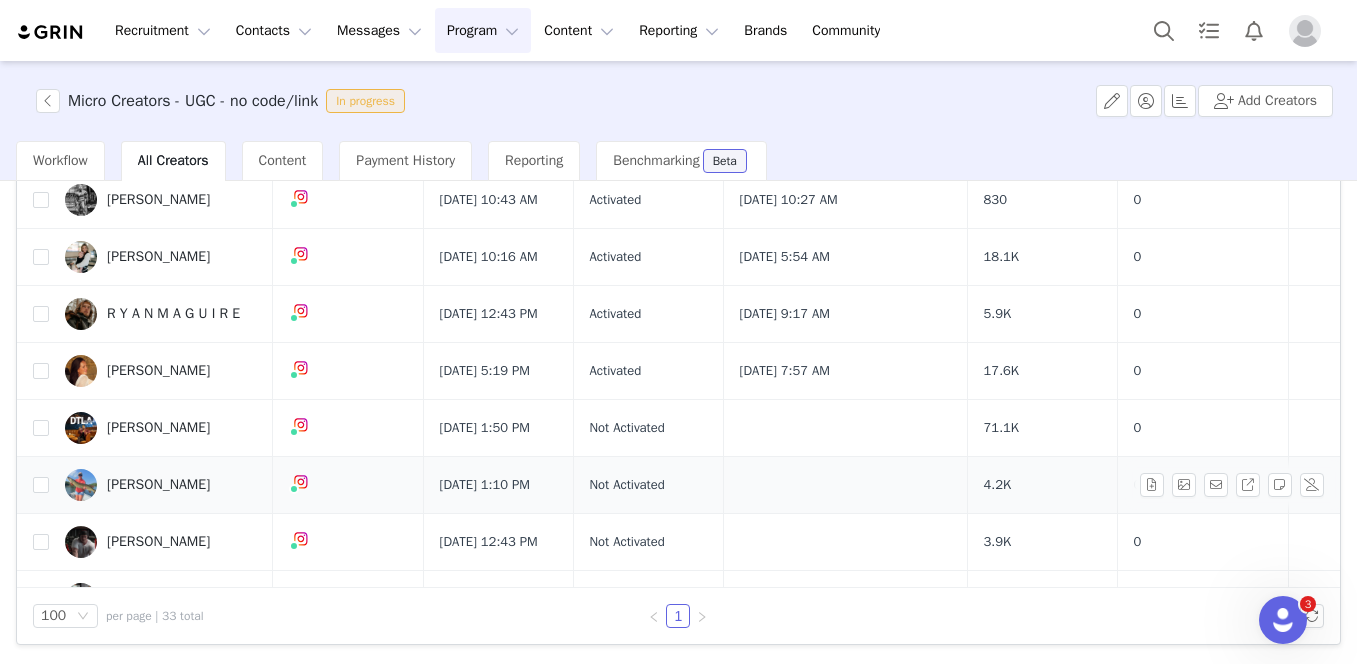 click on "Sara Lamson" at bounding box center [158, 485] 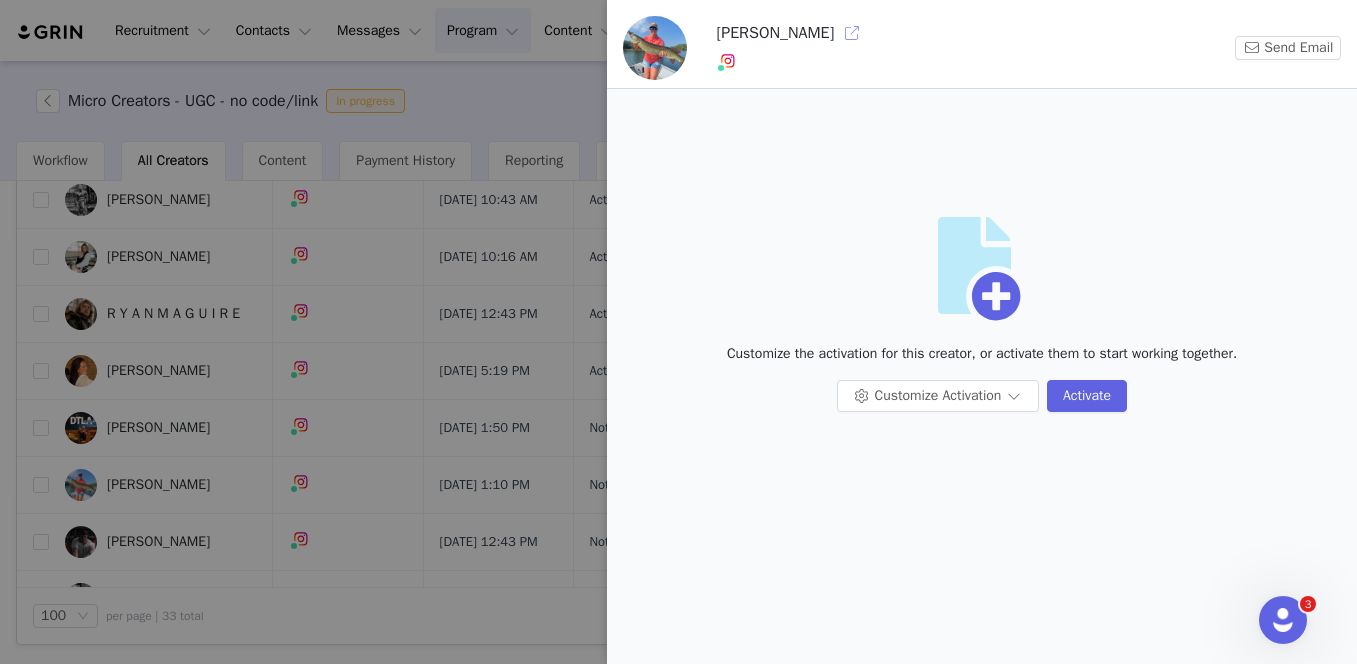 click at bounding box center [852, 33] 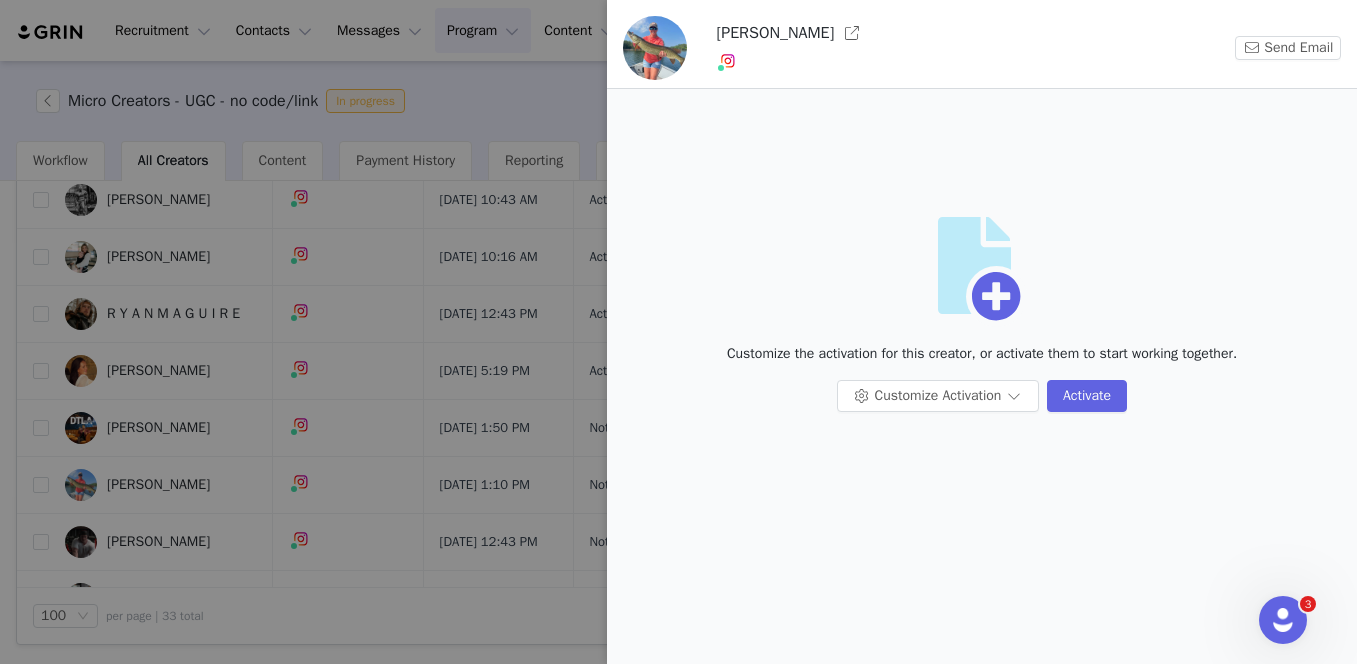 click at bounding box center [678, 332] 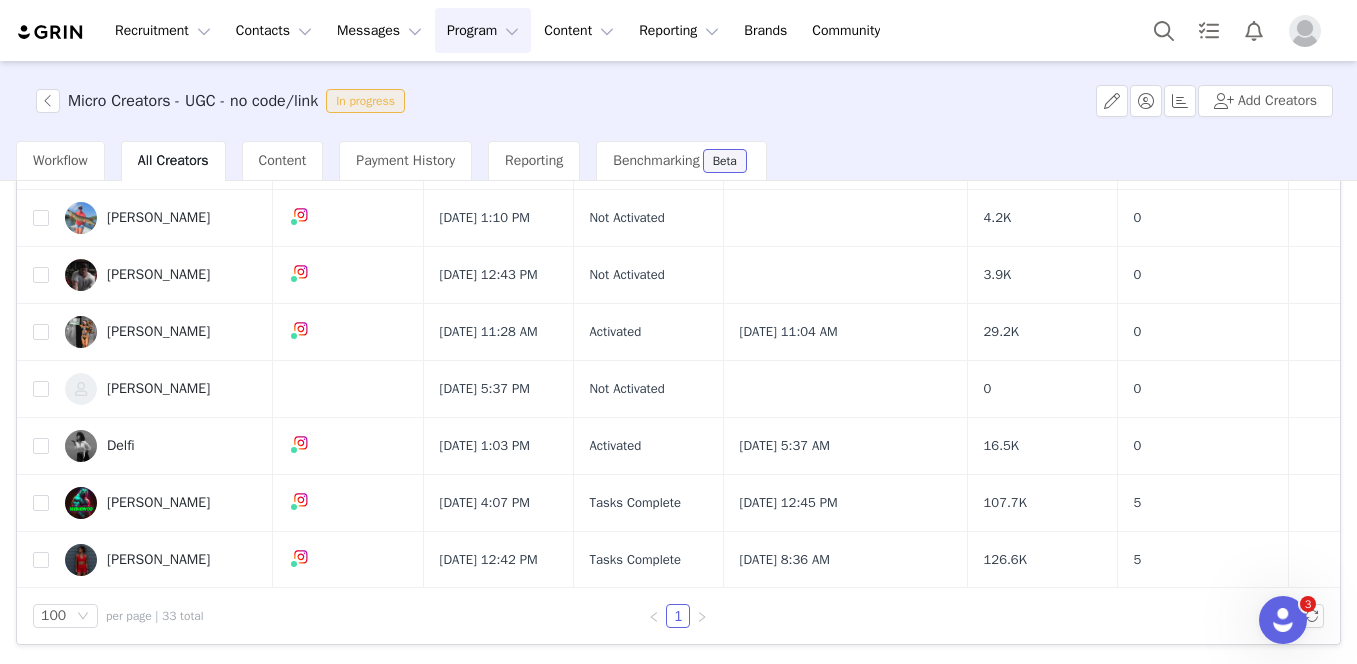 scroll, scrollTop: 540, scrollLeft: 0, axis: vertical 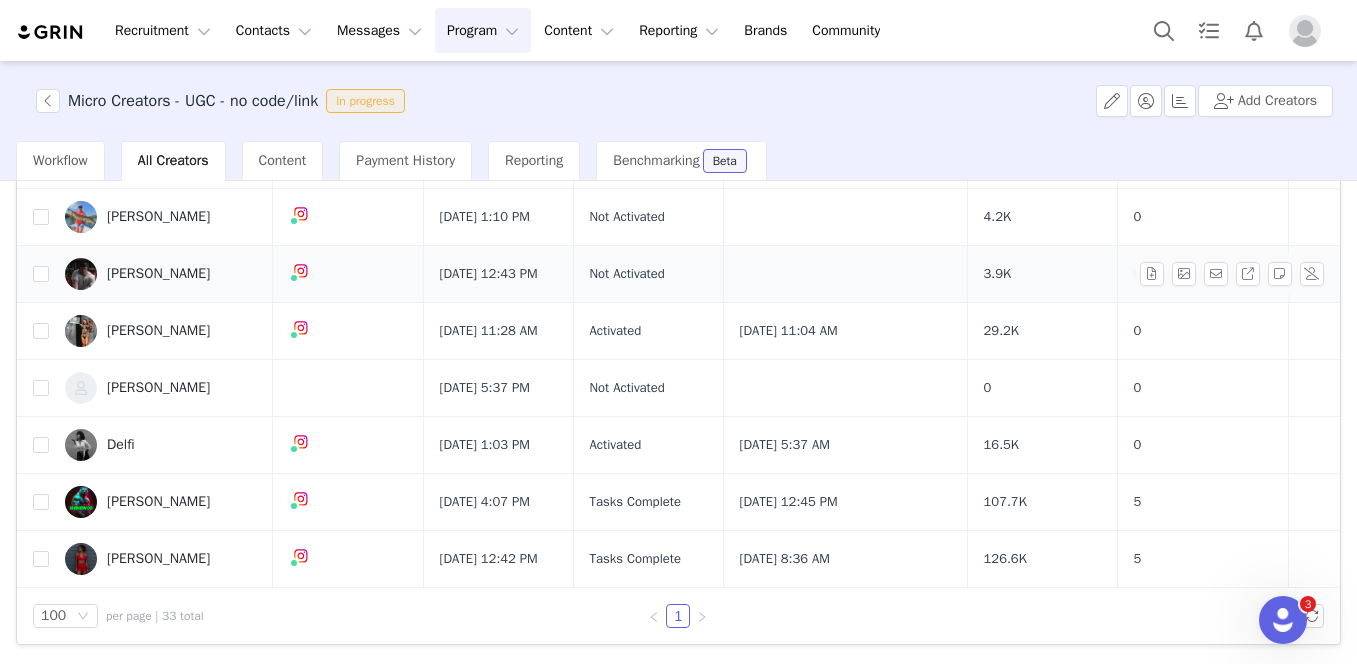 click on "David Prochaska" at bounding box center (158, 274) 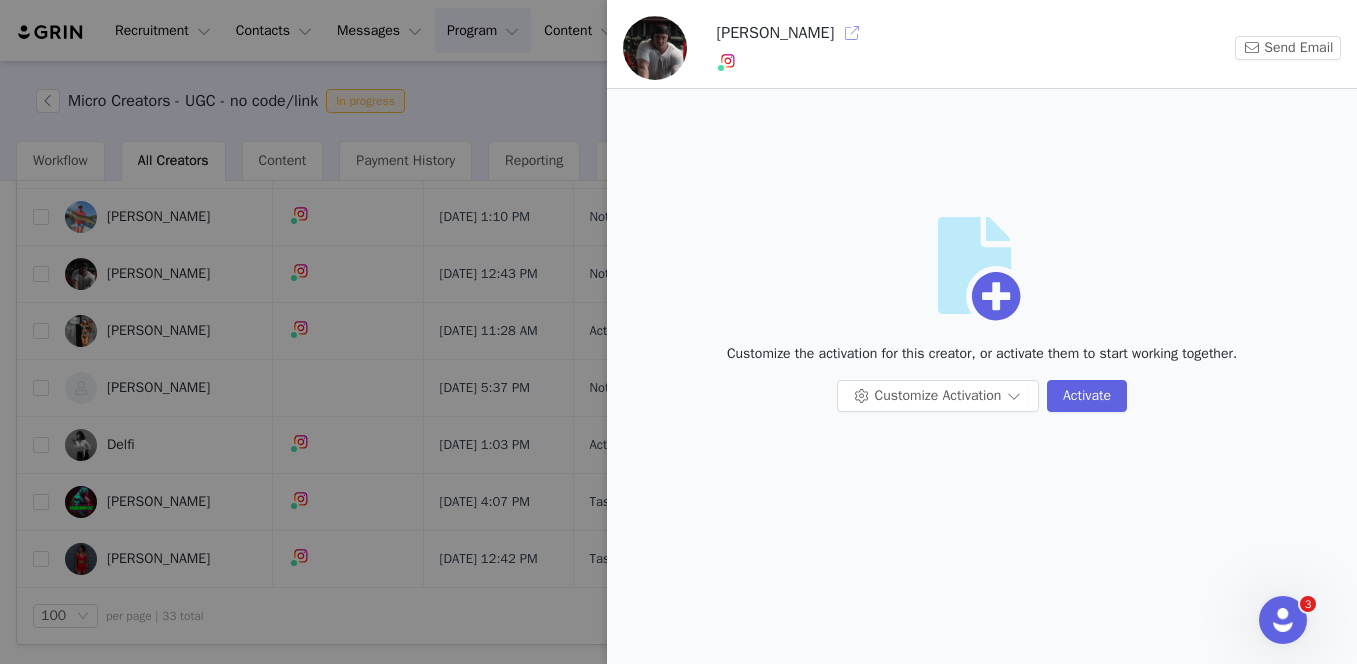 click at bounding box center (852, 33) 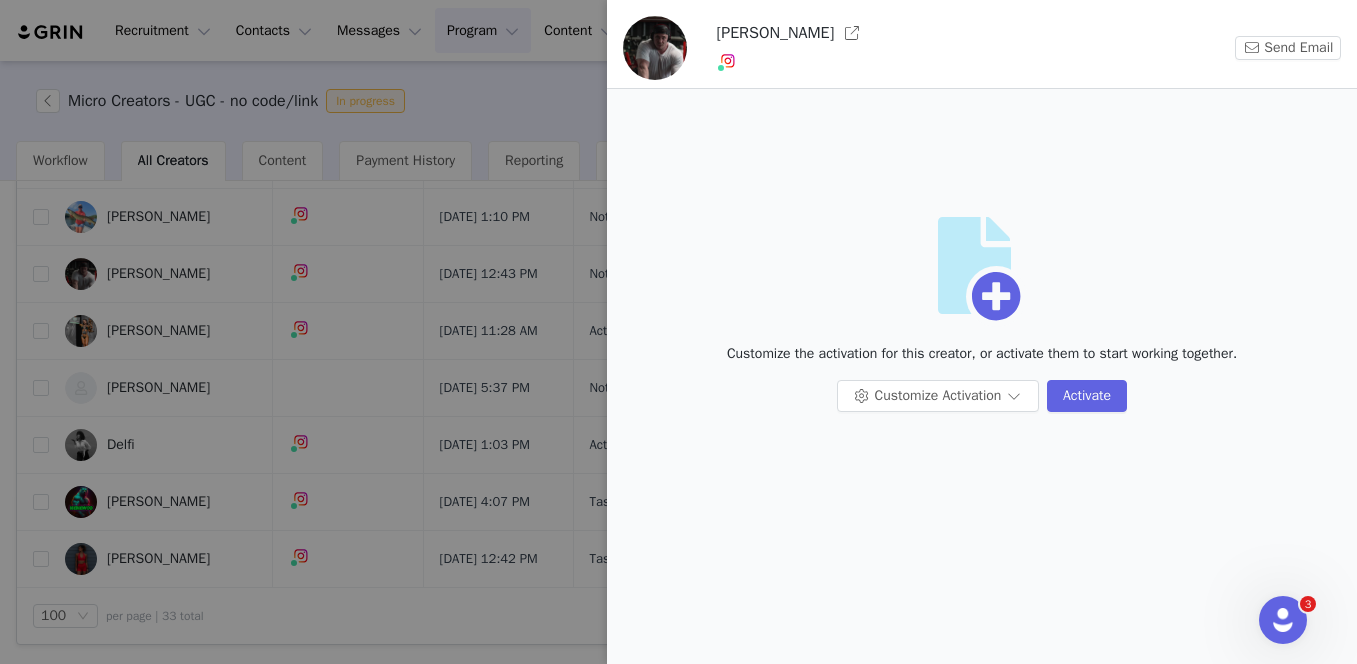 click at bounding box center [678, 332] 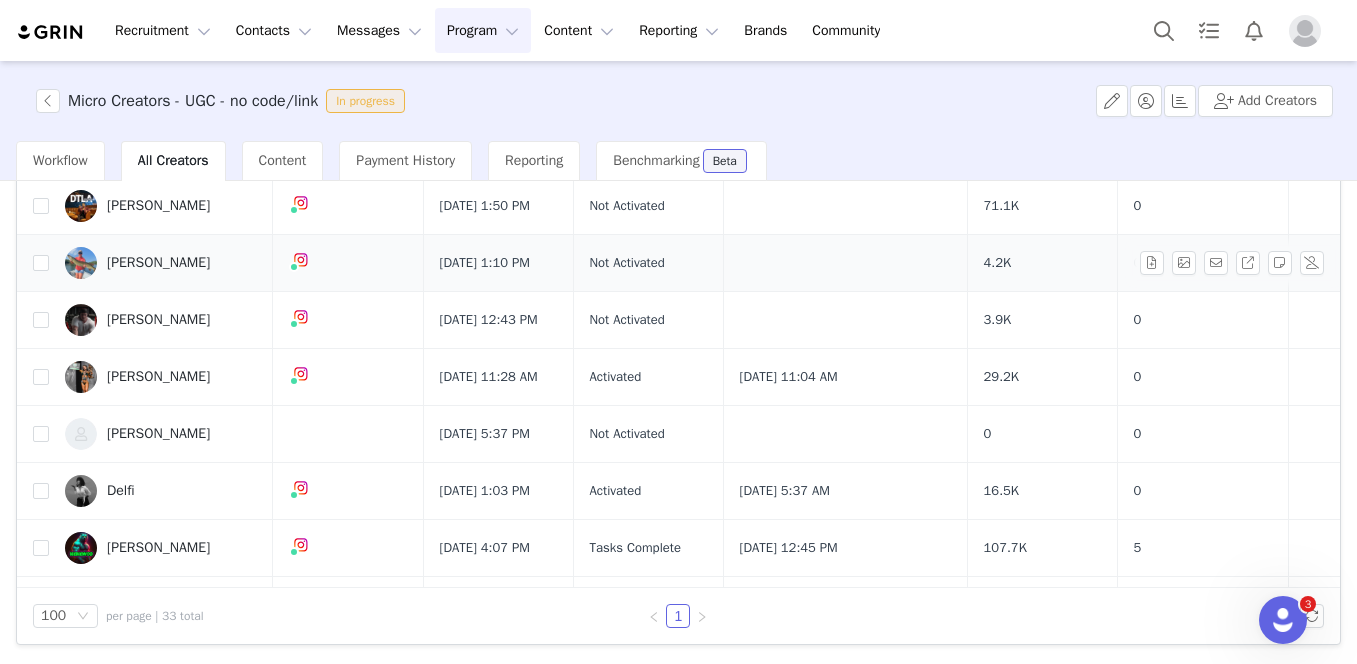 scroll, scrollTop: 503, scrollLeft: 0, axis: vertical 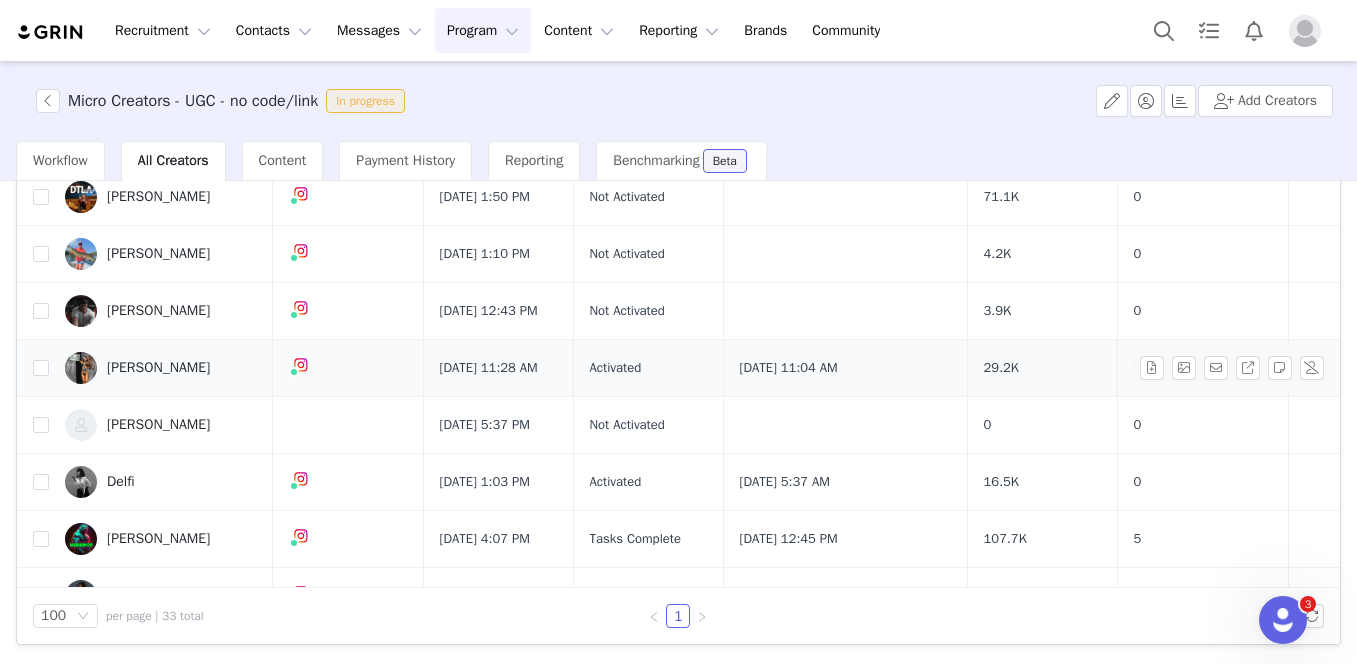 click on "Megan Olsson" at bounding box center (161, 368) 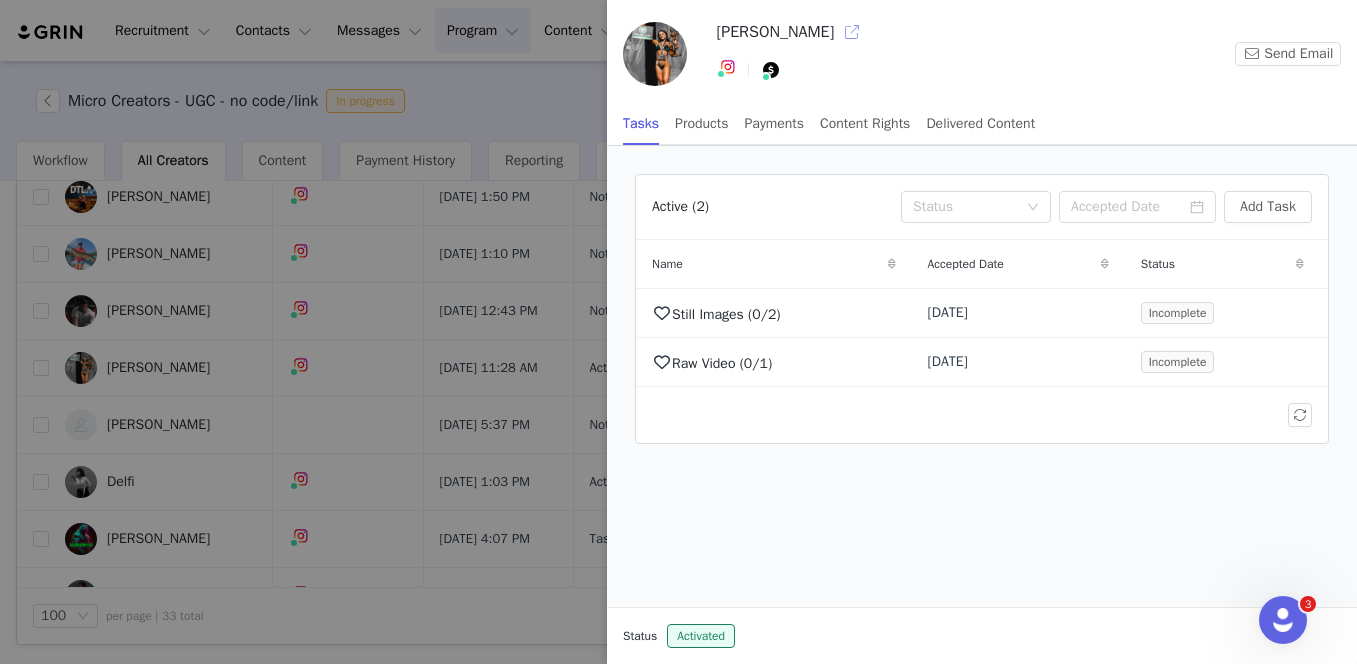 click at bounding box center (852, 32) 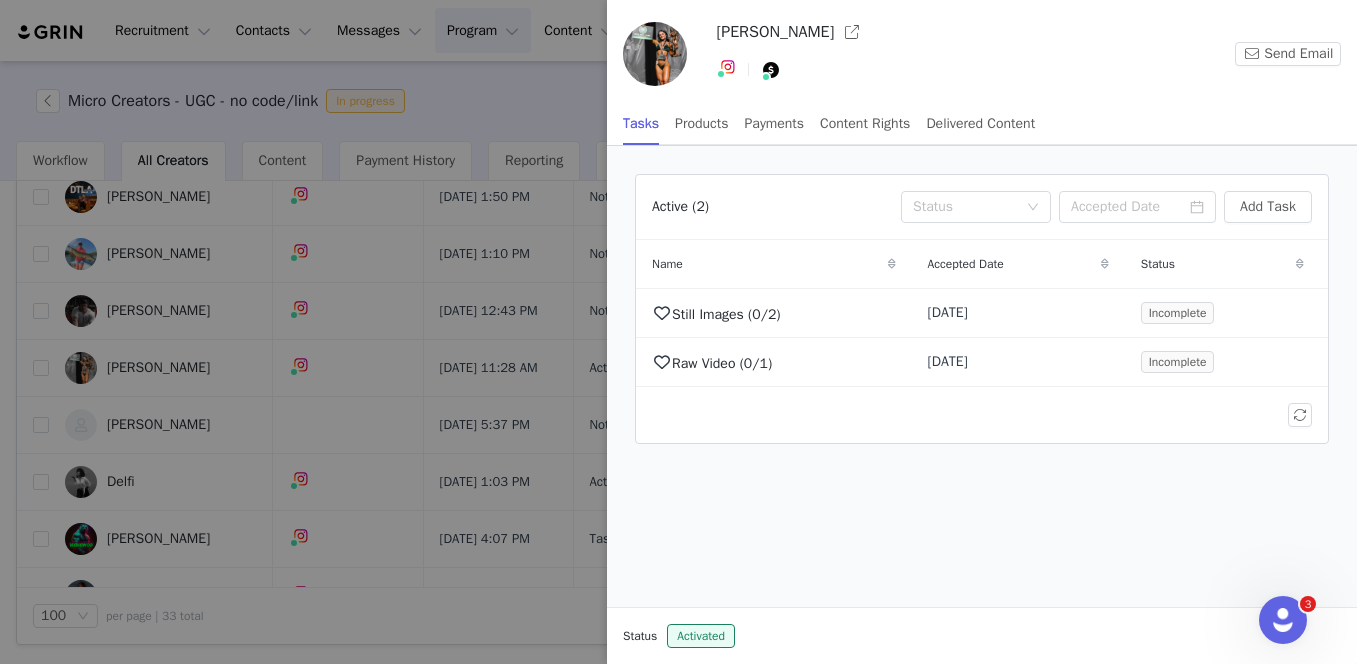 click at bounding box center (678, 332) 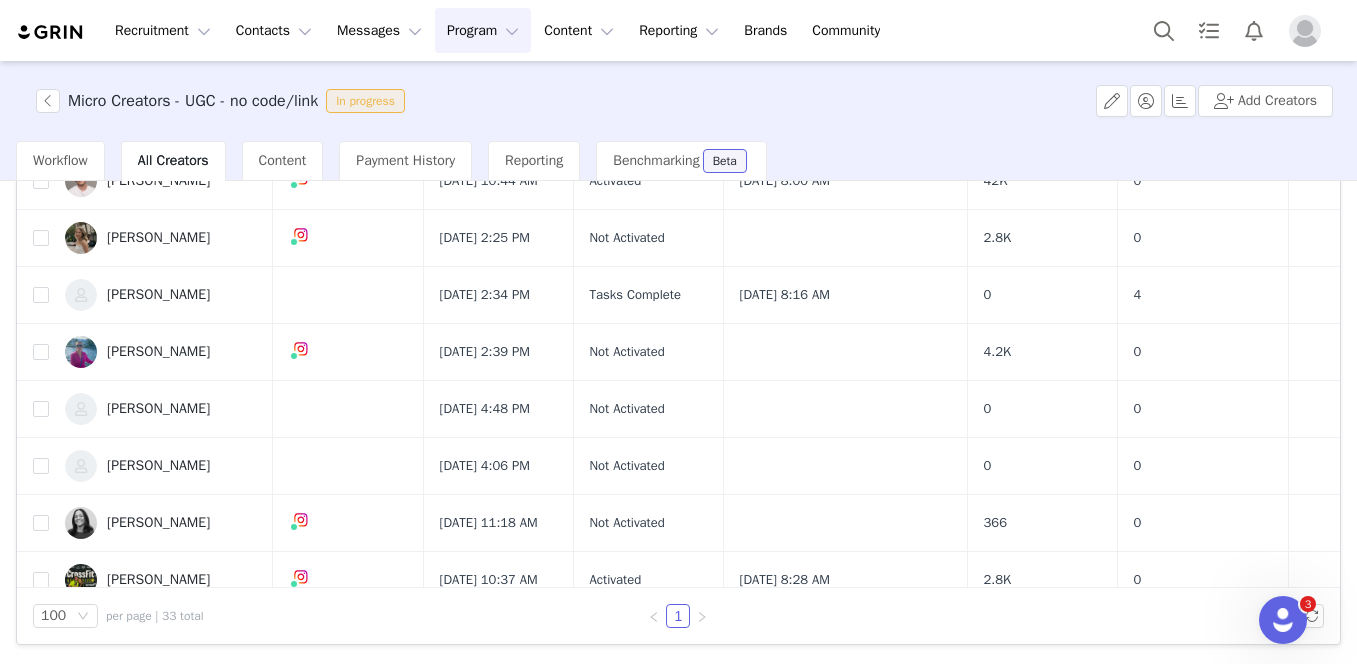 scroll, scrollTop: 1092, scrollLeft: 0, axis: vertical 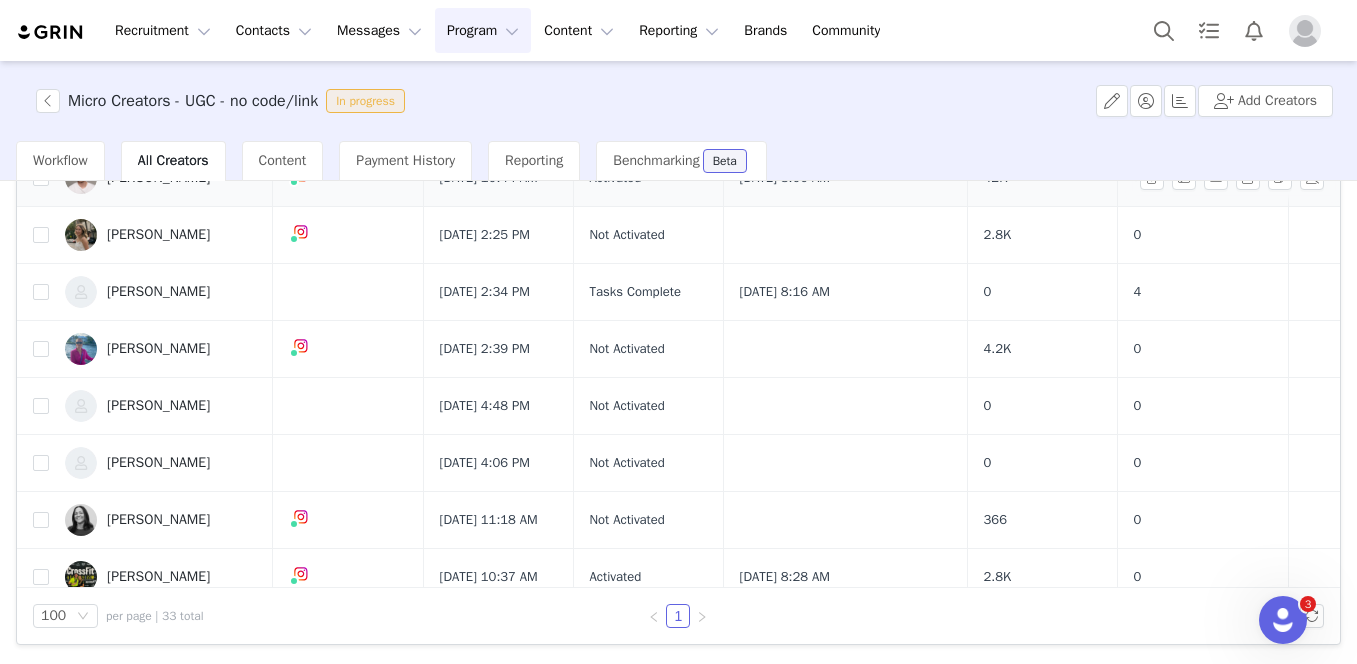 click on "Kelton Maloy" at bounding box center [158, 178] 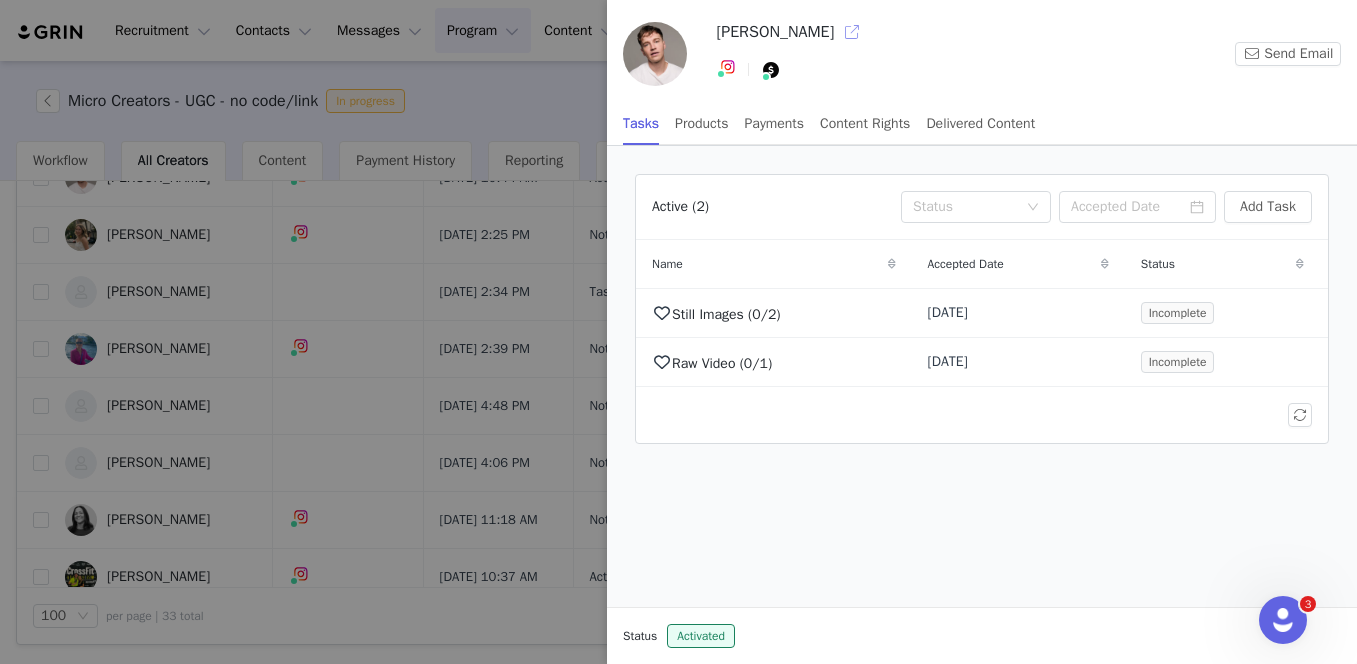 click at bounding box center (852, 32) 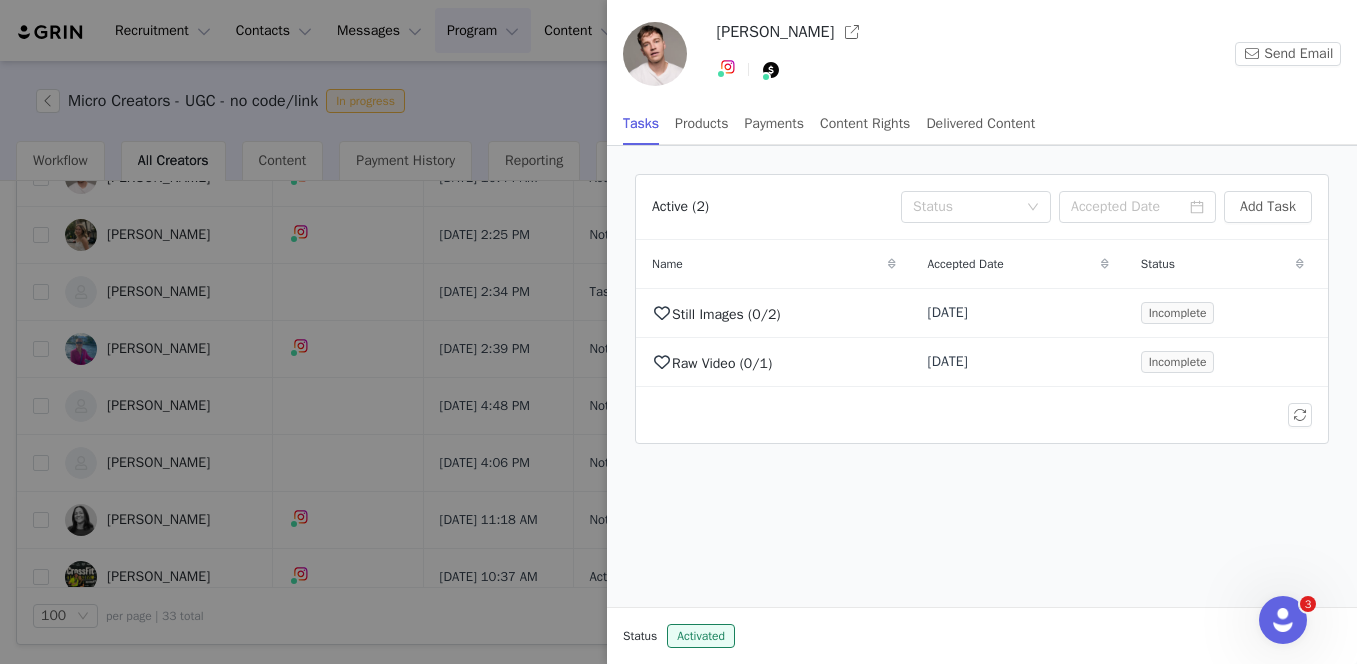 click at bounding box center [678, 332] 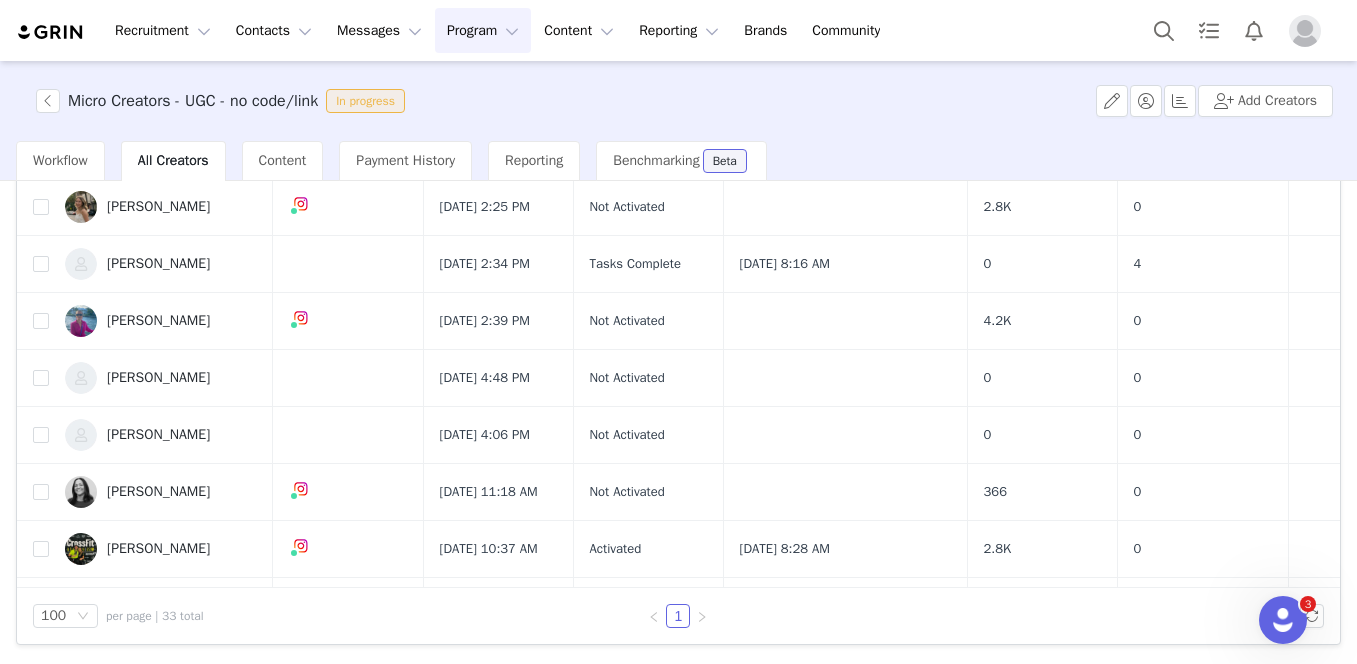 scroll, scrollTop: 1189, scrollLeft: 0, axis: vertical 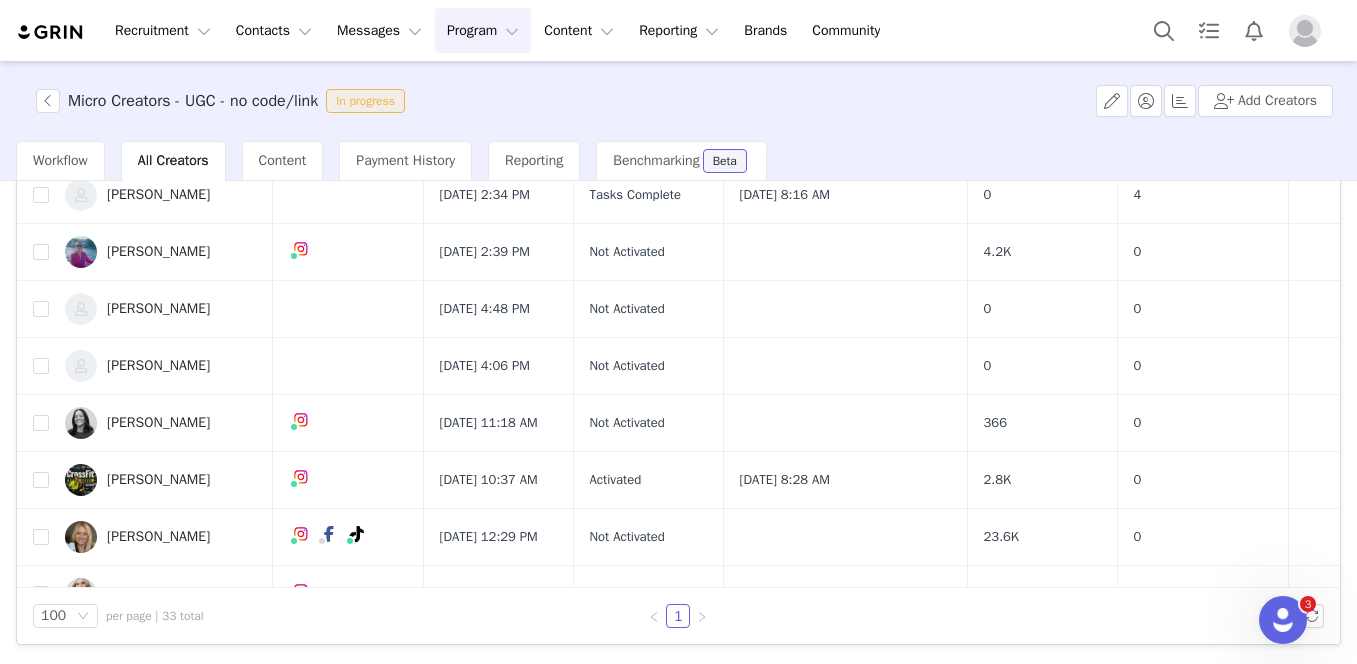 click on "Kaelyn Page" at bounding box center (158, 138) 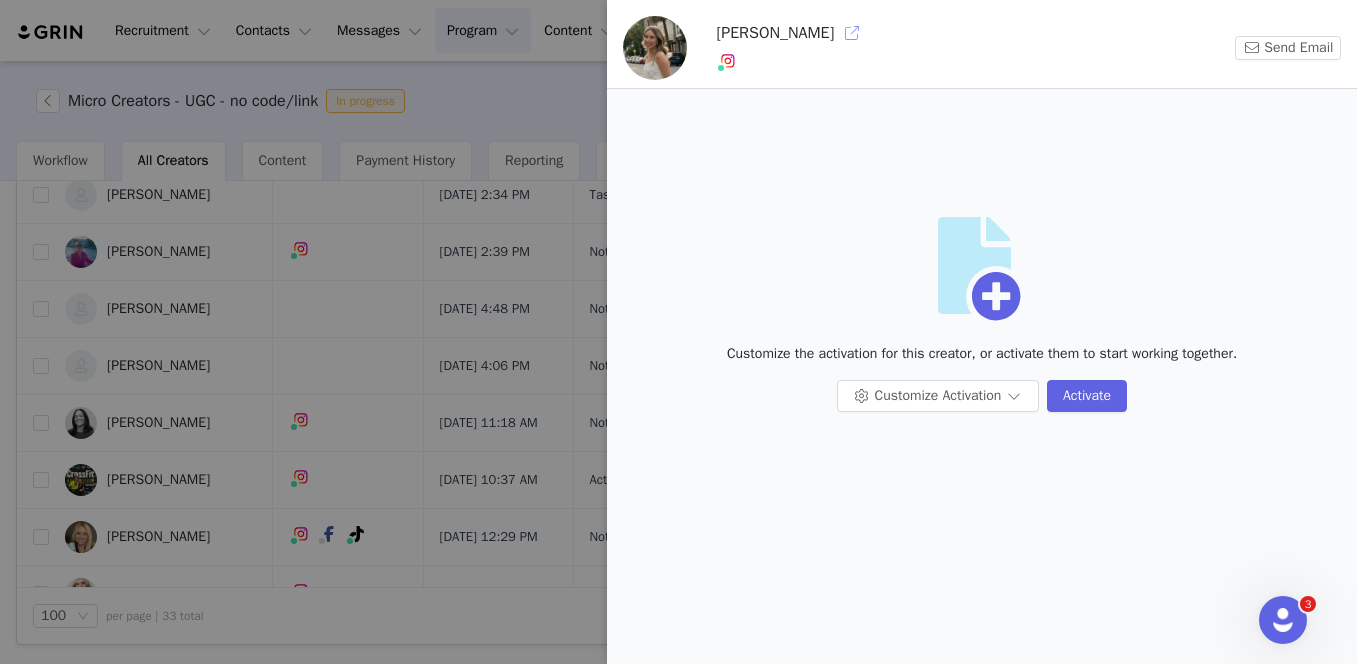 click at bounding box center [852, 33] 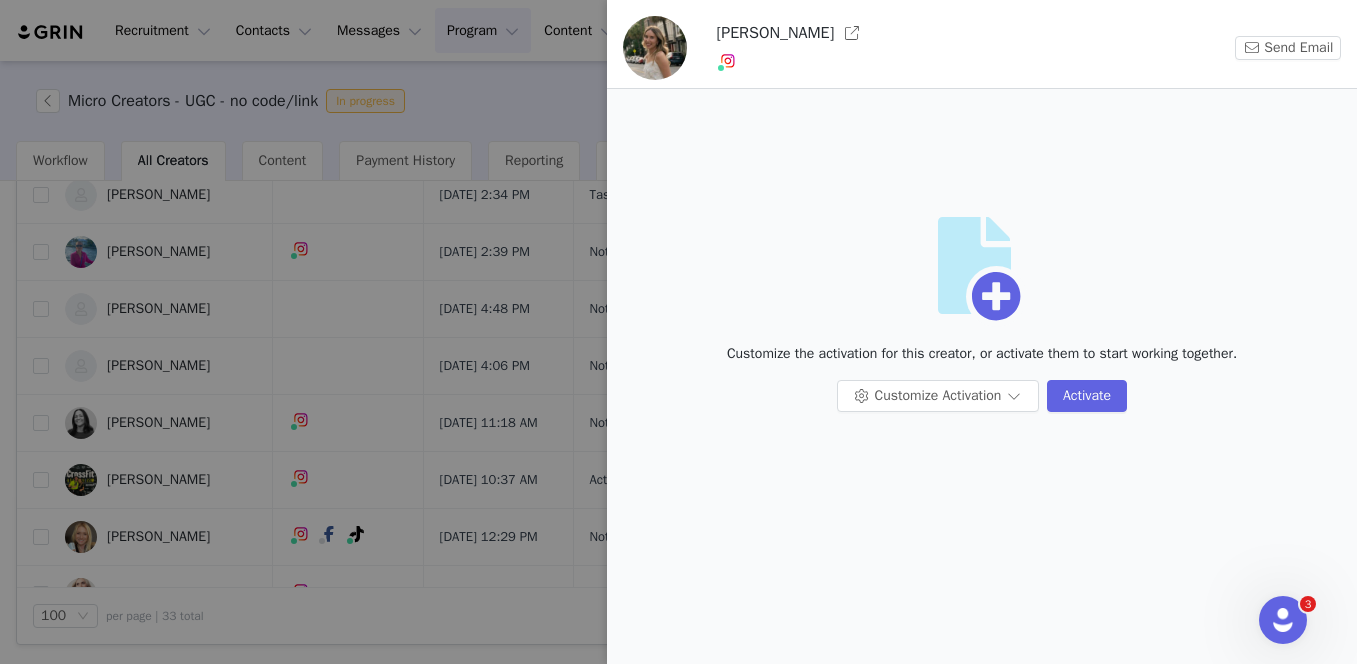 click at bounding box center (678, 332) 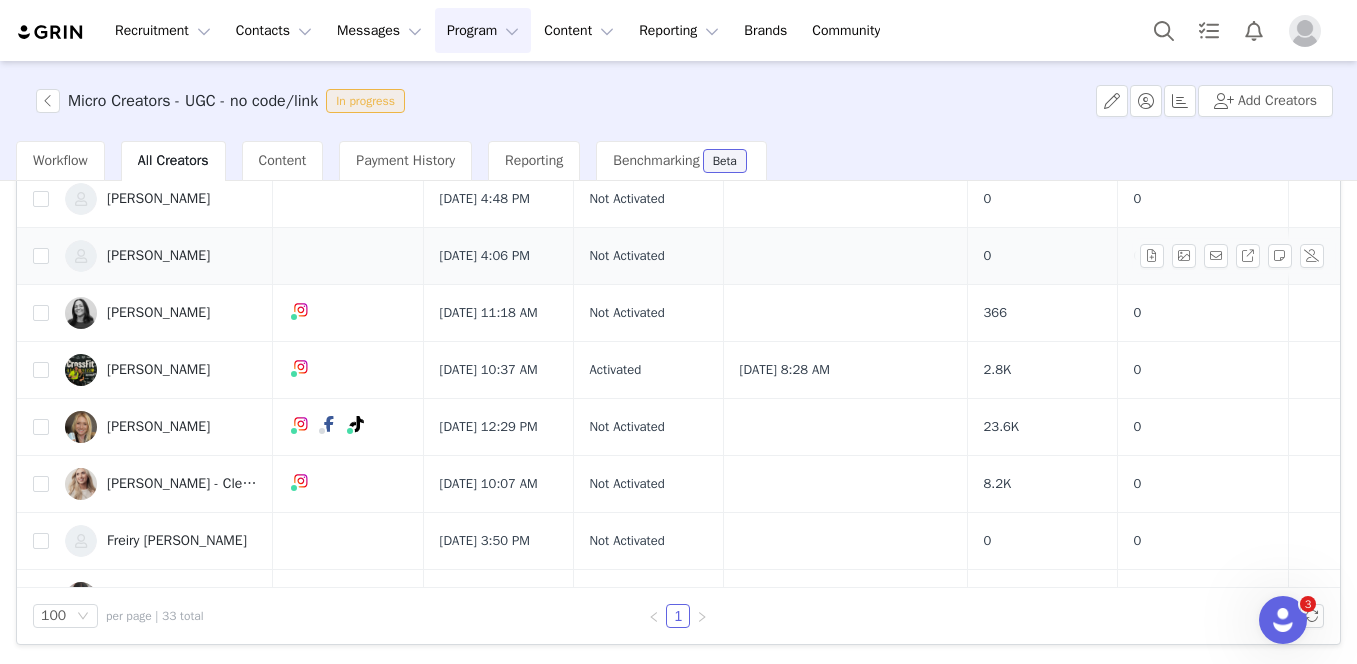 scroll, scrollTop: 1293, scrollLeft: 0, axis: vertical 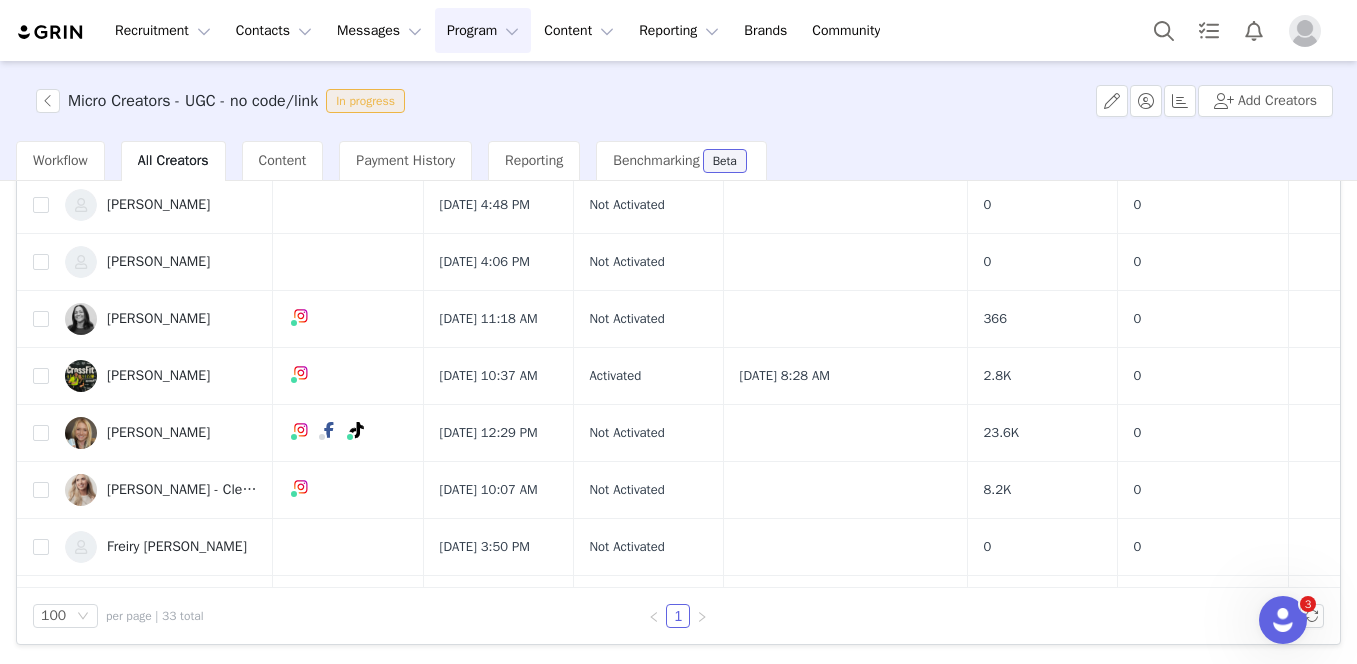 click on "Shelby Armbrister" at bounding box center [158, 148] 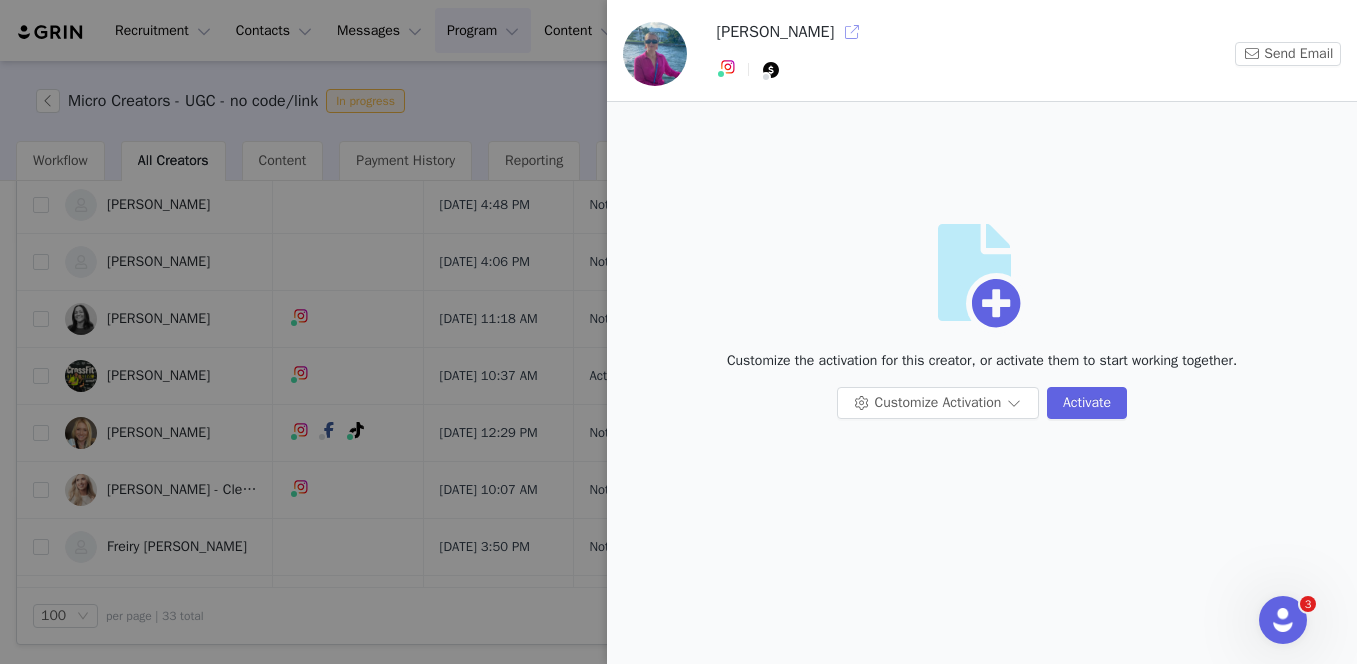 click at bounding box center [852, 32] 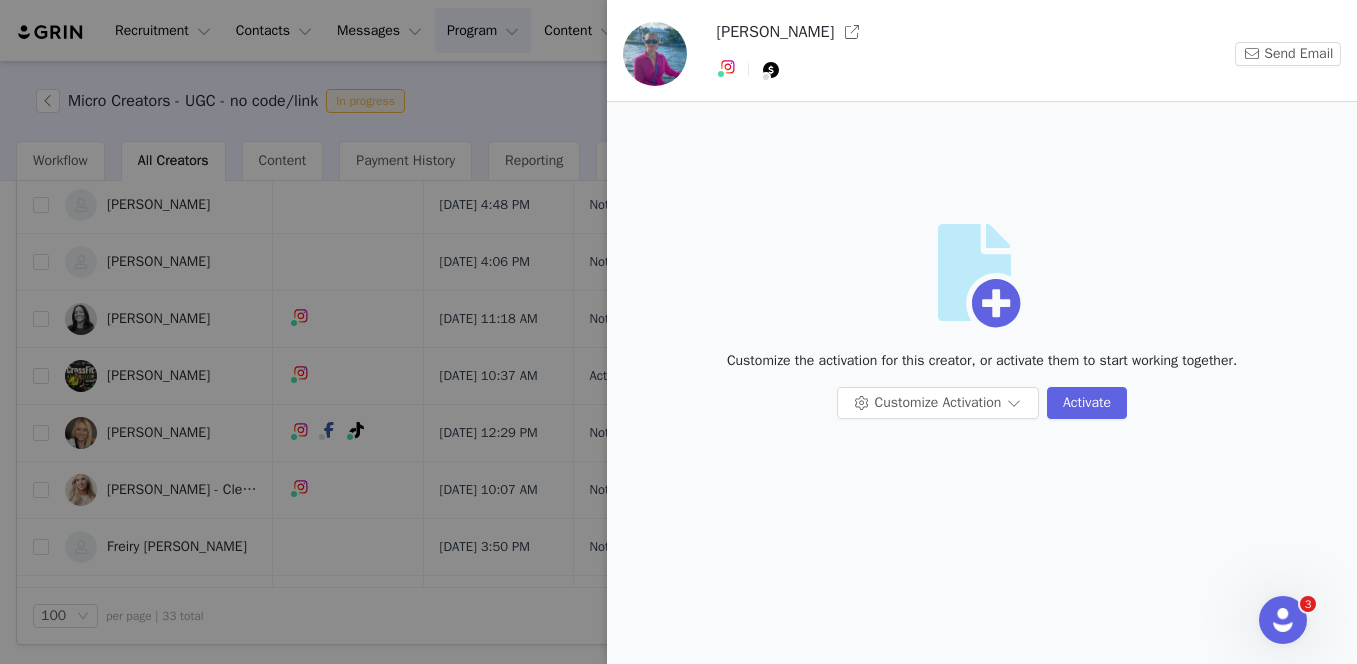 click at bounding box center [678, 332] 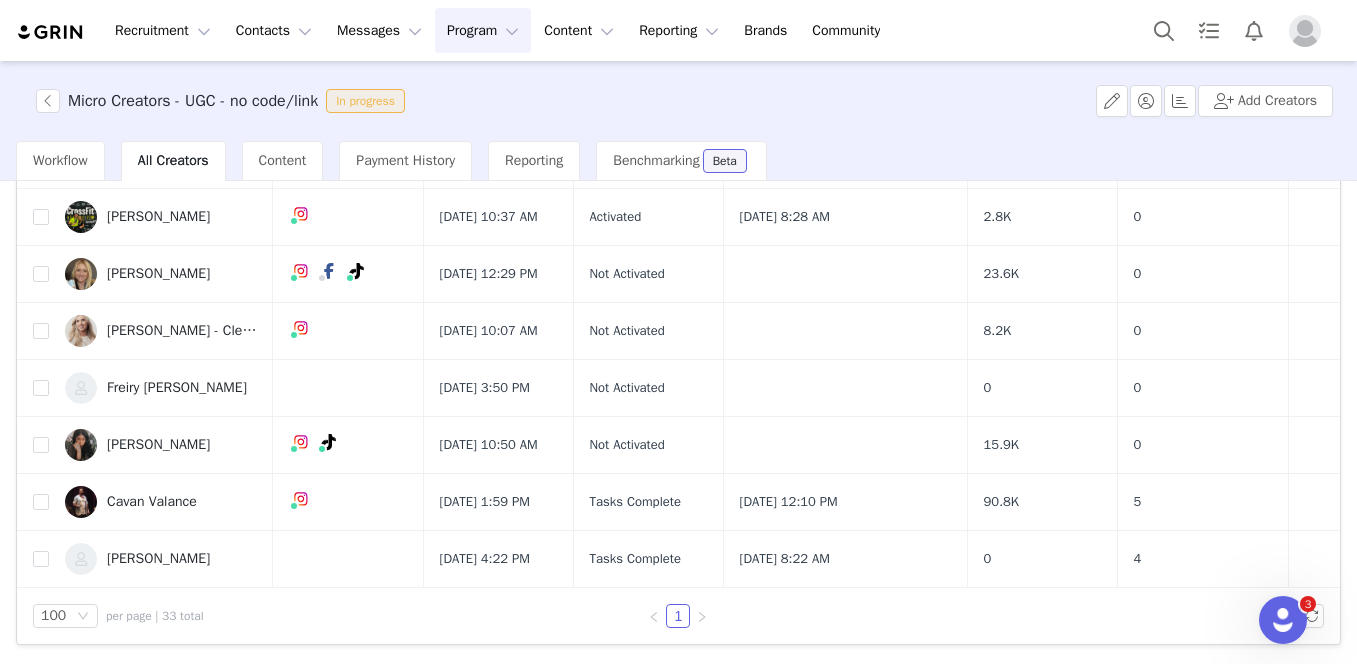 scroll, scrollTop: 1529, scrollLeft: 0, axis: vertical 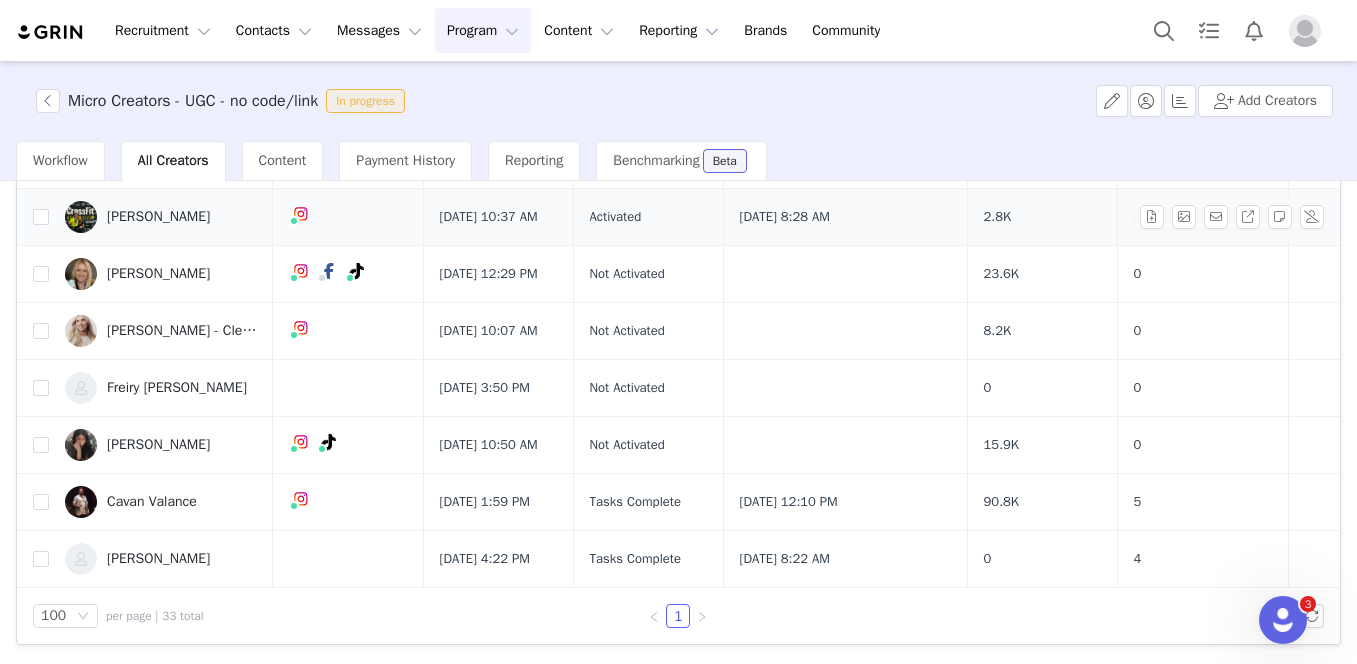 click on "Brandon Mantz" at bounding box center (158, 217) 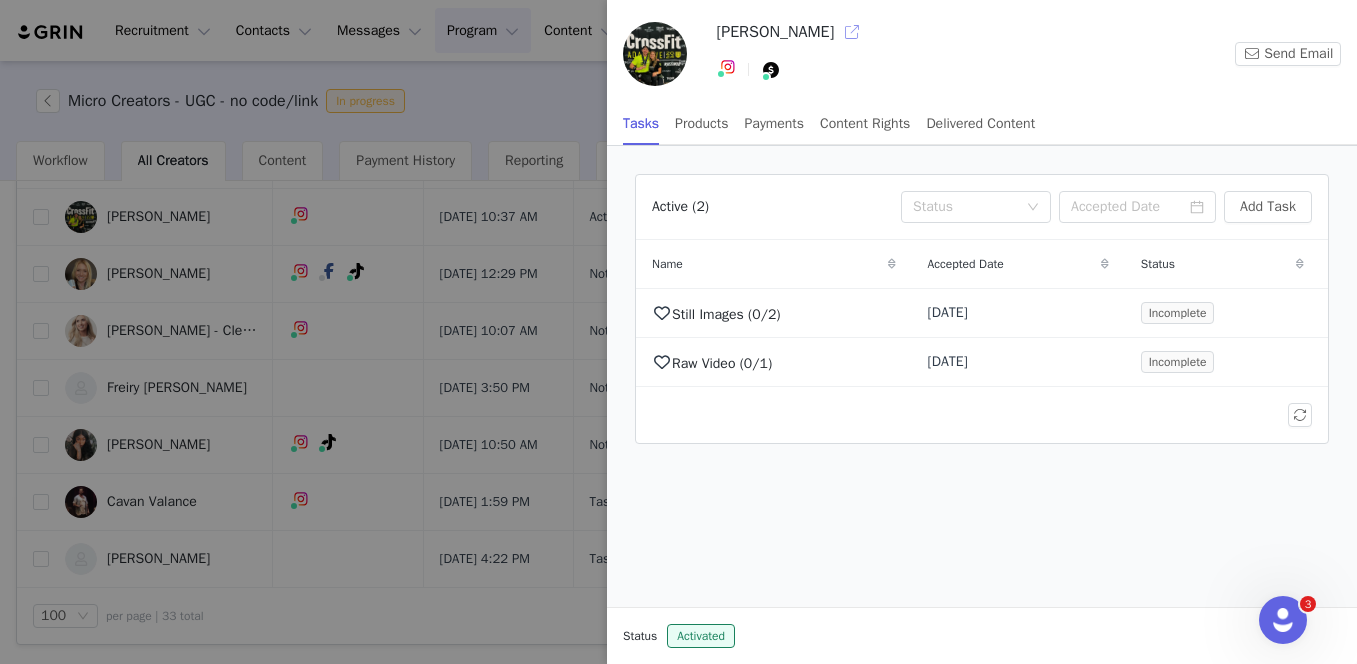 click at bounding box center (852, 32) 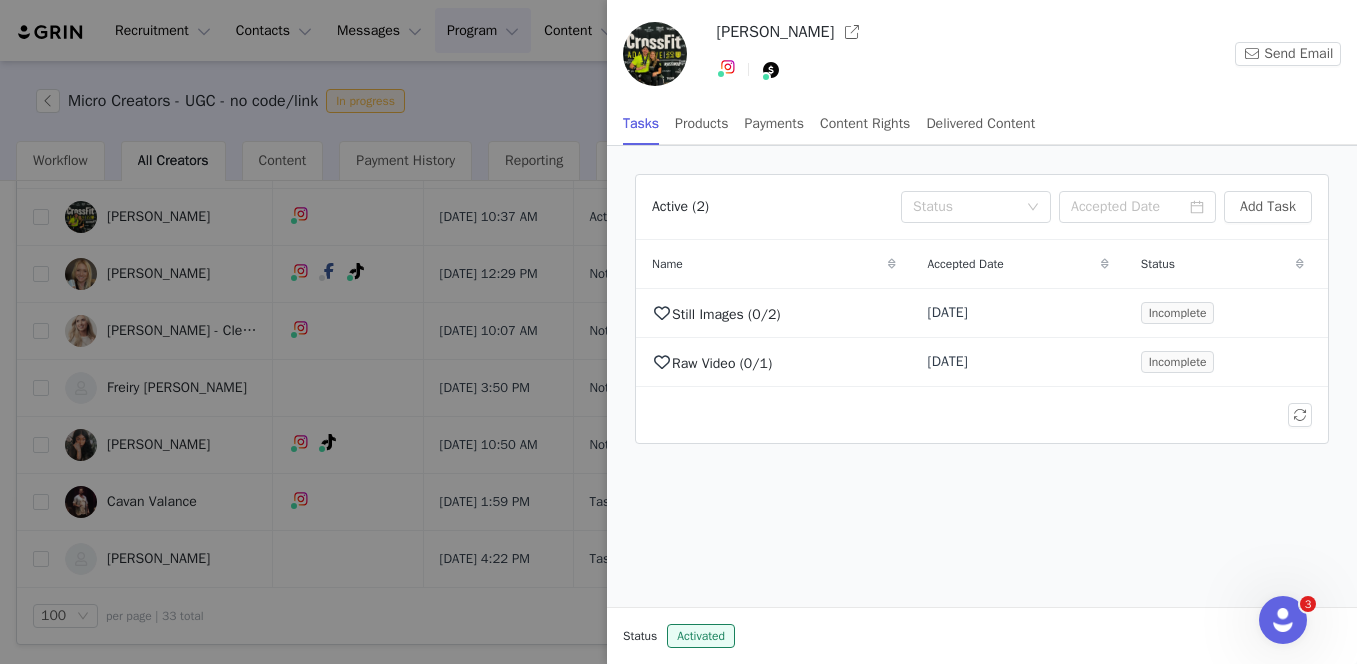 click at bounding box center (678, 332) 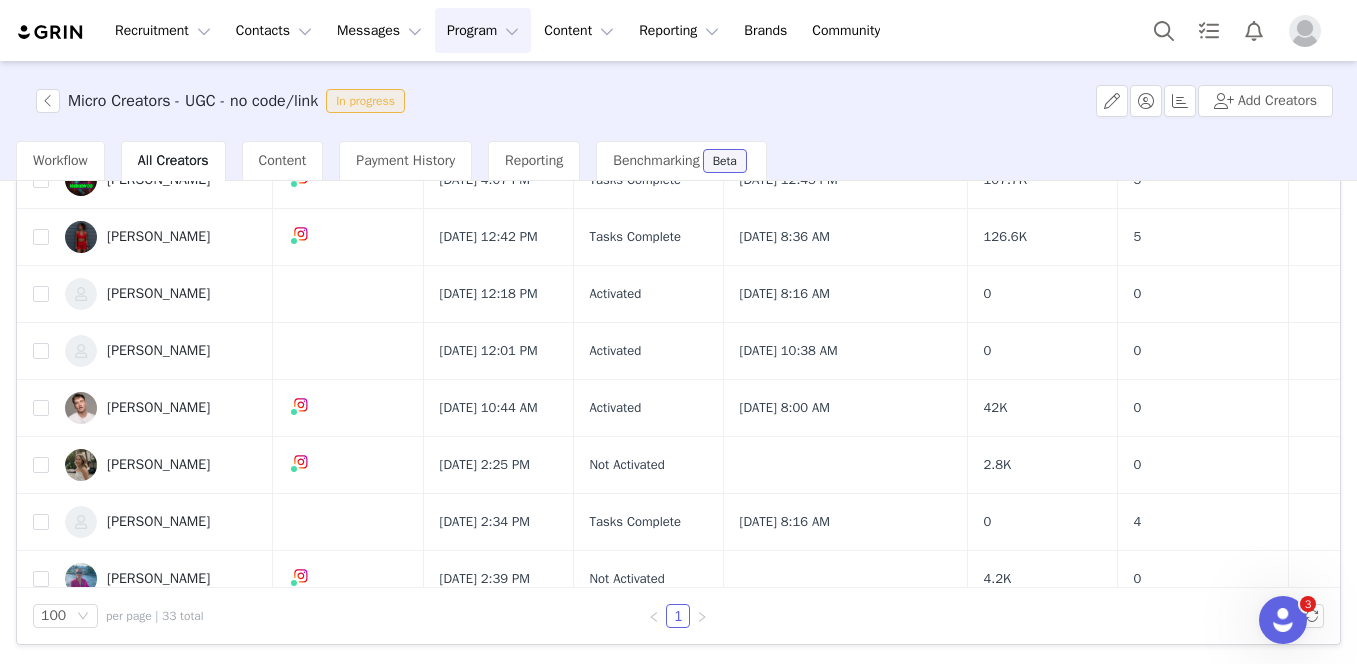 scroll, scrollTop: 1684, scrollLeft: 0, axis: vertical 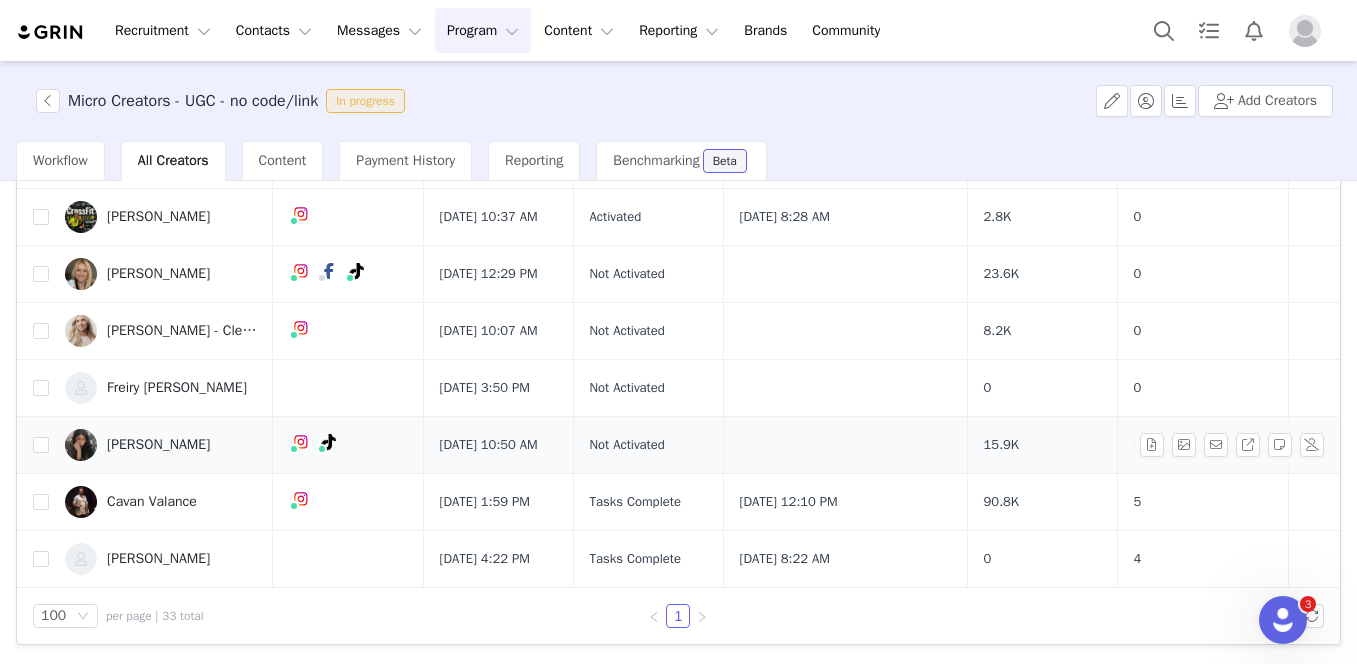 click on "[PERSON_NAME]" at bounding box center (158, 445) 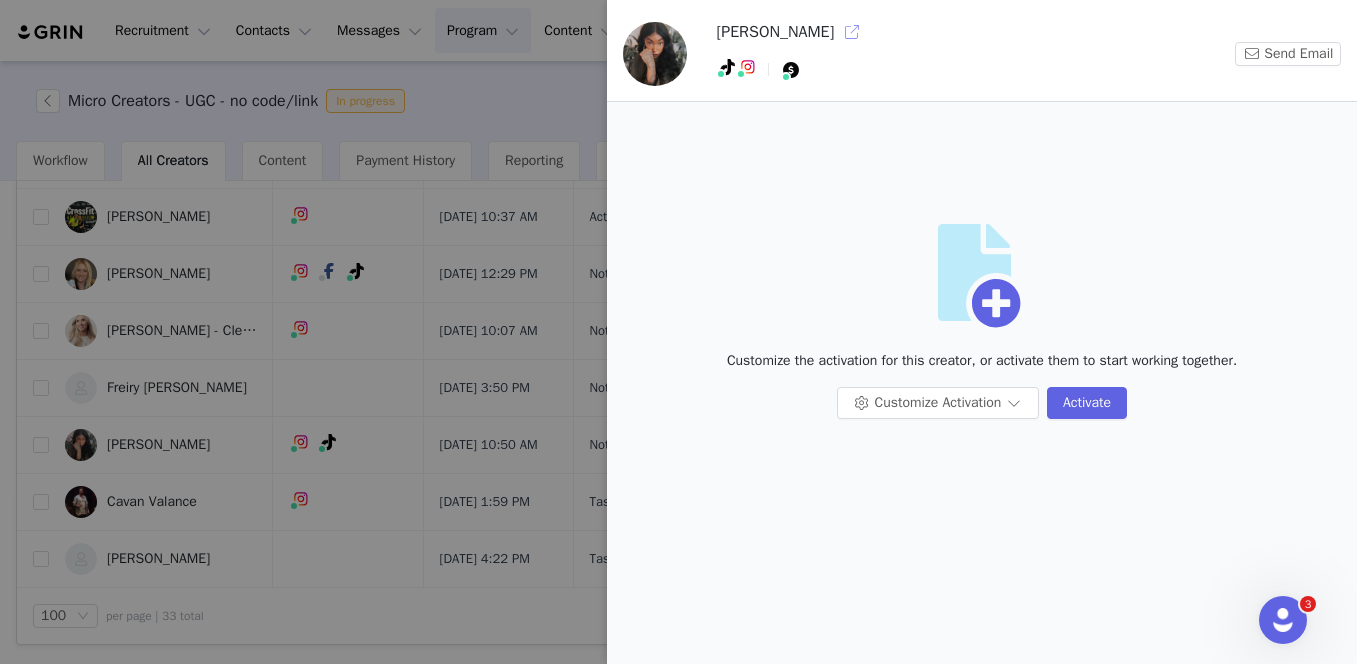 click at bounding box center [852, 32] 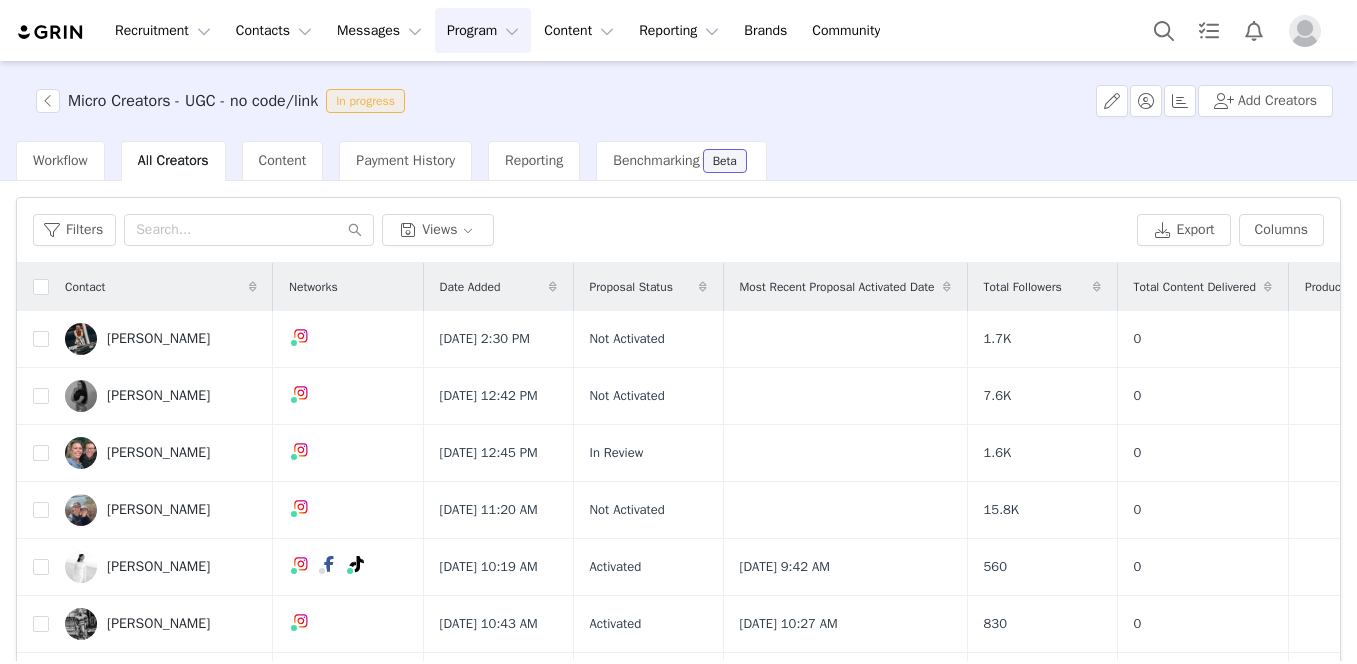 scroll, scrollTop: 0, scrollLeft: 0, axis: both 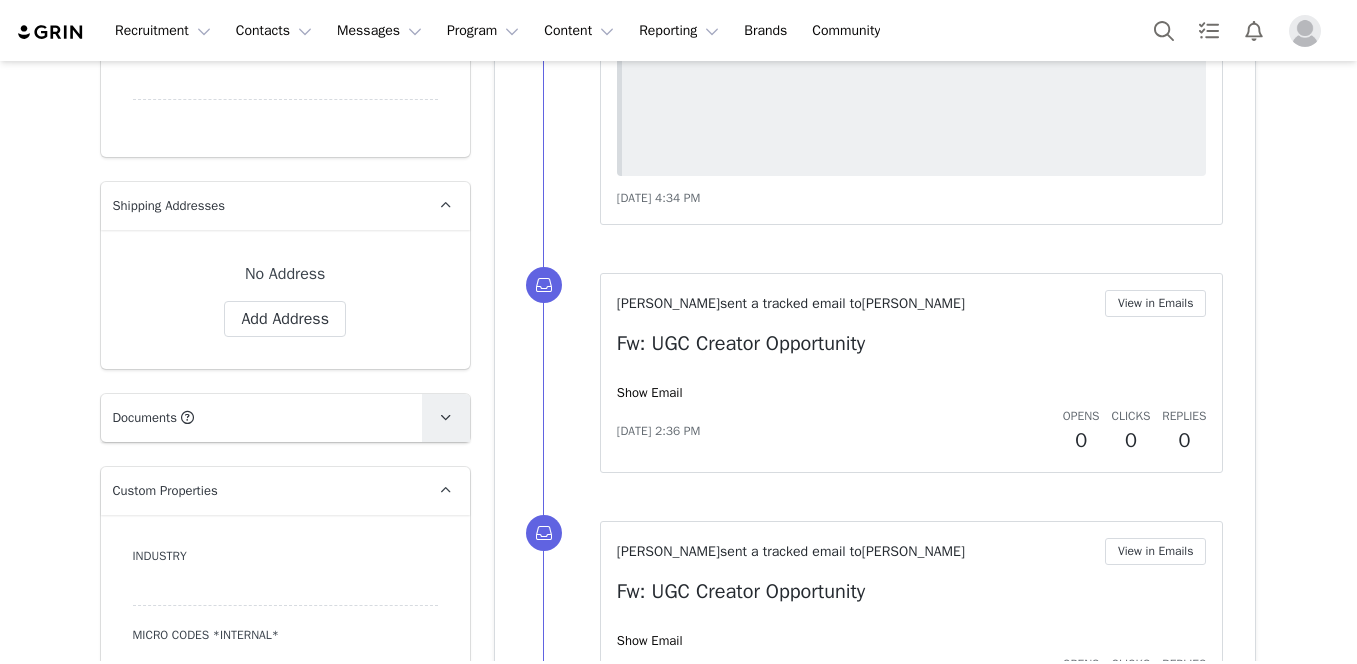 click at bounding box center (445, 417) 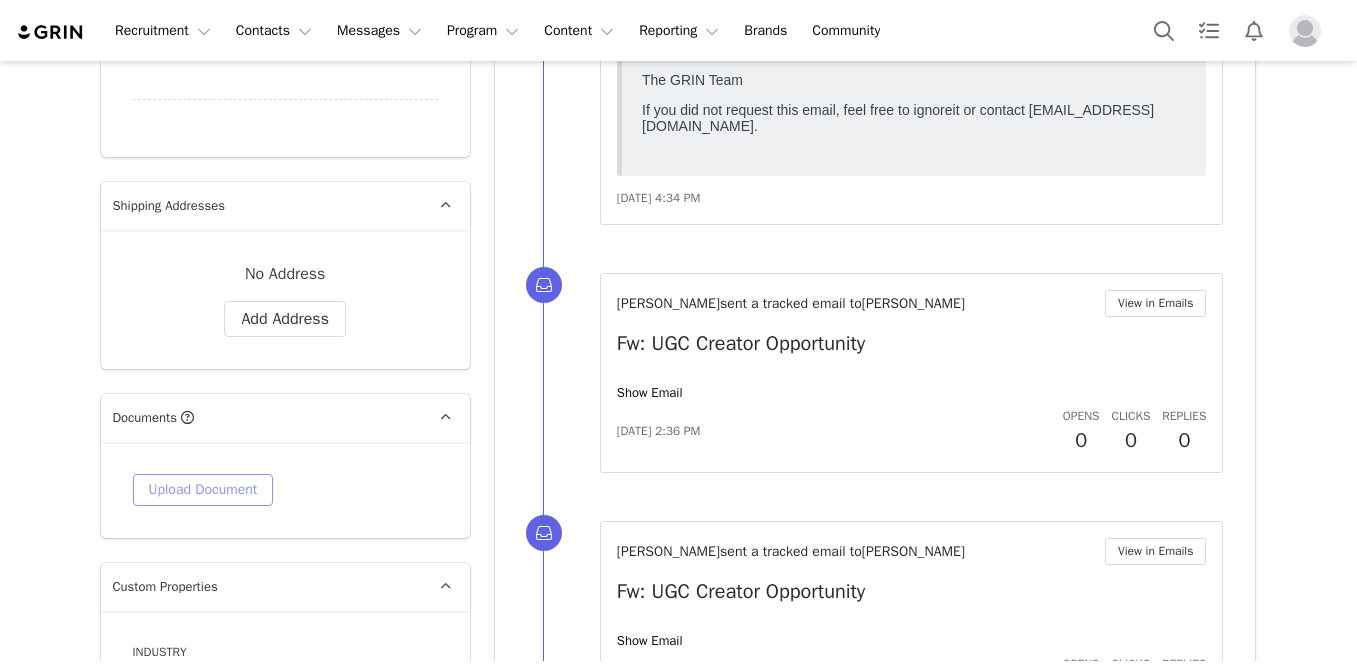 click on "Upload Document" at bounding box center [203, 490] 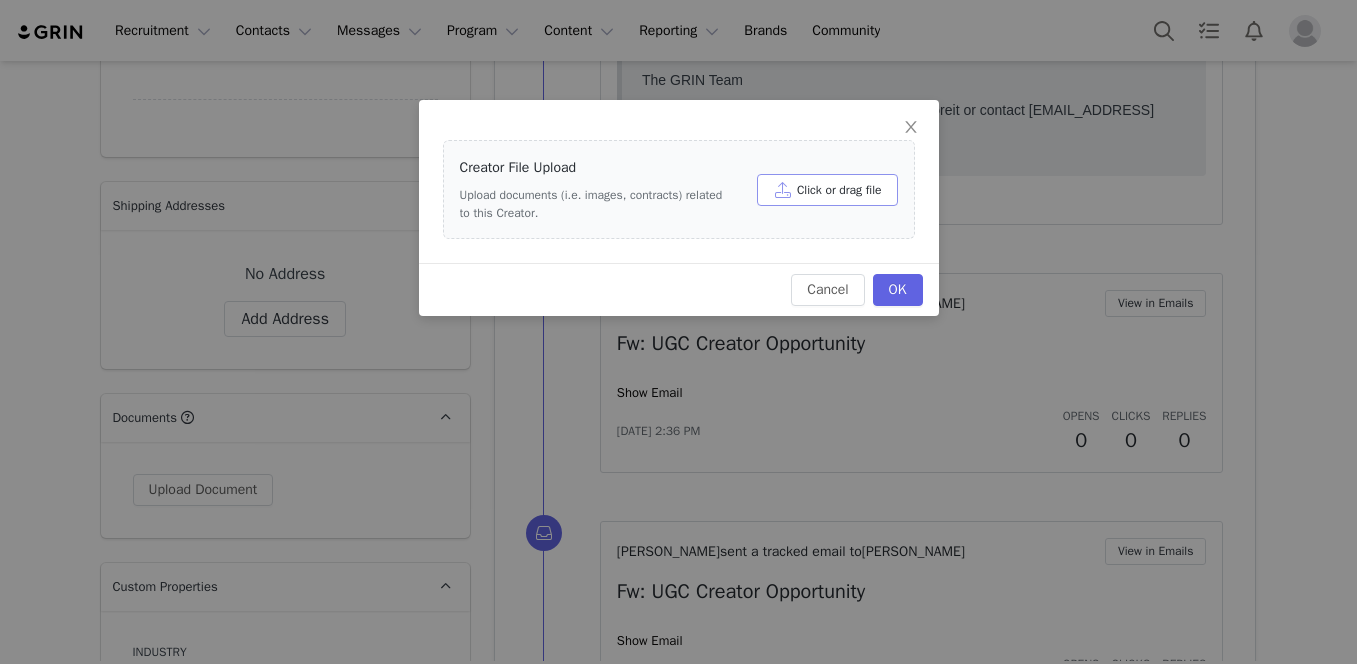 scroll, scrollTop: 0, scrollLeft: 0, axis: both 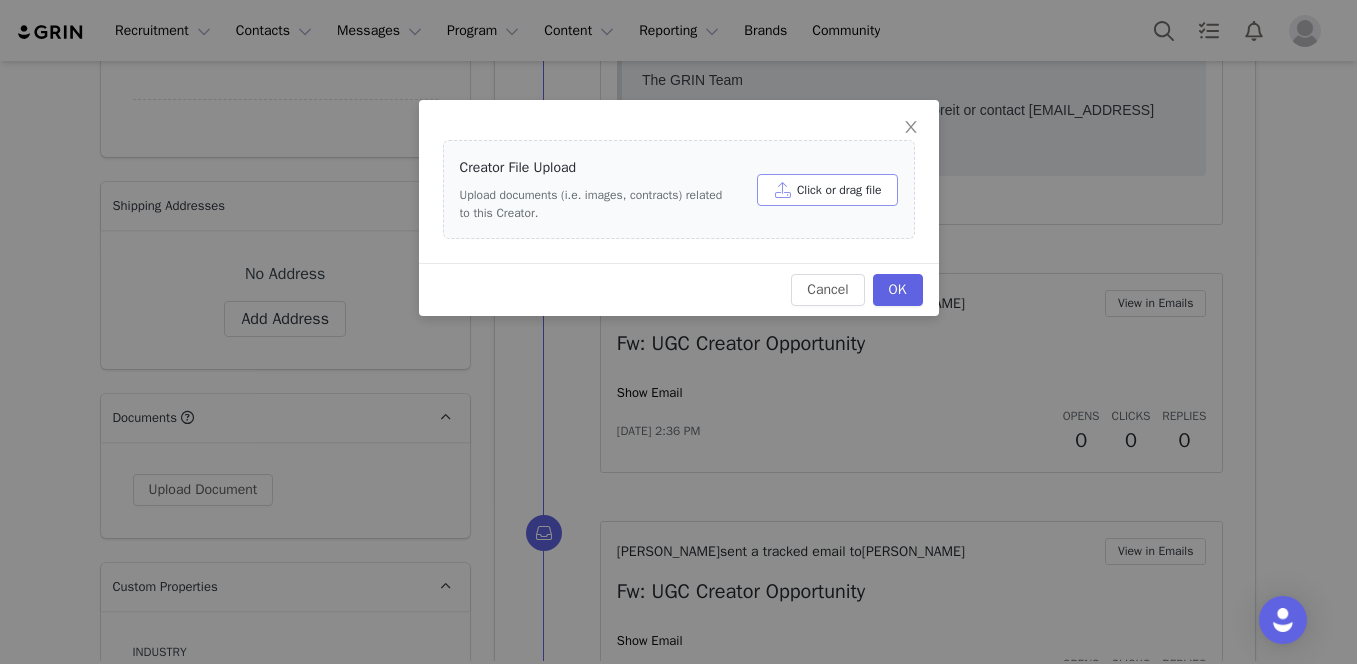 click on "Click or drag file" at bounding box center (827, 190) 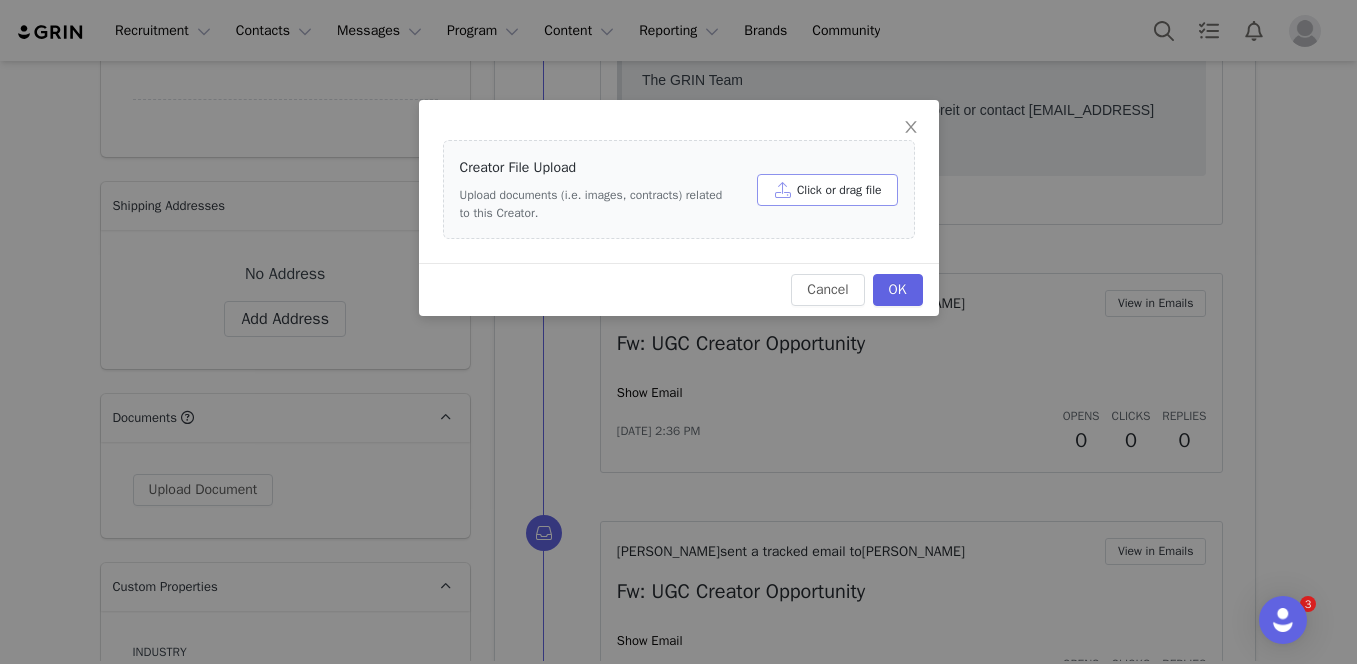 scroll, scrollTop: 0, scrollLeft: 0, axis: both 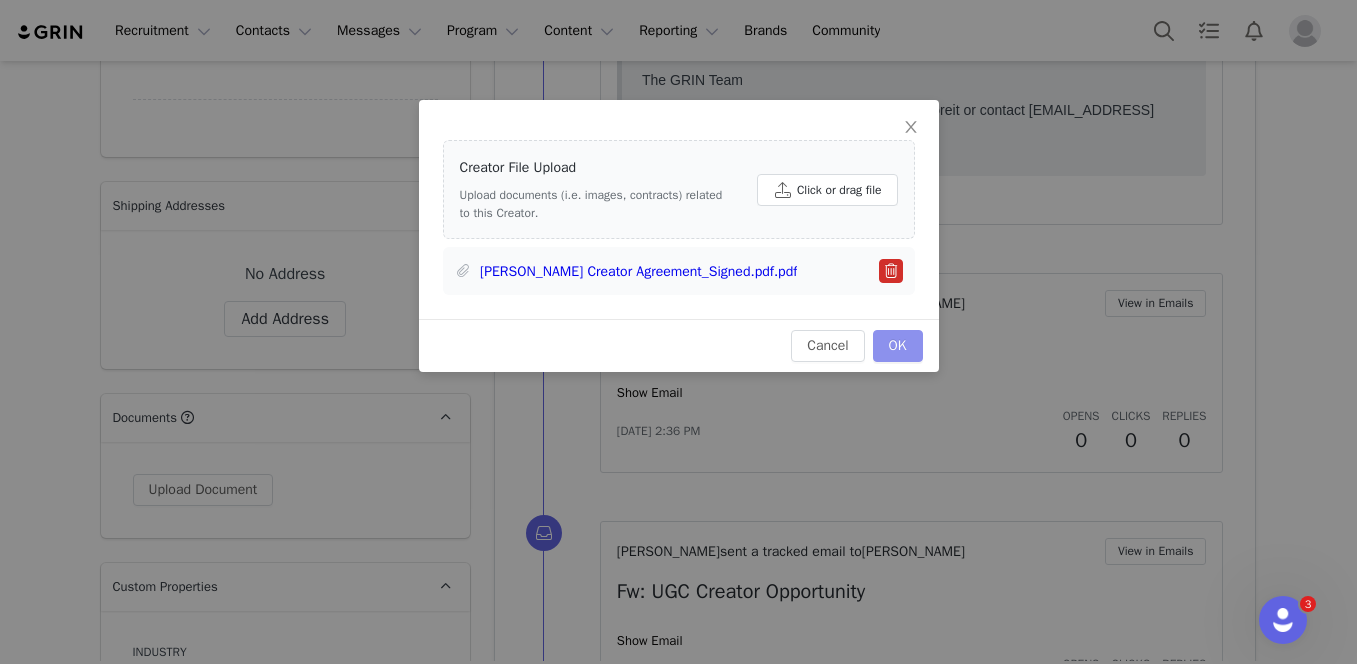 click on "OK" at bounding box center [898, 346] 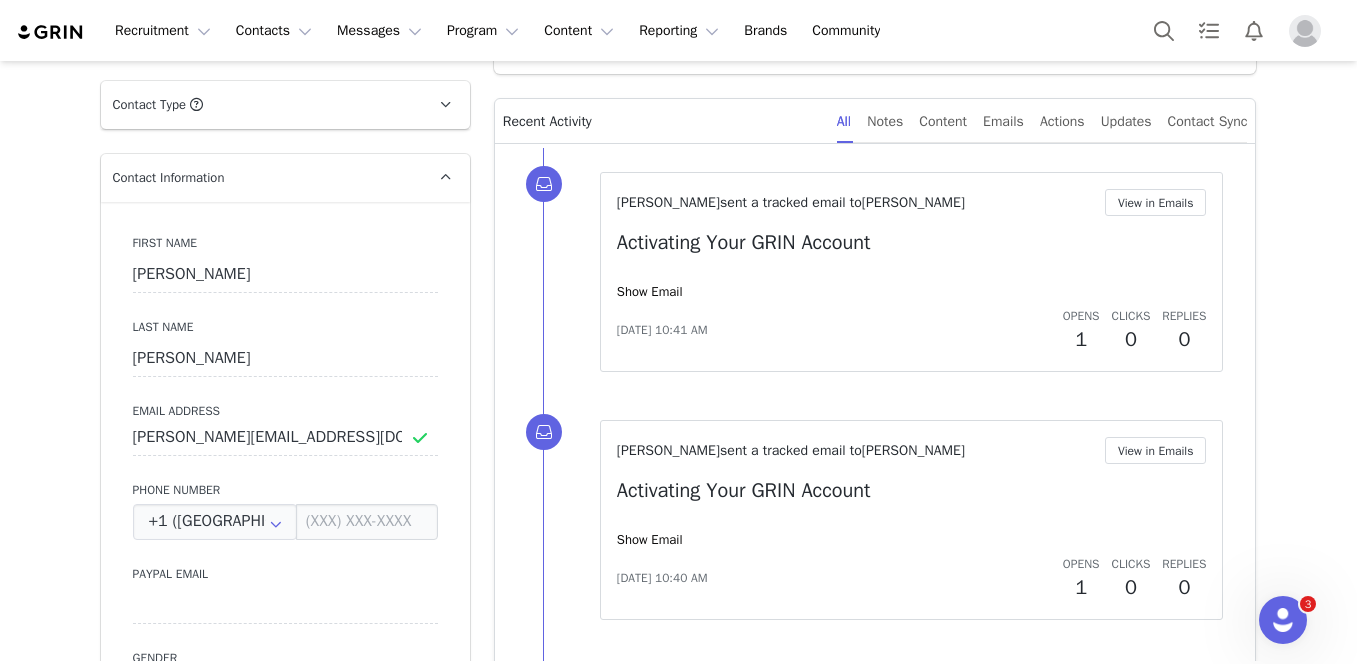 scroll, scrollTop: 0, scrollLeft: 0, axis: both 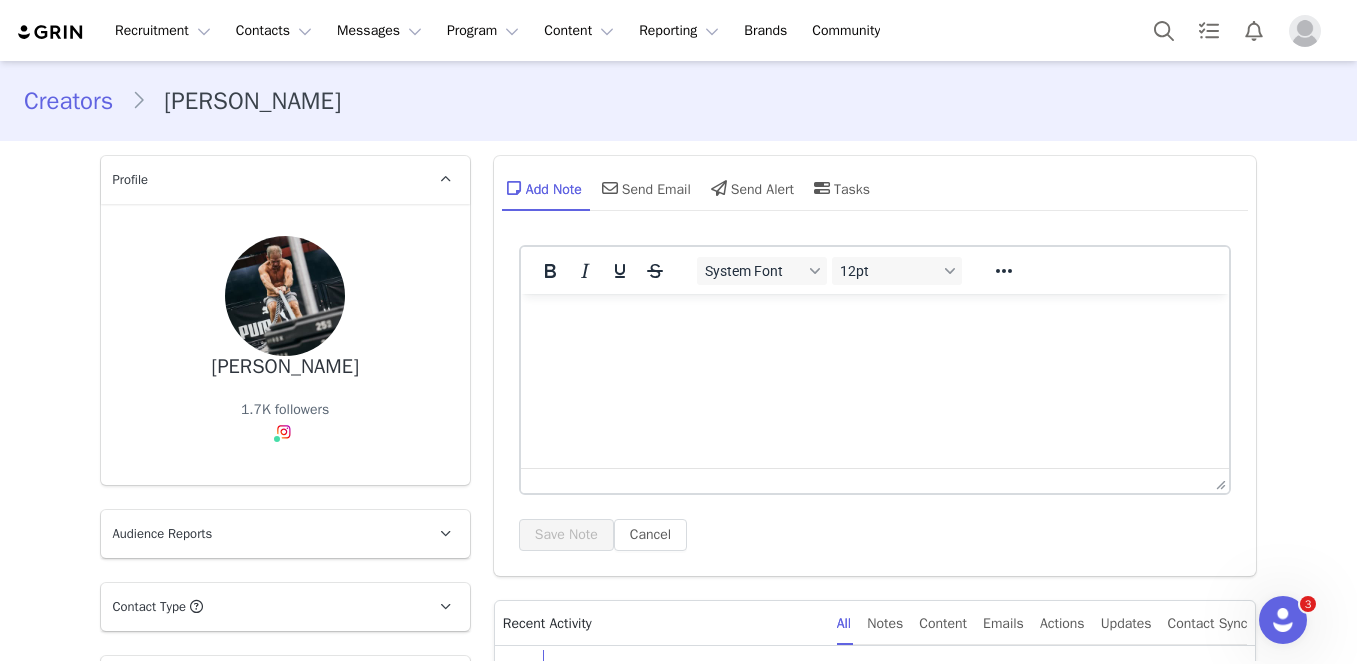 click on "Creators" at bounding box center (77, 101) 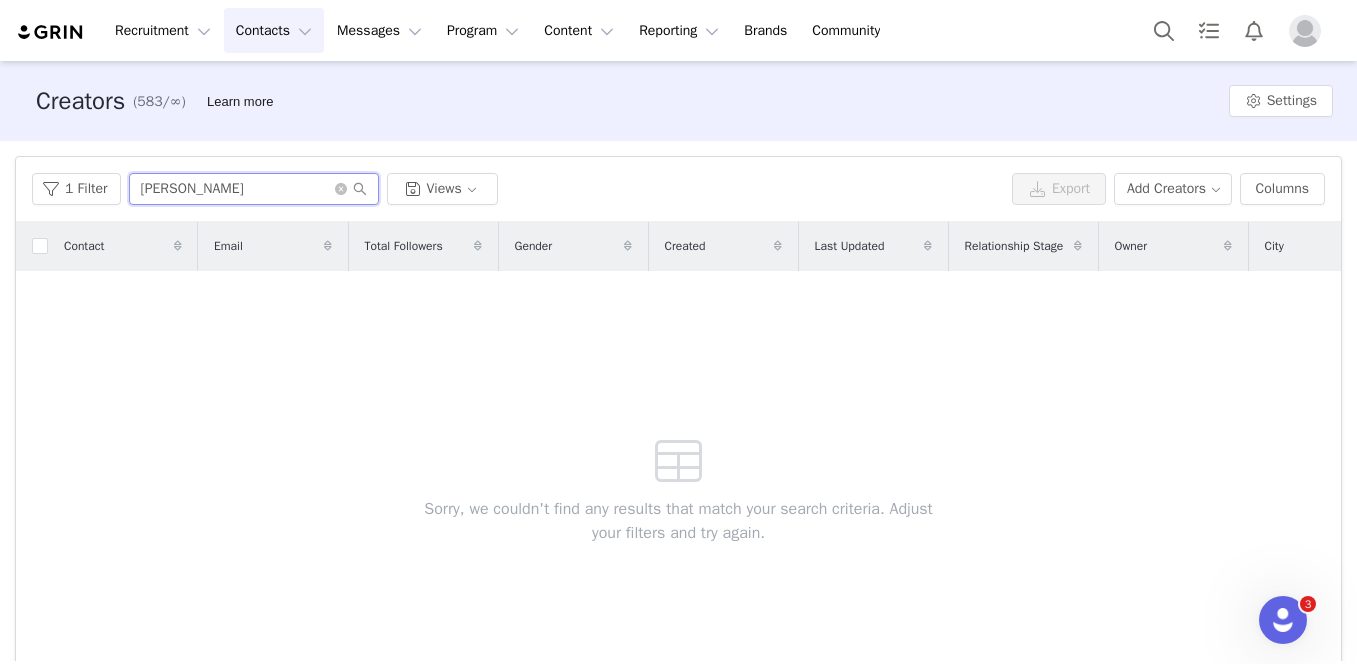 click on "mantz" at bounding box center [254, 189] 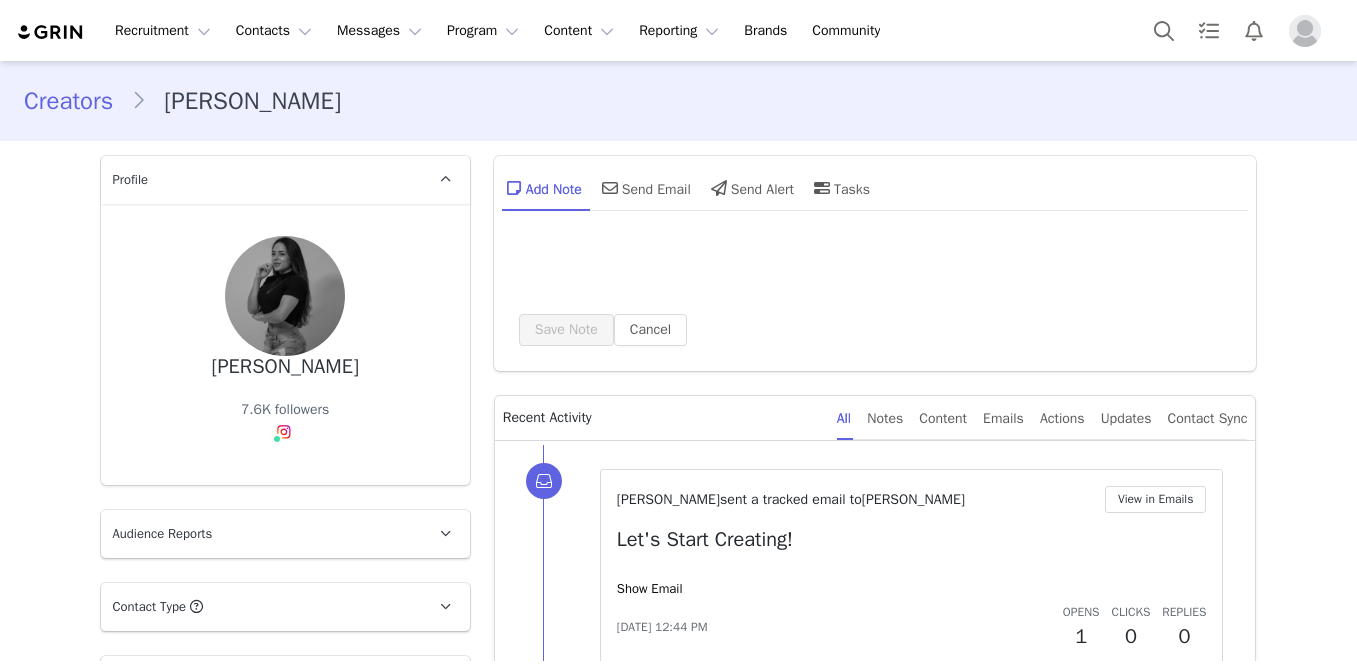 scroll, scrollTop: 0, scrollLeft: 0, axis: both 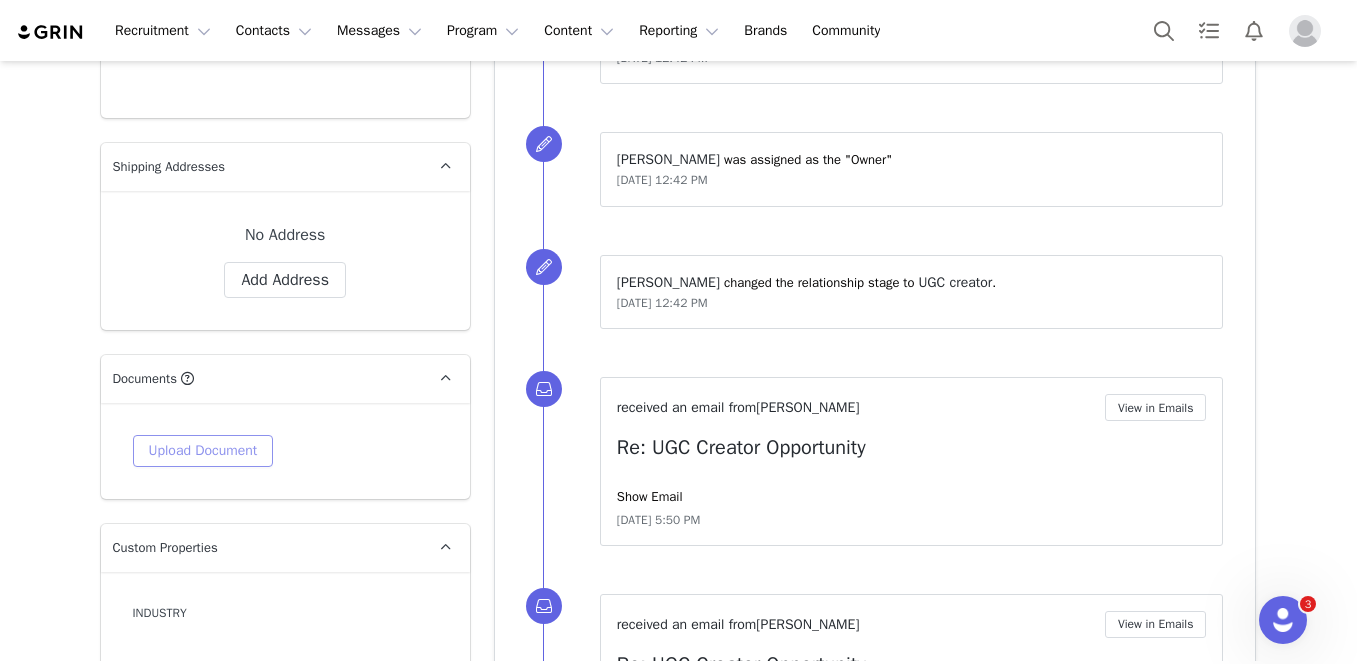 click on "Upload Document" at bounding box center [203, 451] 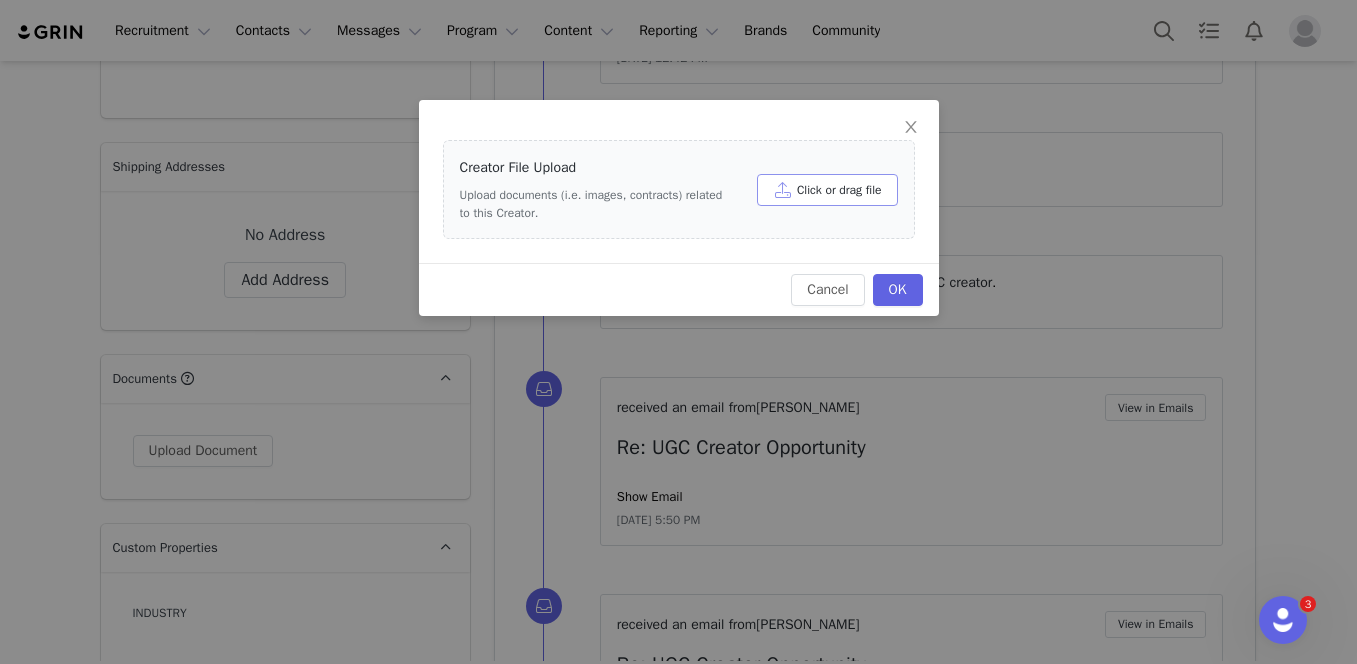 click on "Click or drag file" at bounding box center (827, 190) 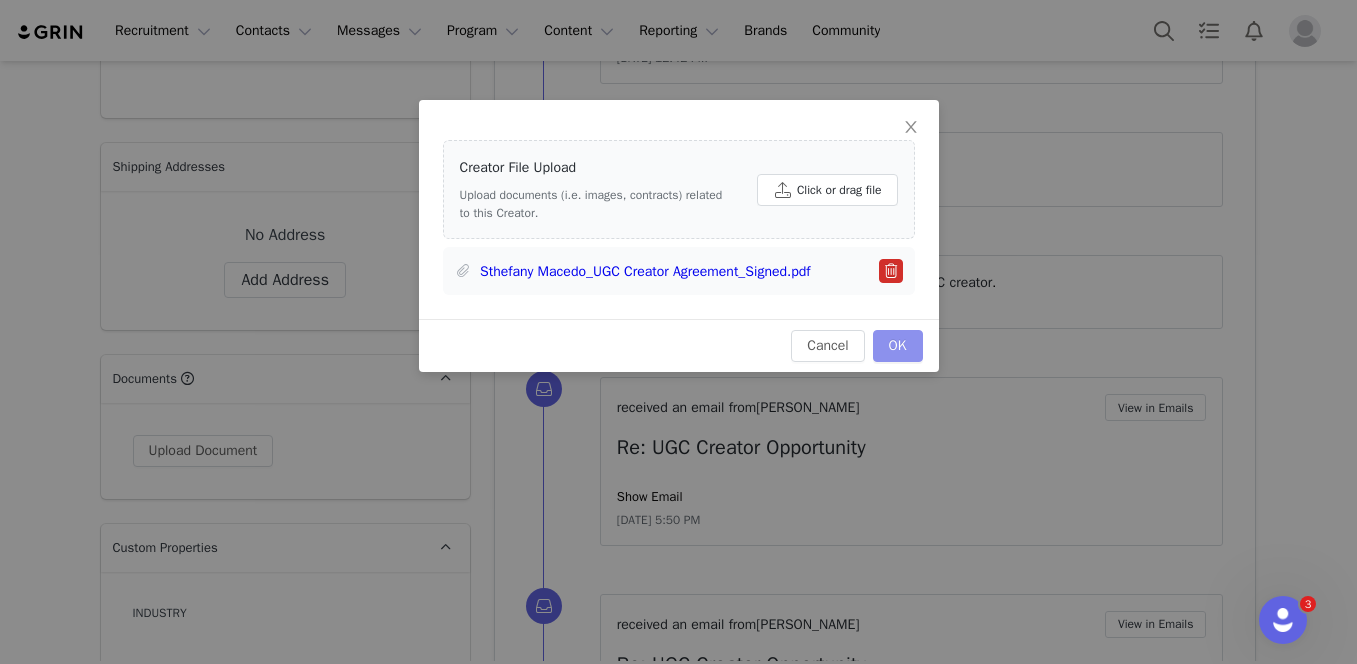 click on "OK" at bounding box center [898, 346] 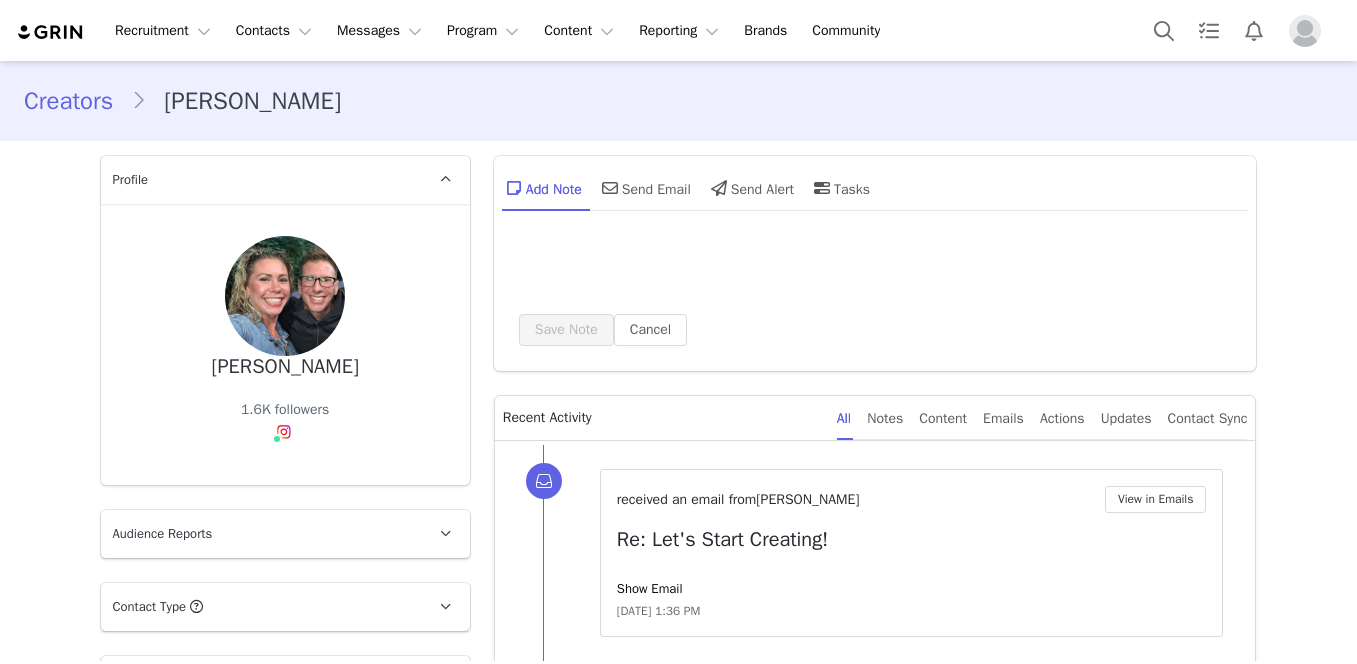 scroll, scrollTop: 0, scrollLeft: 0, axis: both 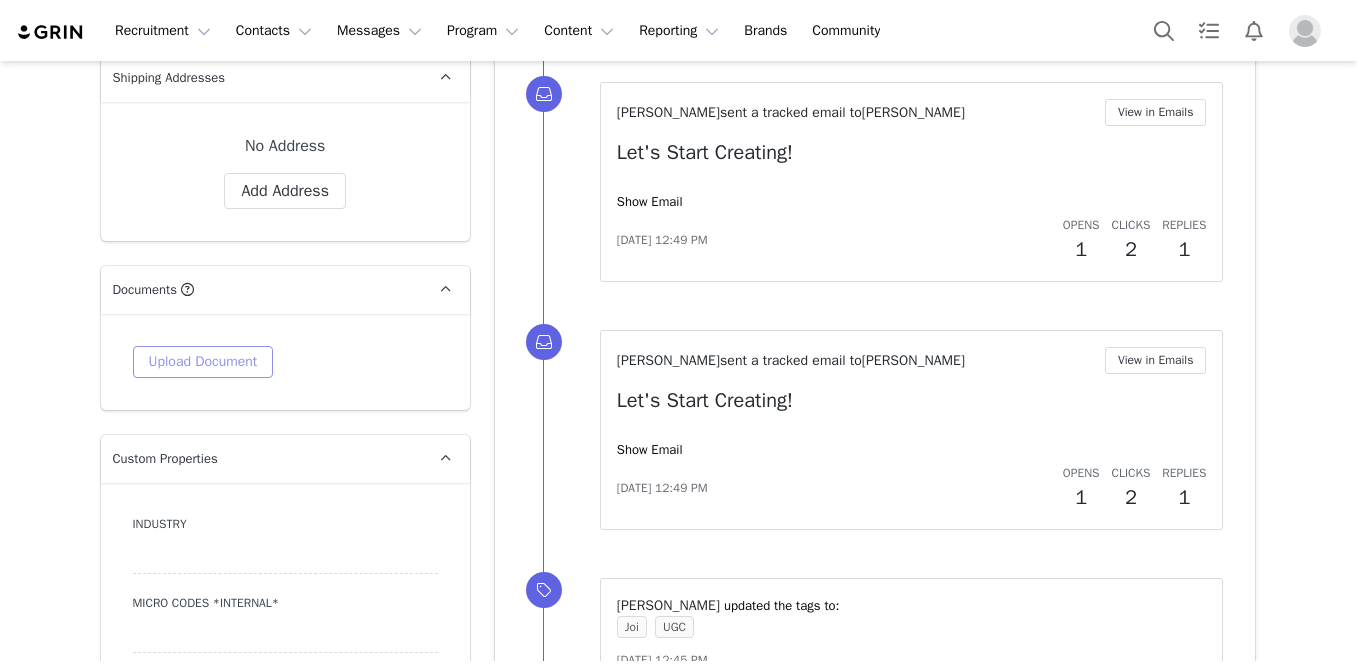 click on "Upload Document" at bounding box center [203, 362] 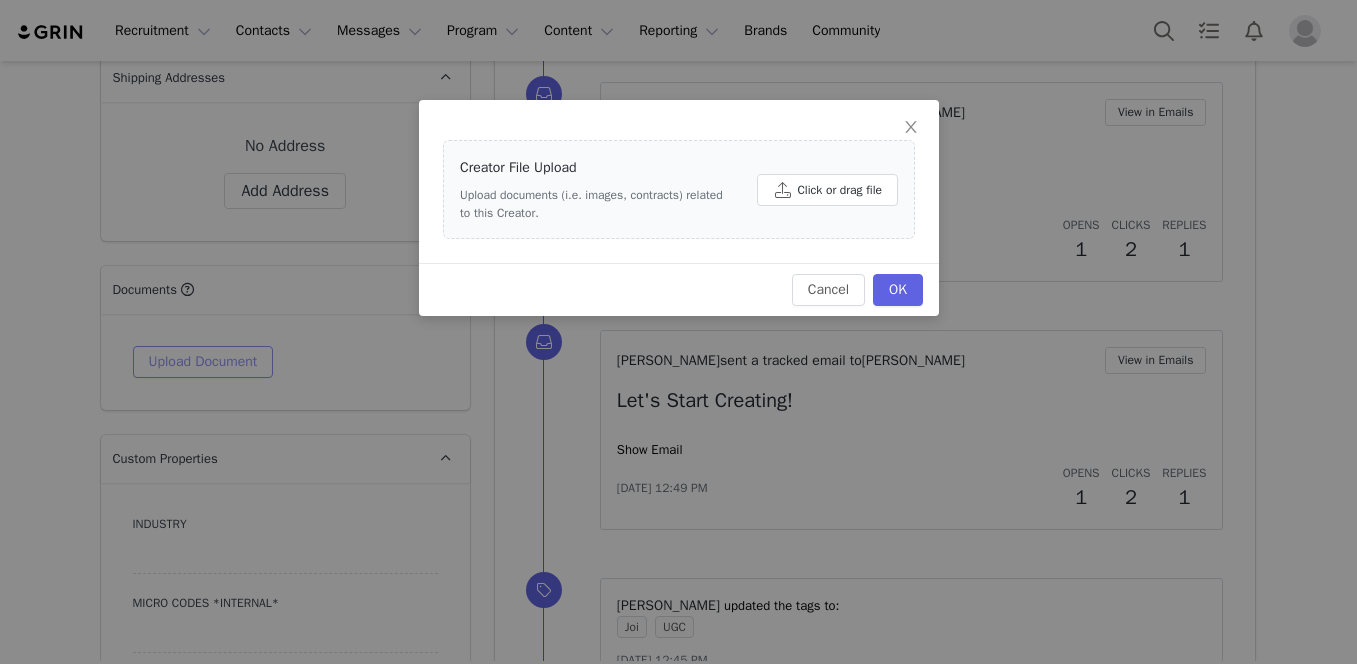 scroll, scrollTop: 0, scrollLeft: 0, axis: both 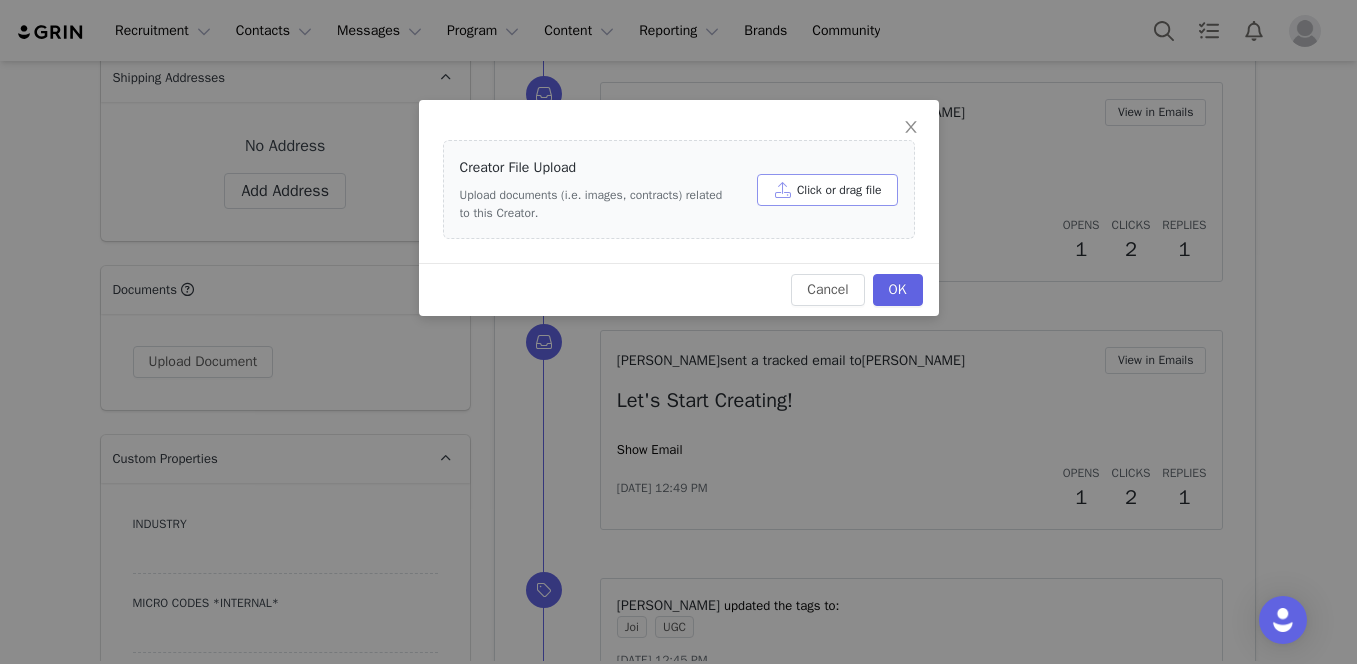 click on "Click or drag file" at bounding box center (827, 190) 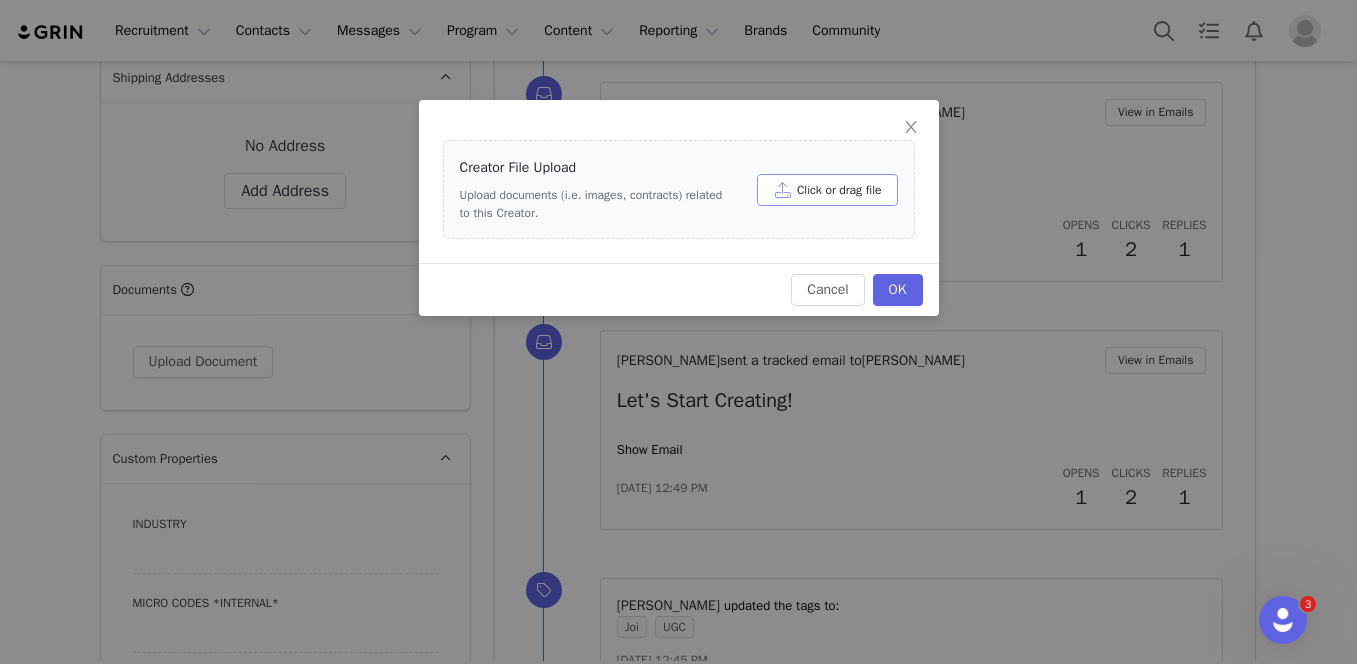 scroll, scrollTop: 0, scrollLeft: 0, axis: both 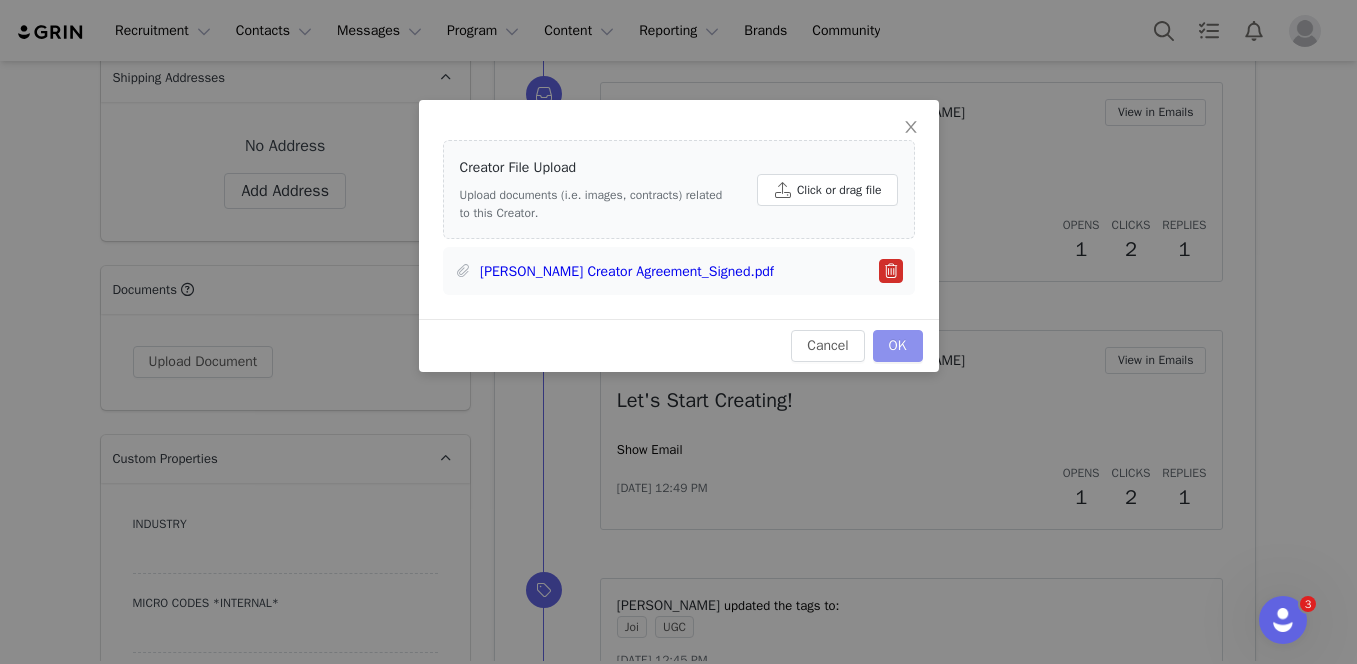 click on "OK" at bounding box center [898, 346] 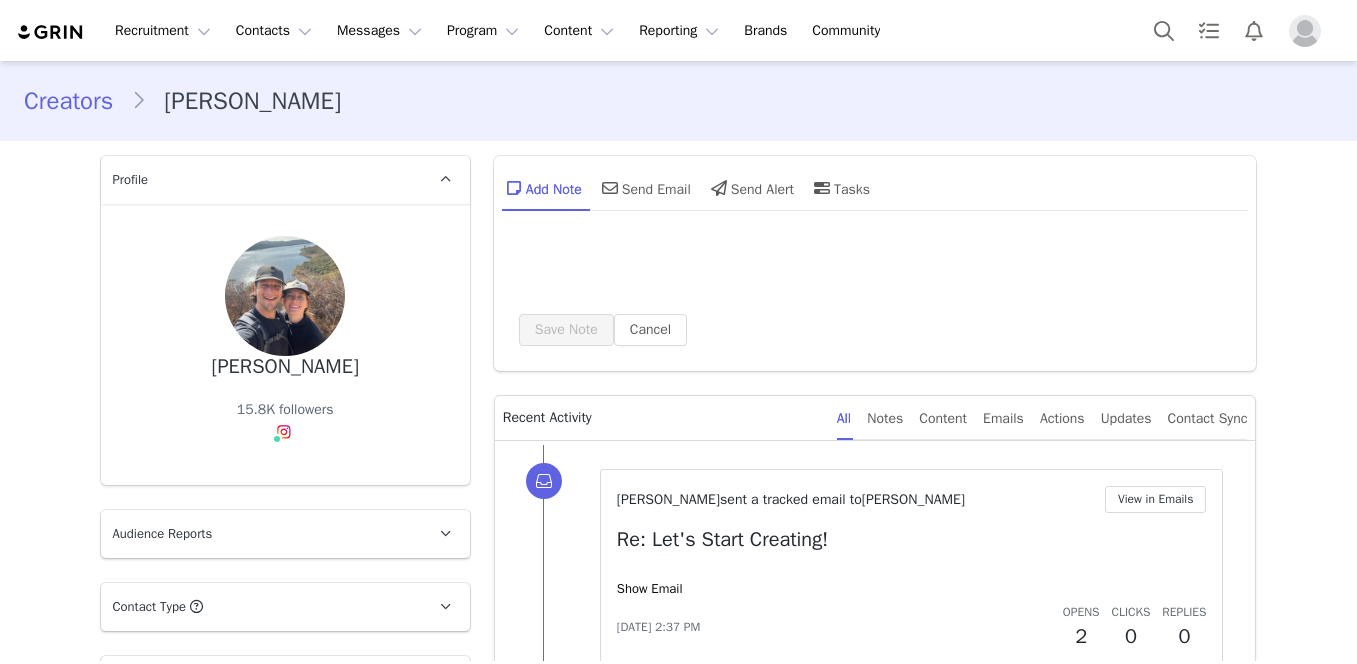 scroll, scrollTop: 0, scrollLeft: 0, axis: both 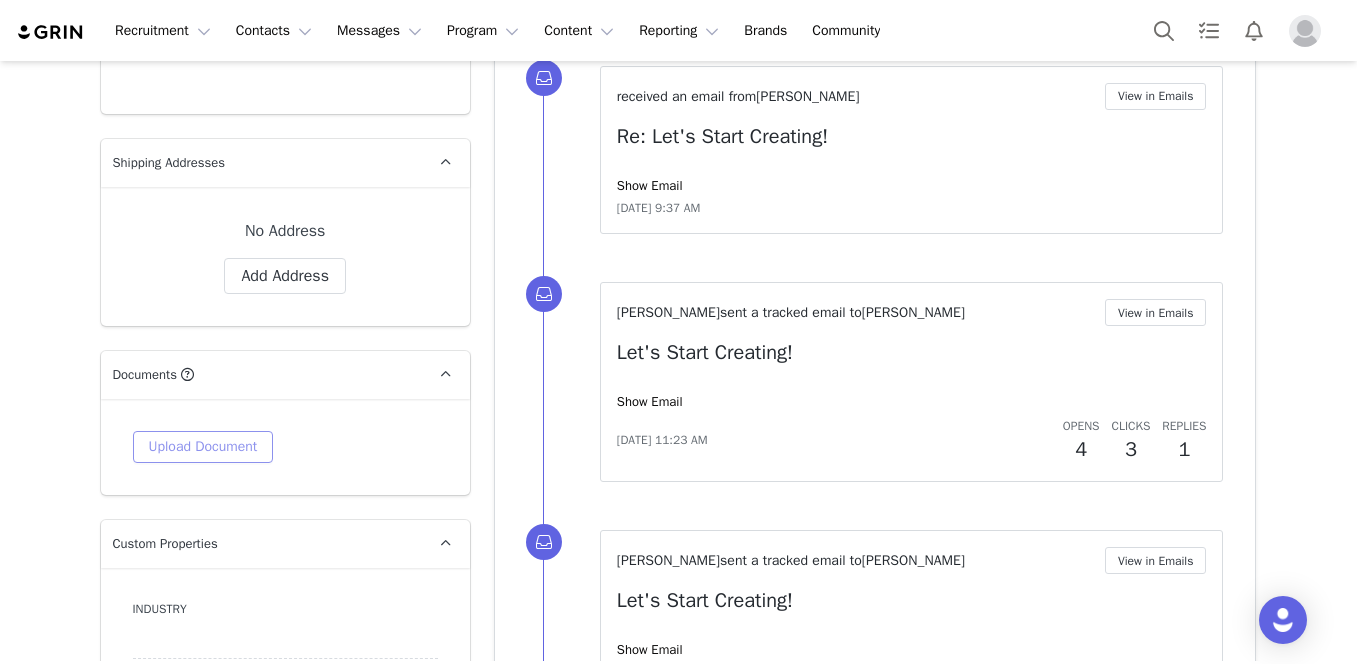 click on "Upload Document" at bounding box center (203, 447) 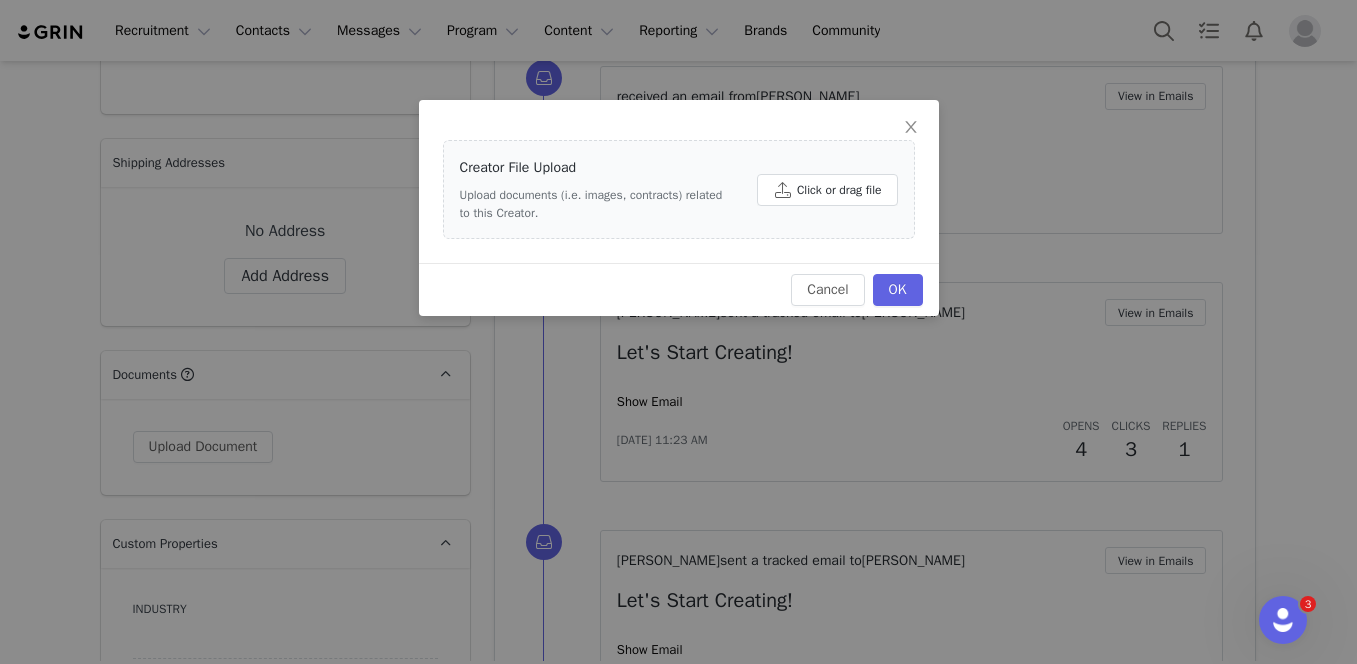 scroll, scrollTop: 0, scrollLeft: 0, axis: both 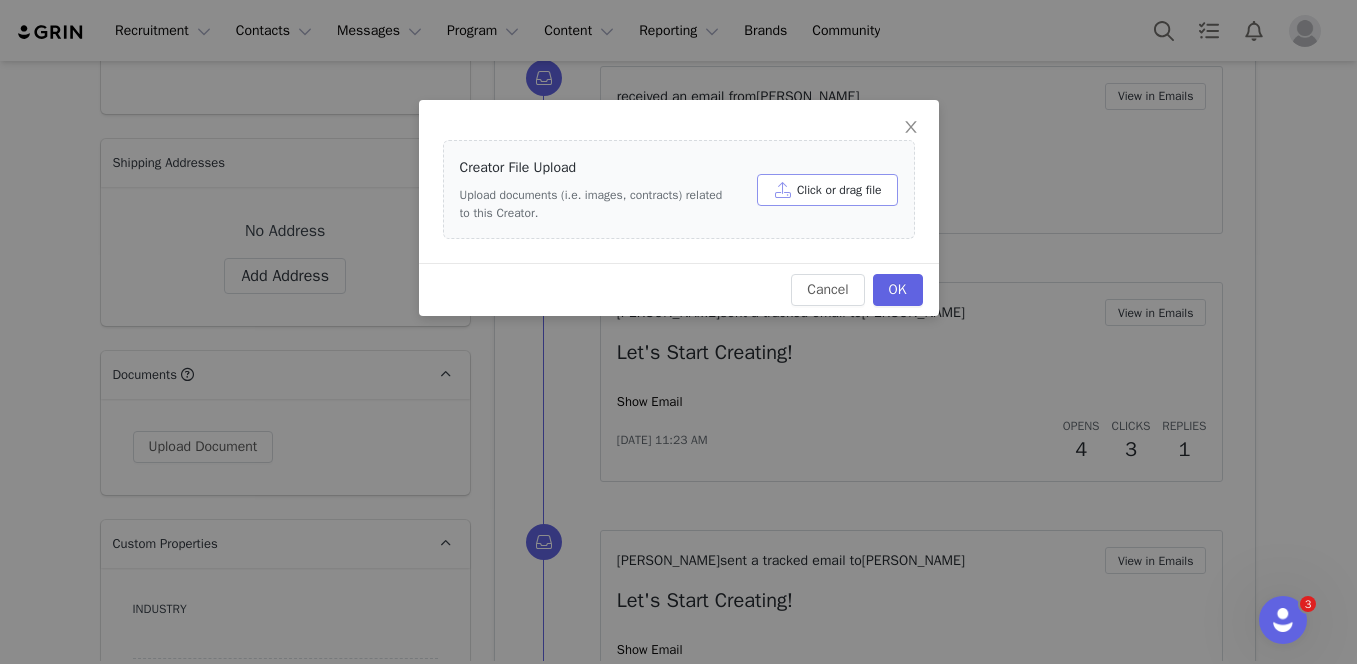 click on "Click or drag file" at bounding box center (827, 190) 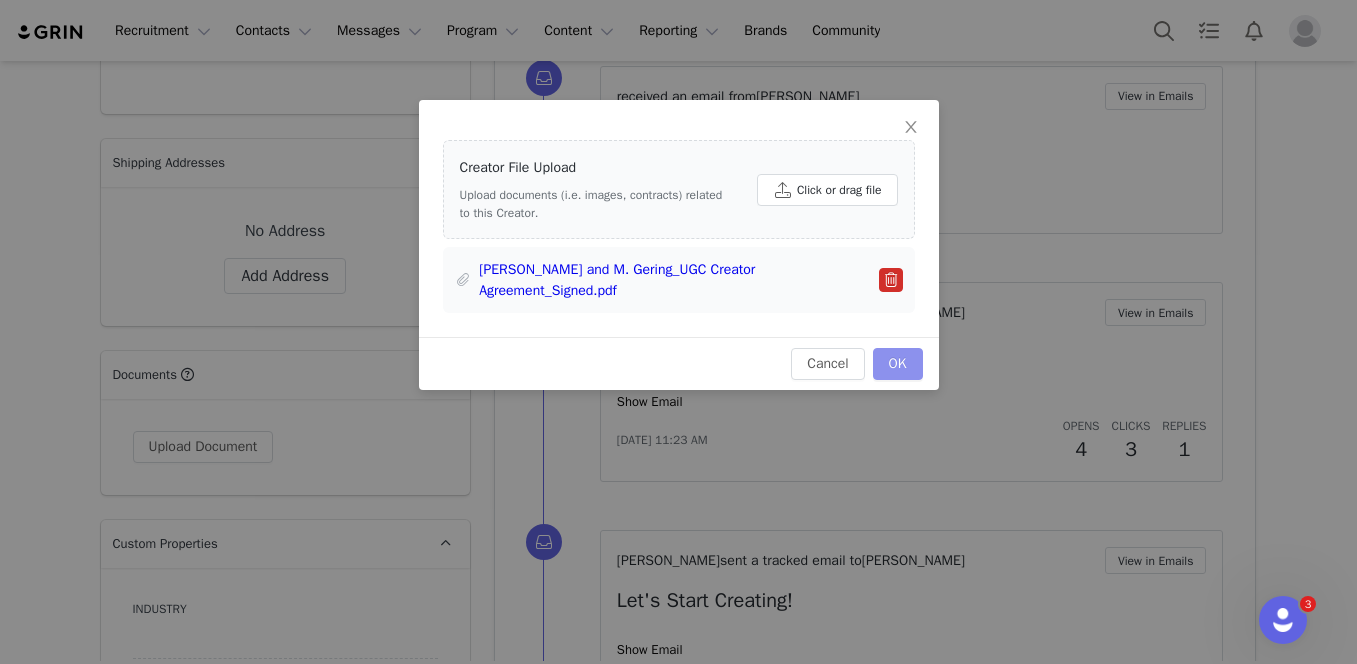 click on "OK" at bounding box center [898, 364] 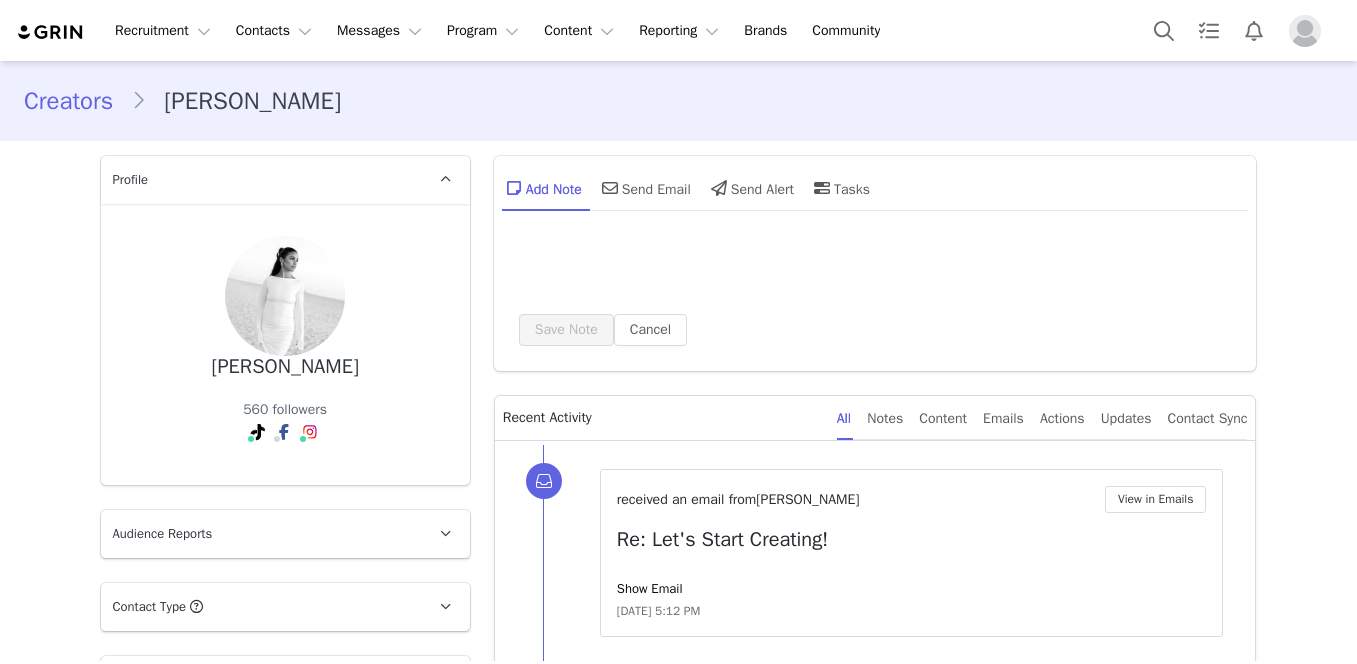 scroll, scrollTop: 0, scrollLeft: 0, axis: both 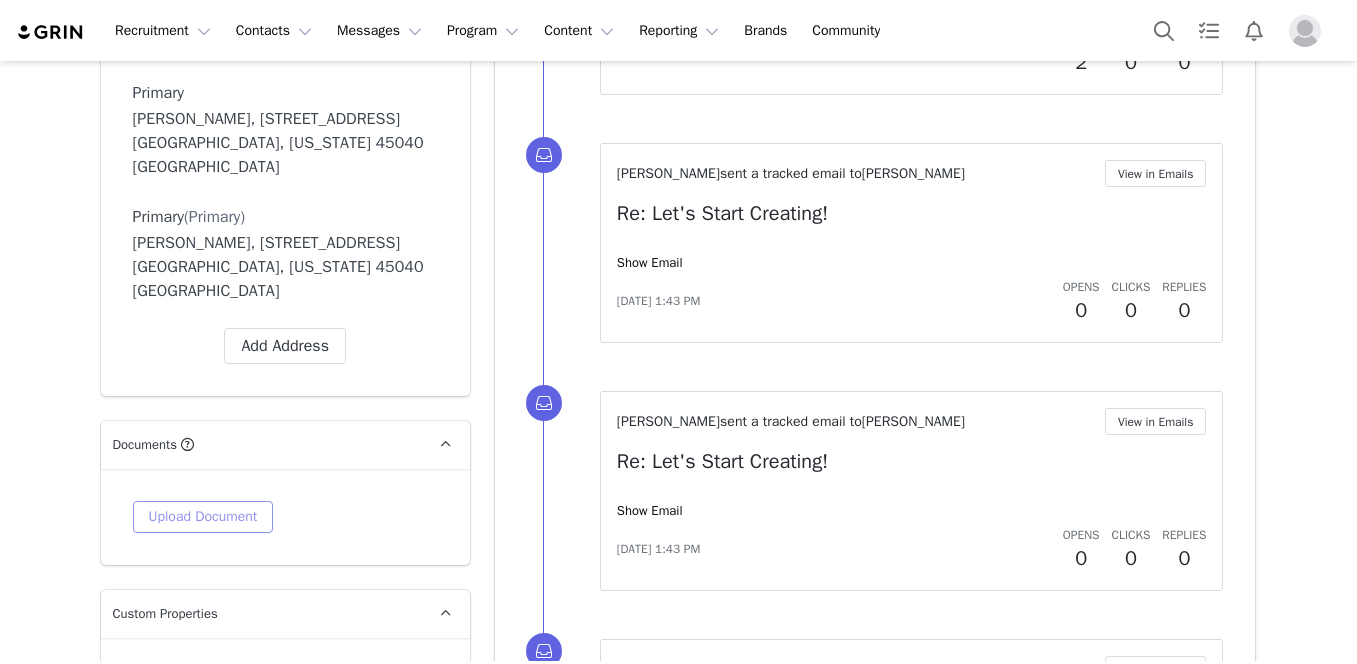 click on "Upload Document" at bounding box center [203, 517] 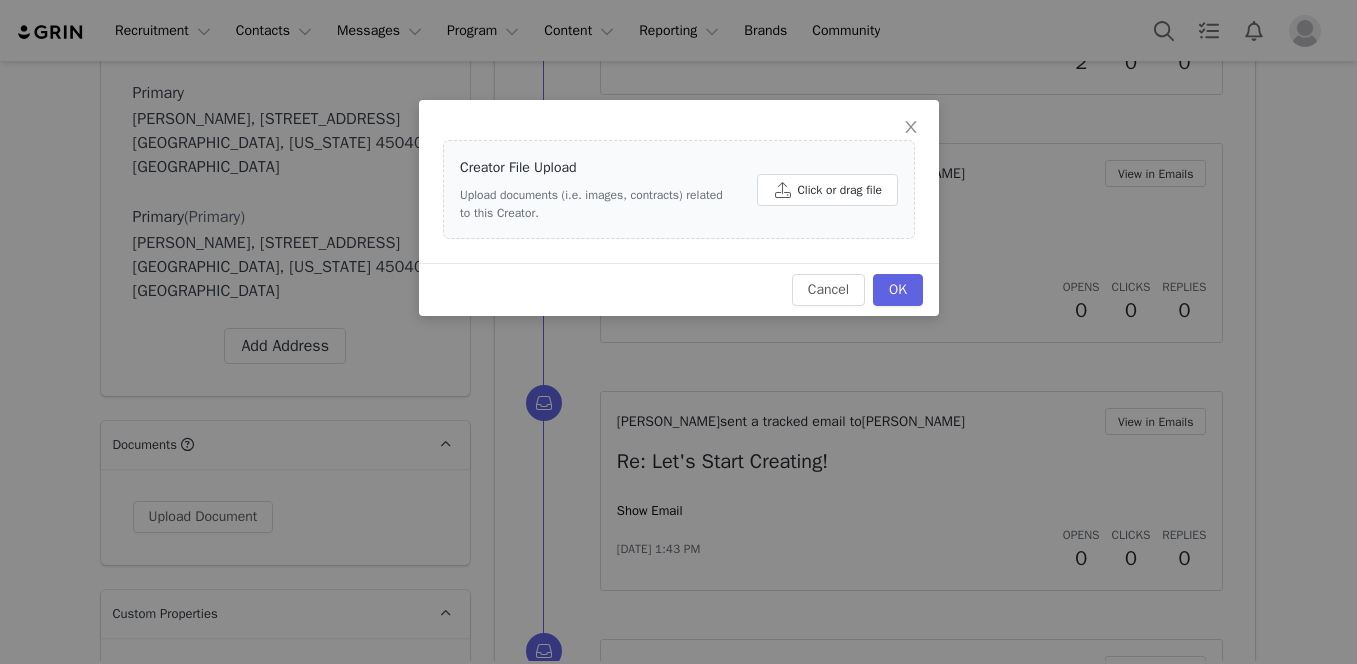 scroll, scrollTop: 0, scrollLeft: 0, axis: both 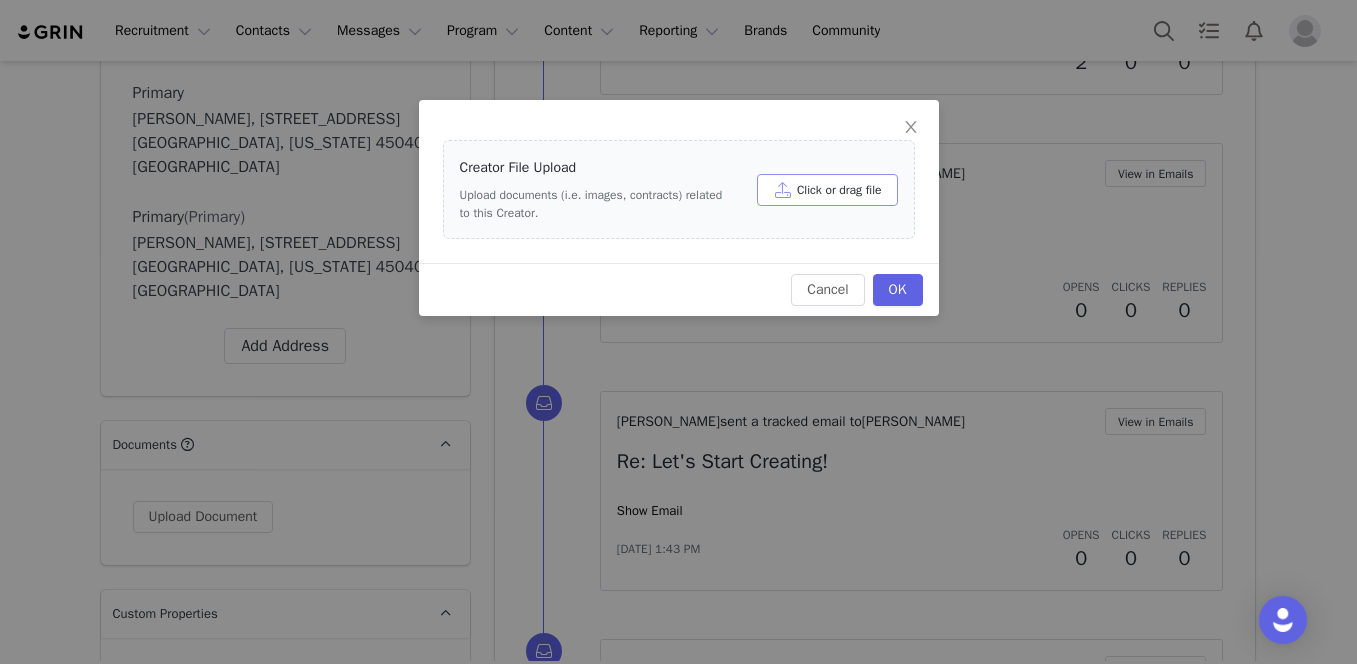 click on "Click or drag file" at bounding box center [827, 190] 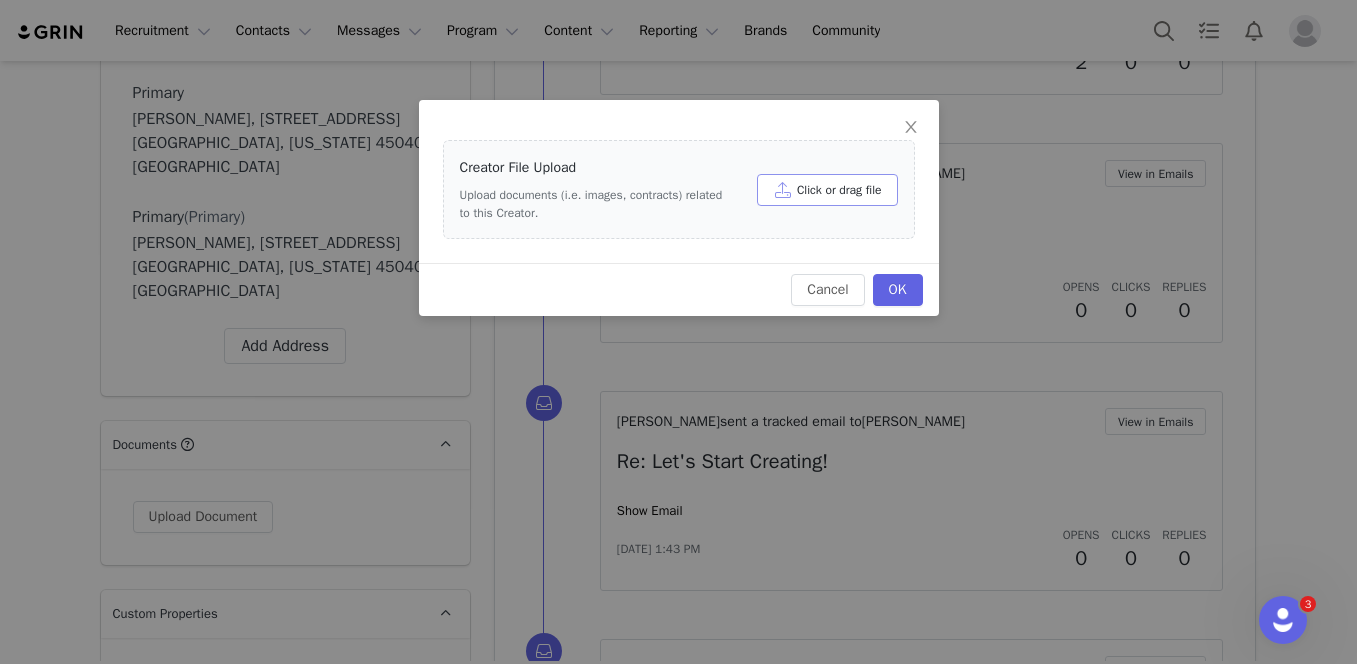 scroll, scrollTop: 0, scrollLeft: 0, axis: both 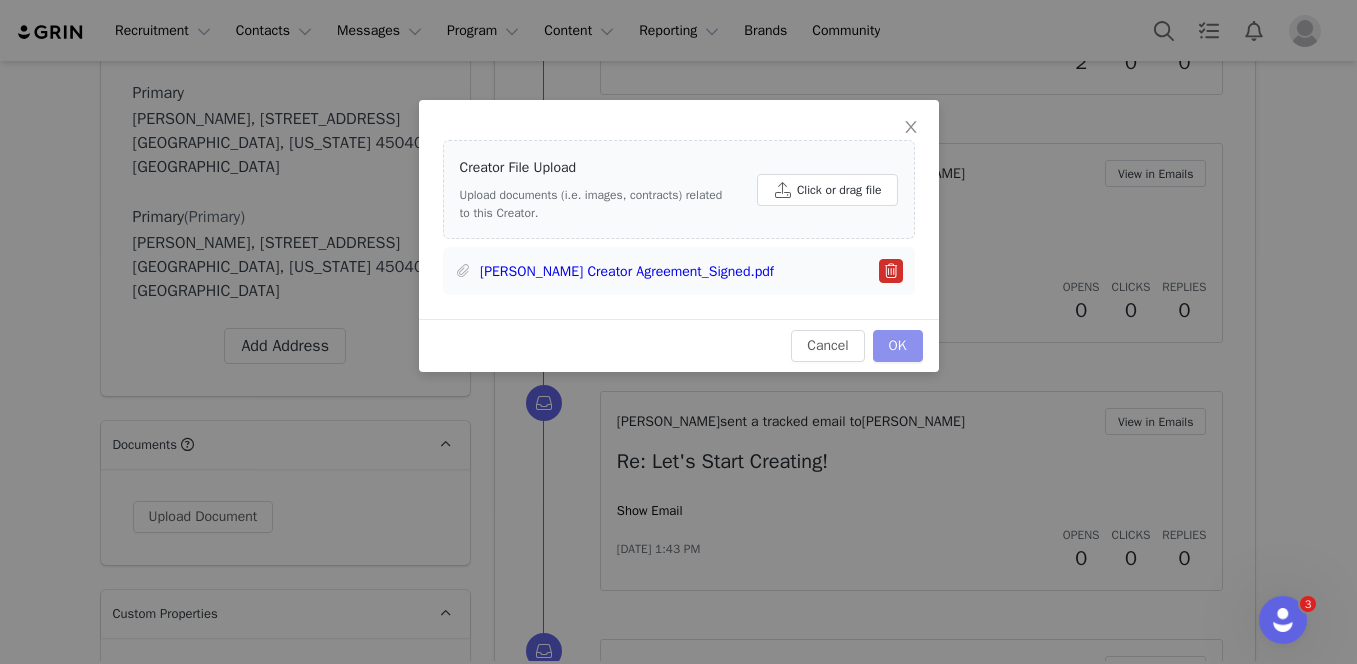 click on "OK" at bounding box center [898, 346] 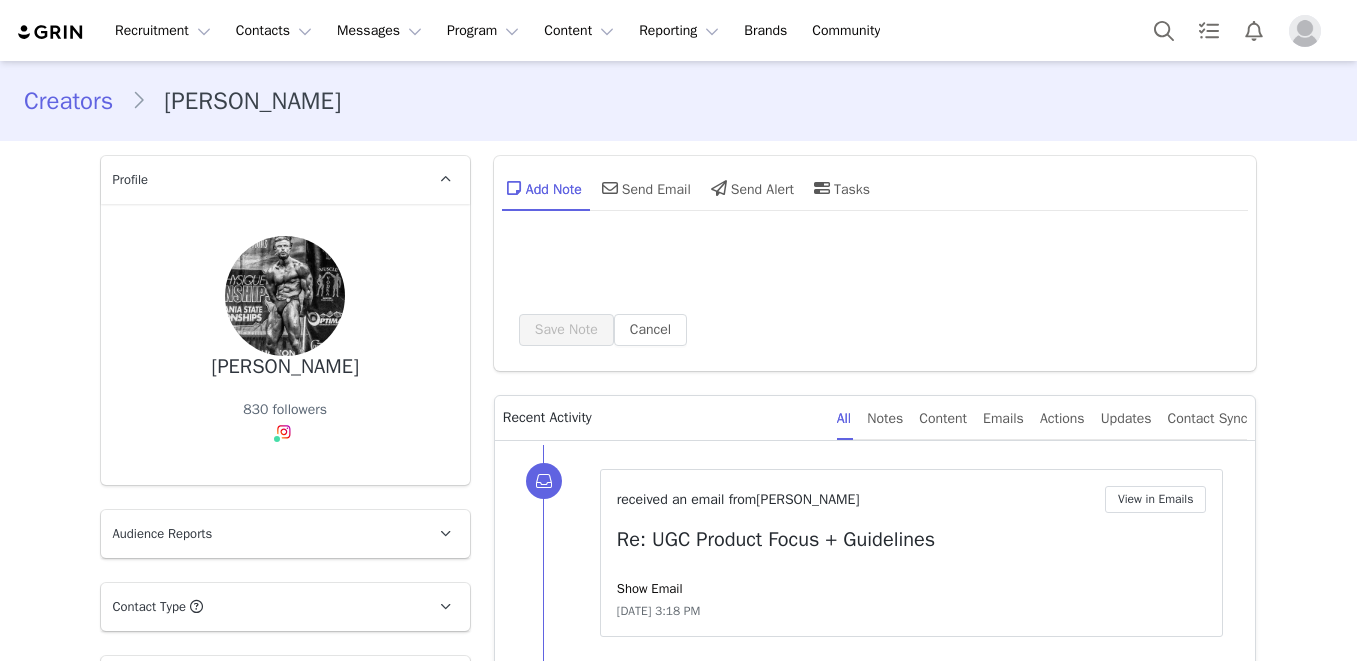 click on "Upload Document" at bounding box center [203, 1768] 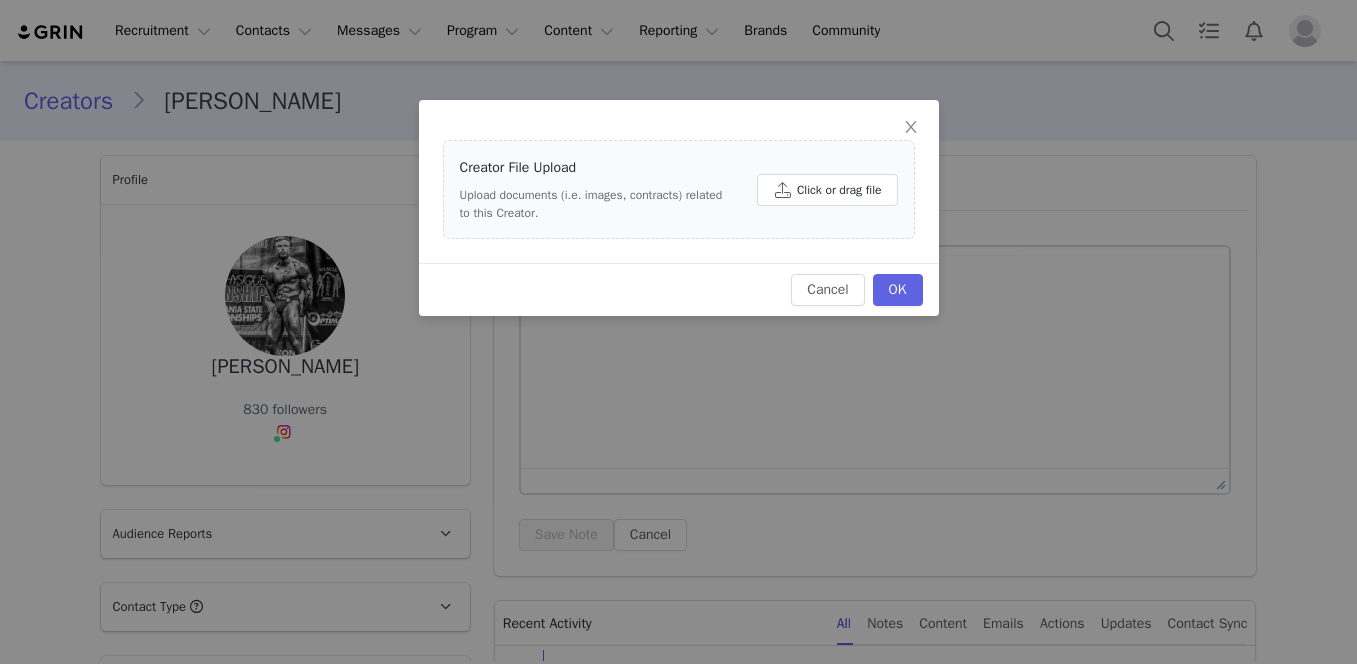scroll, scrollTop: 0, scrollLeft: 0, axis: both 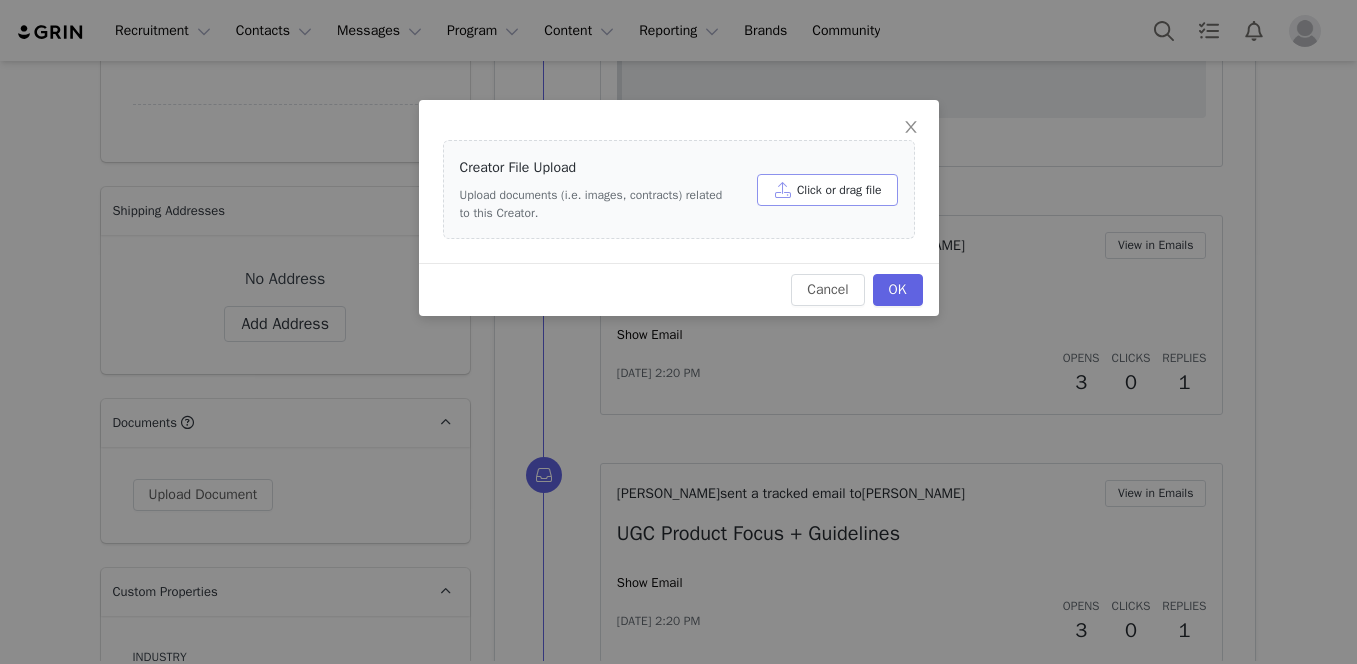 click on "Click or drag file" at bounding box center [827, 190] 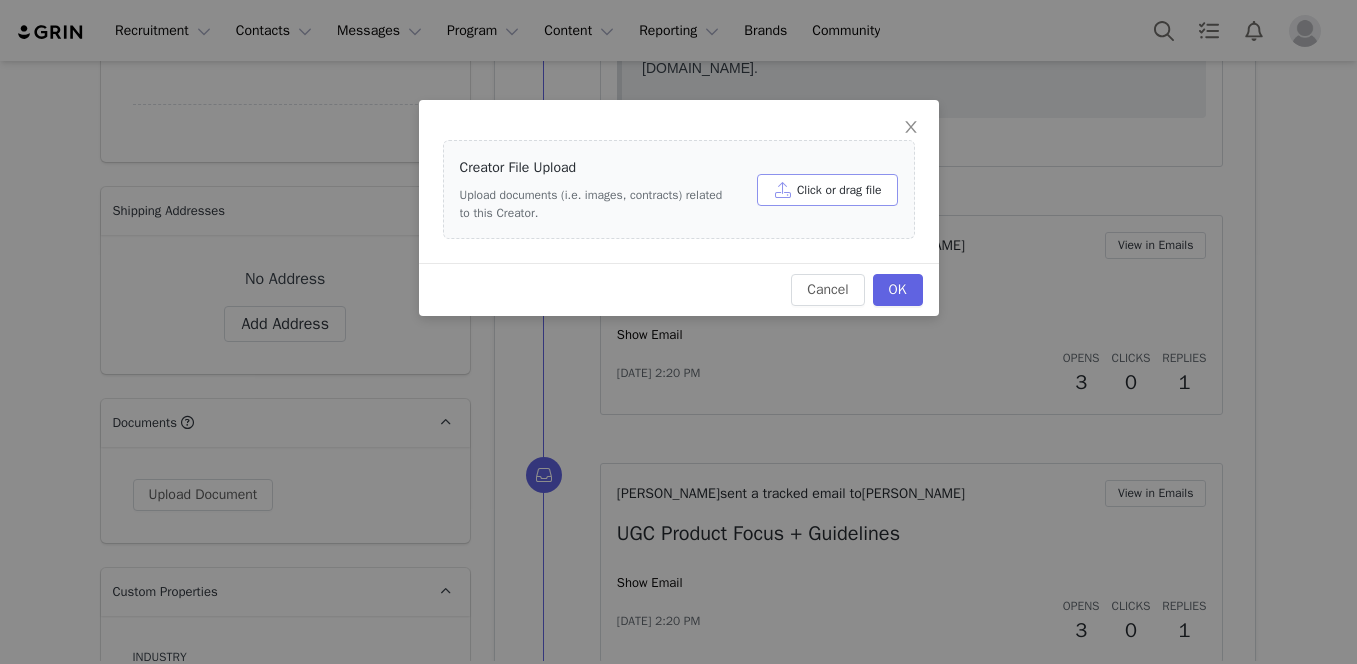 scroll, scrollTop: 0, scrollLeft: 0, axis: both 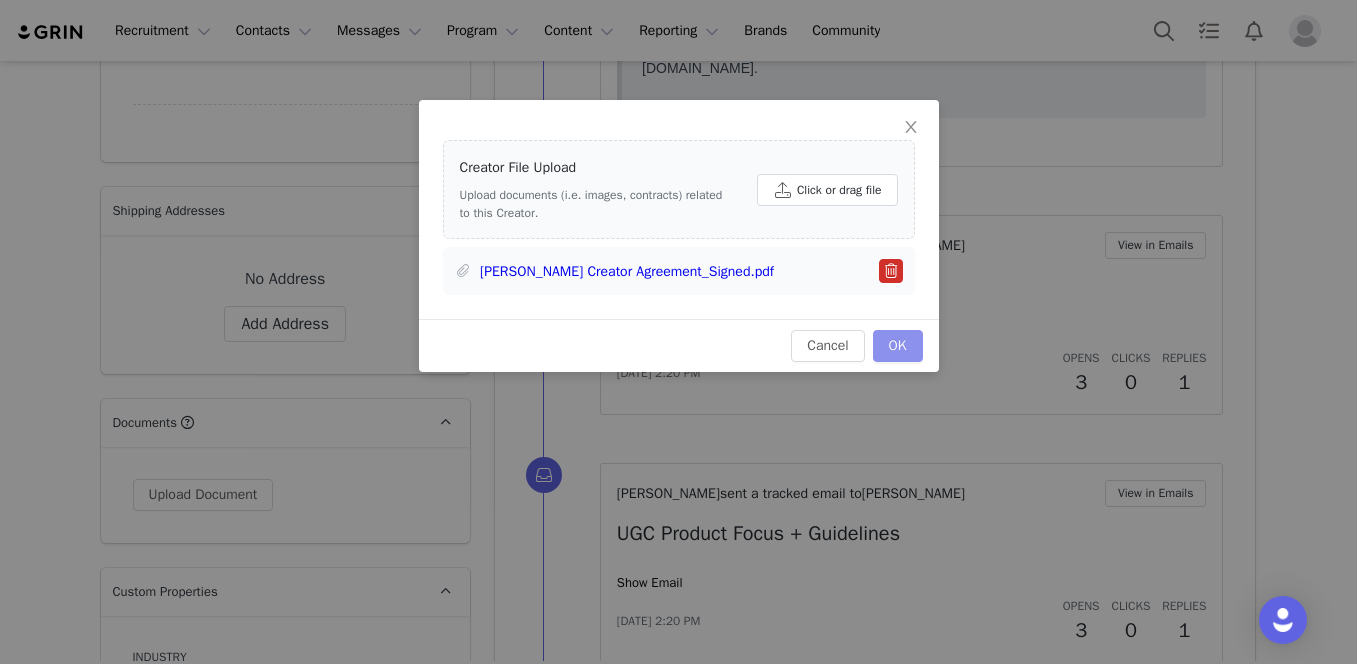 click on "OK" at bounding box center (898, 346) 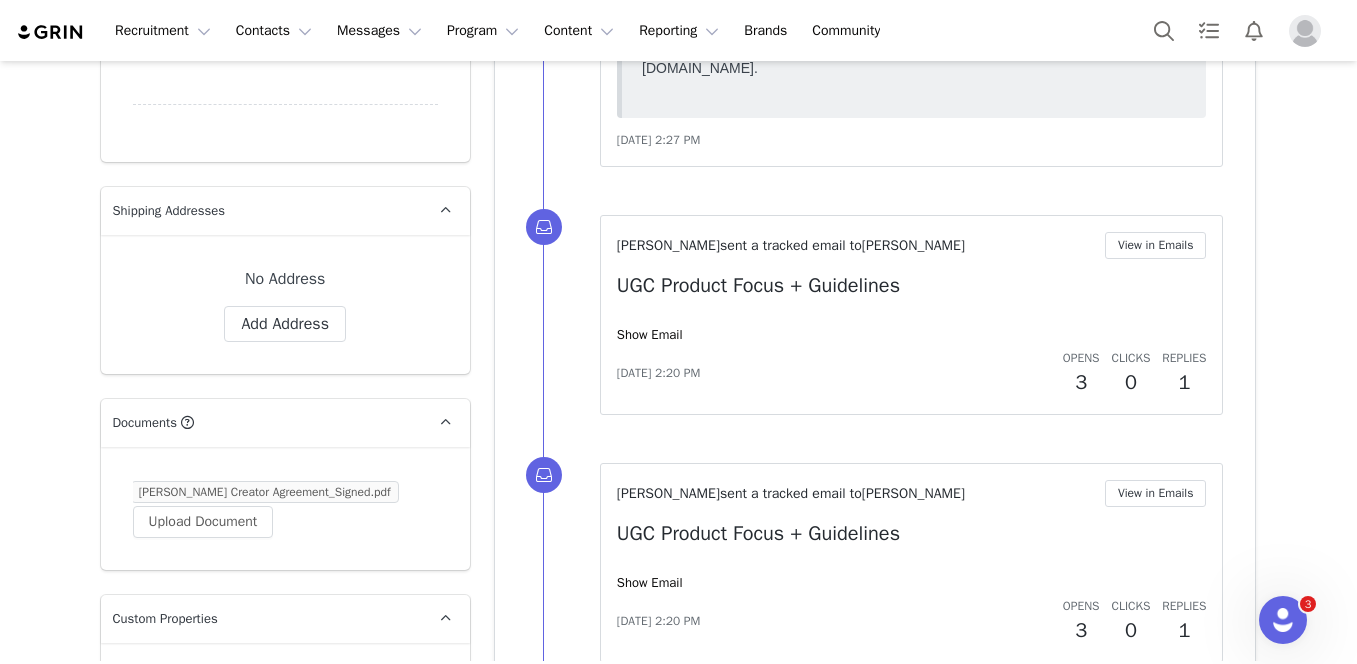 scroll, scrollTop: 0, scrollLeft: 0, axis: both 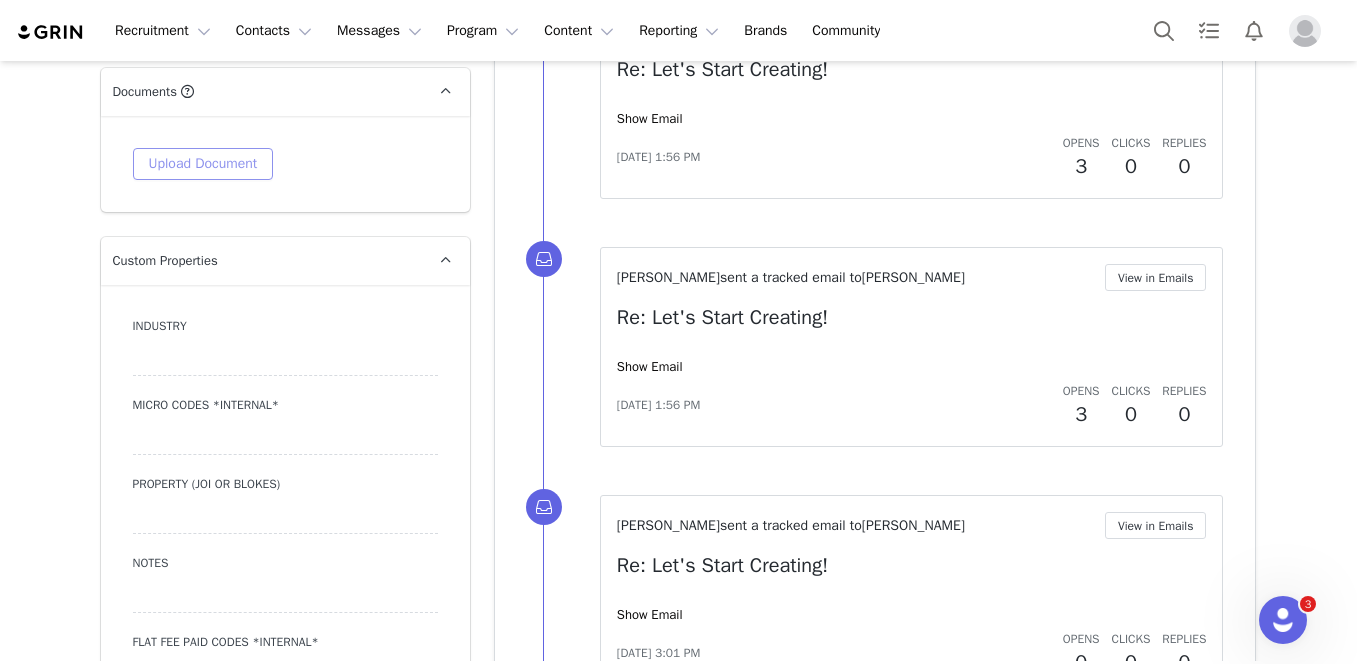click on "Upload Document" at bounding box center (203, 164) 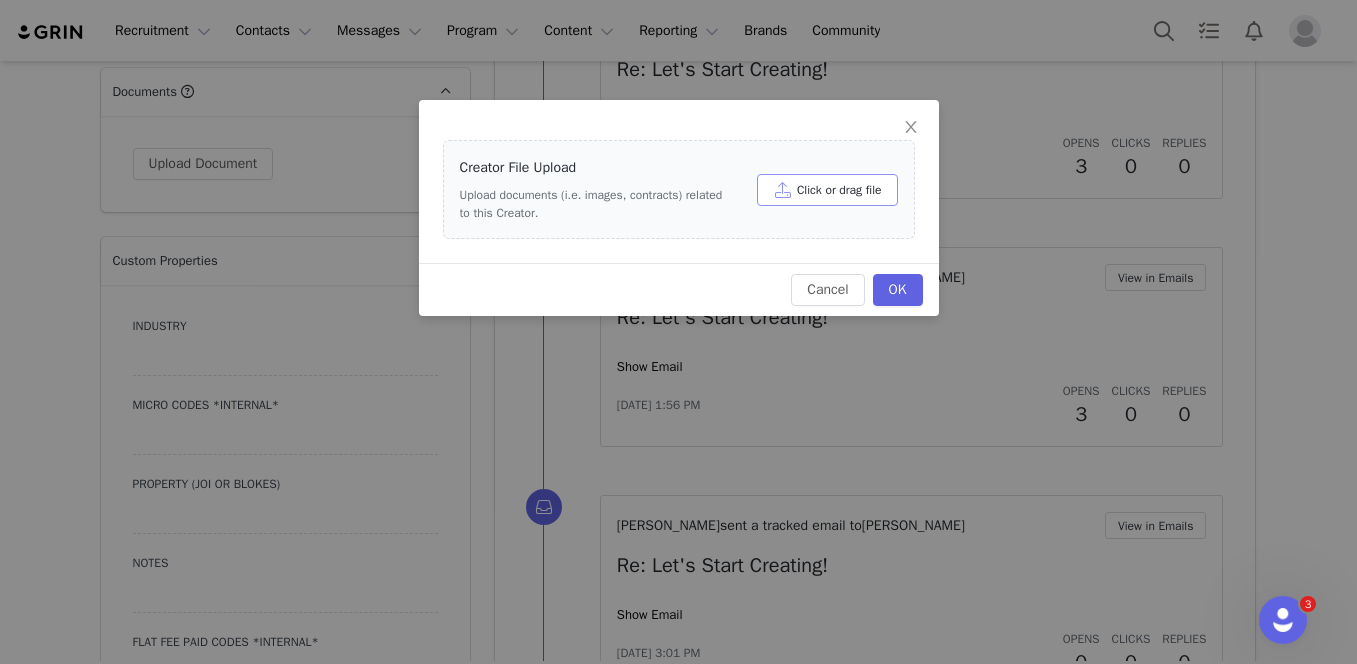click on "Click or drag file" at bounding box center (827, 190) 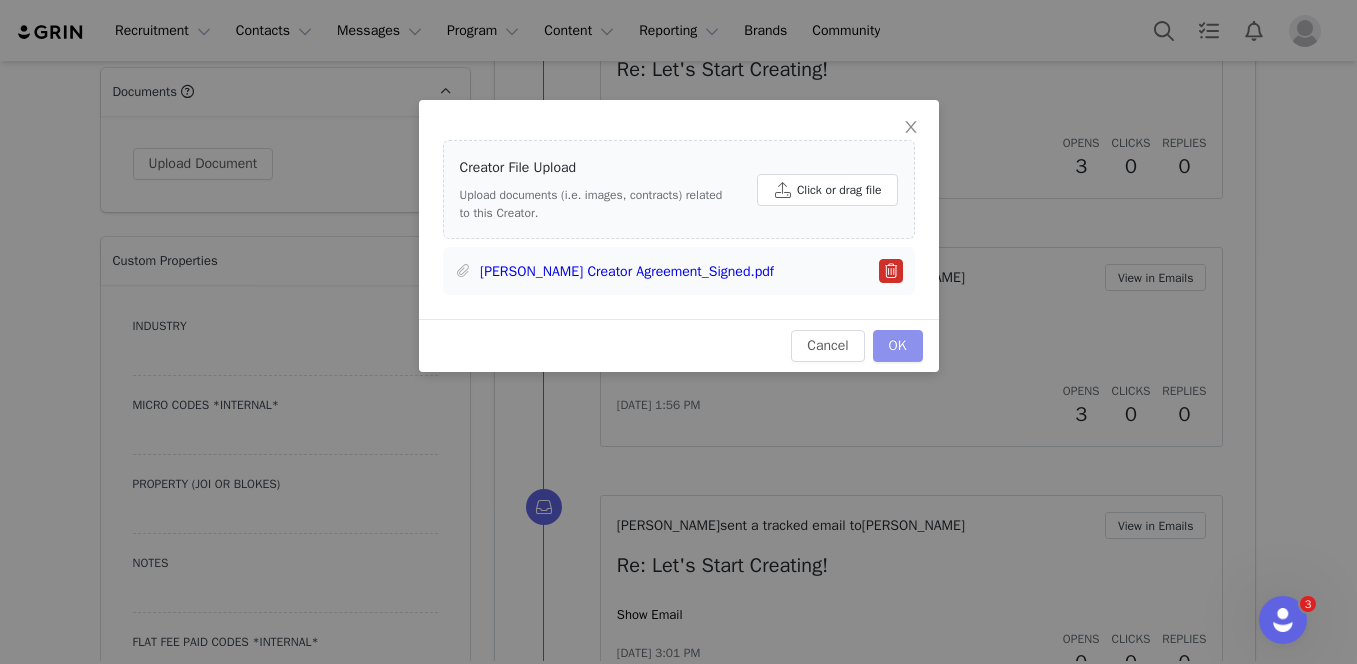 click on "OK" at bounding box center [898, 346] 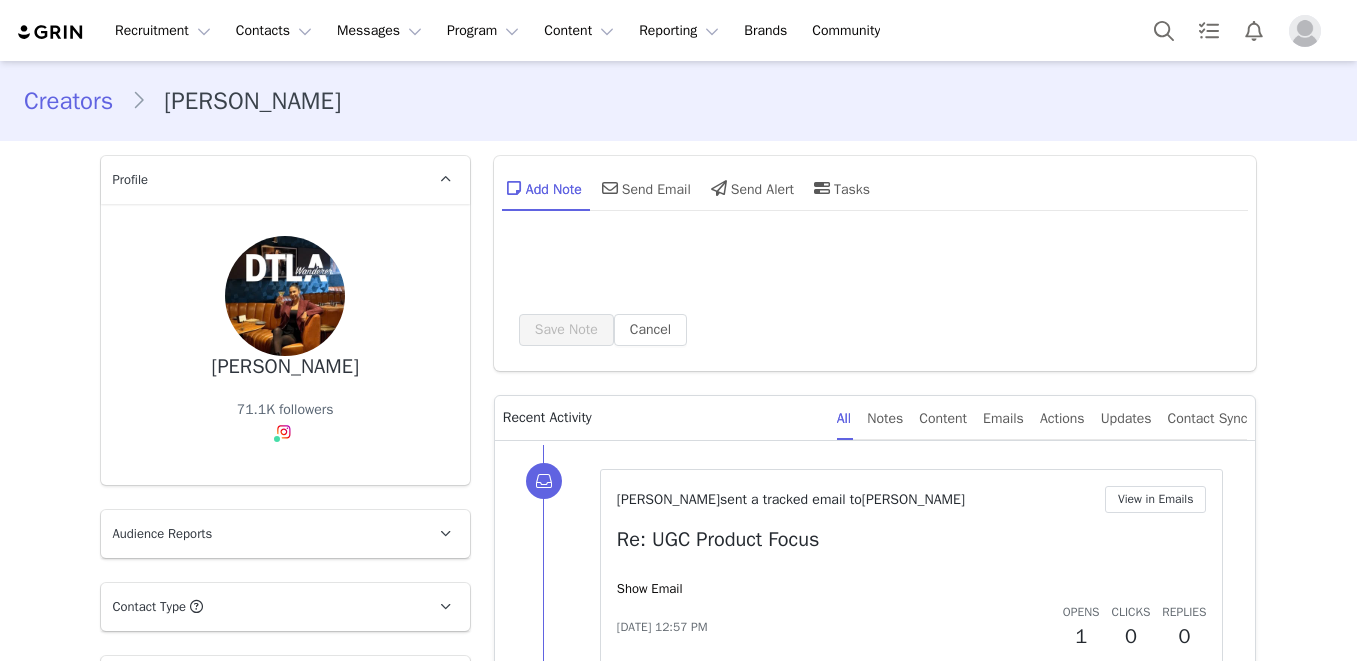 scroll, scrollTop: 0, scrollLeft: 0, axis: both 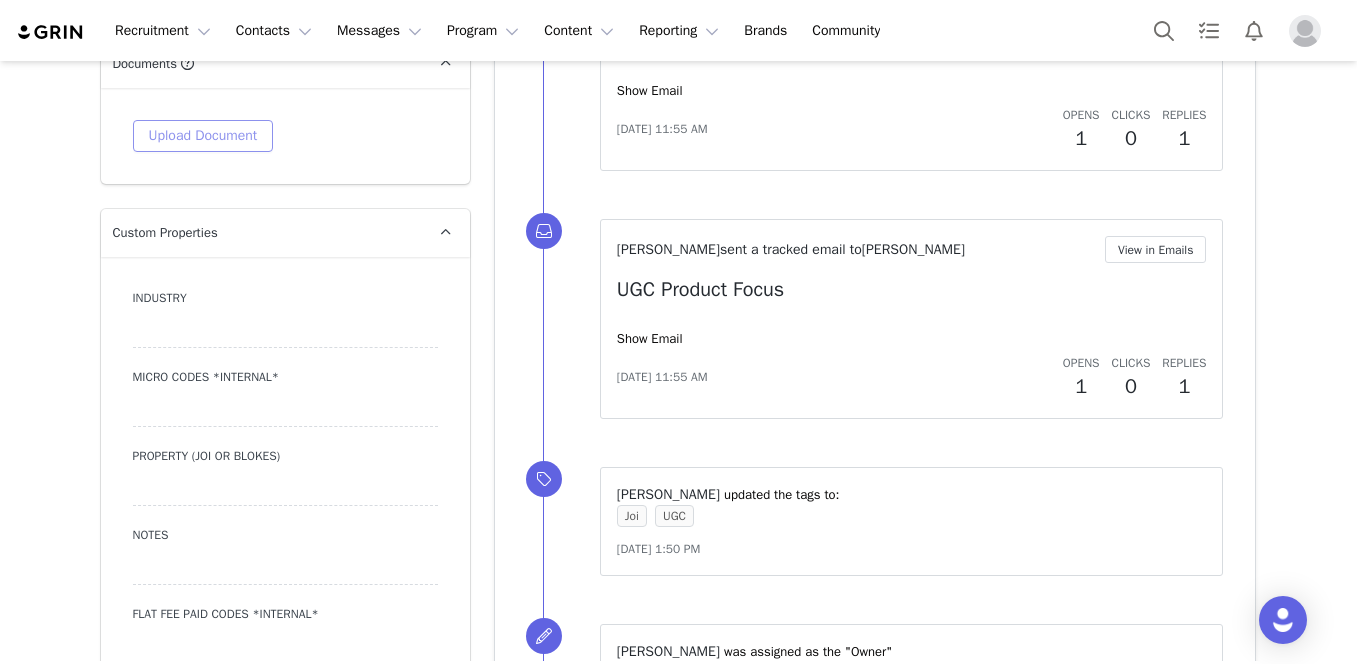 click on "Upload Document" at bounding box center (203, 136) 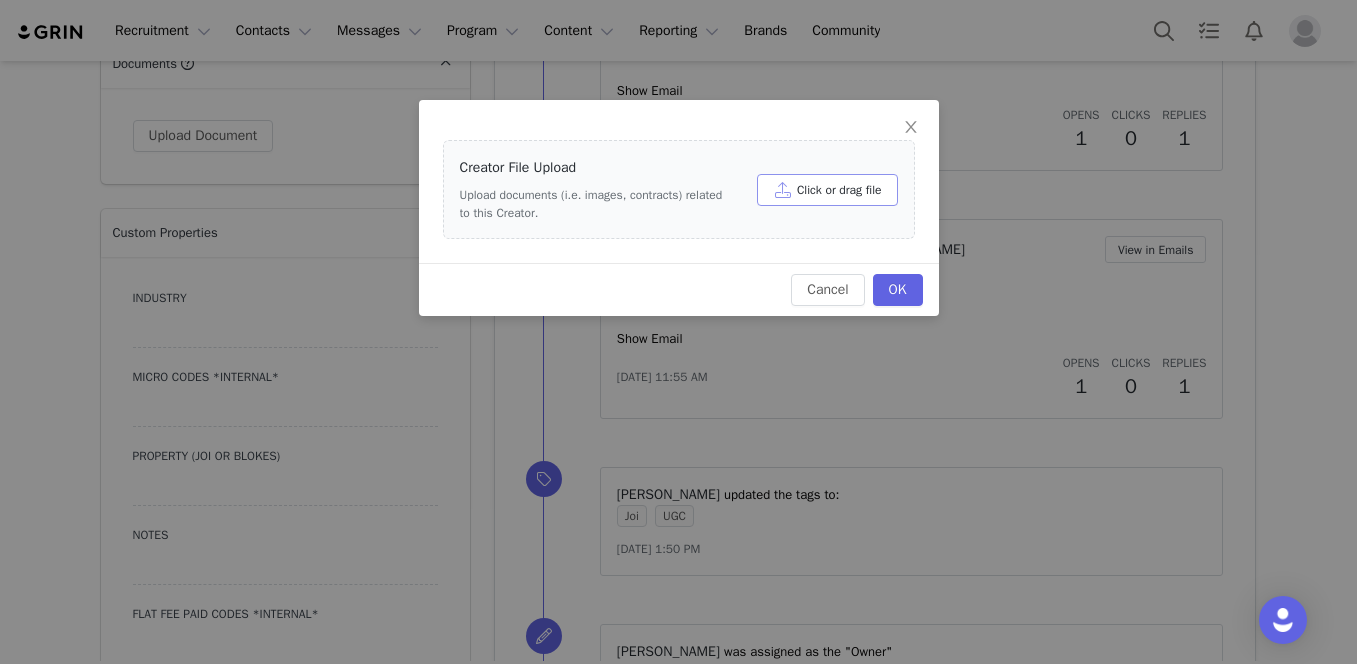 click on "Click or drag file" at bounding box center [827, 190] 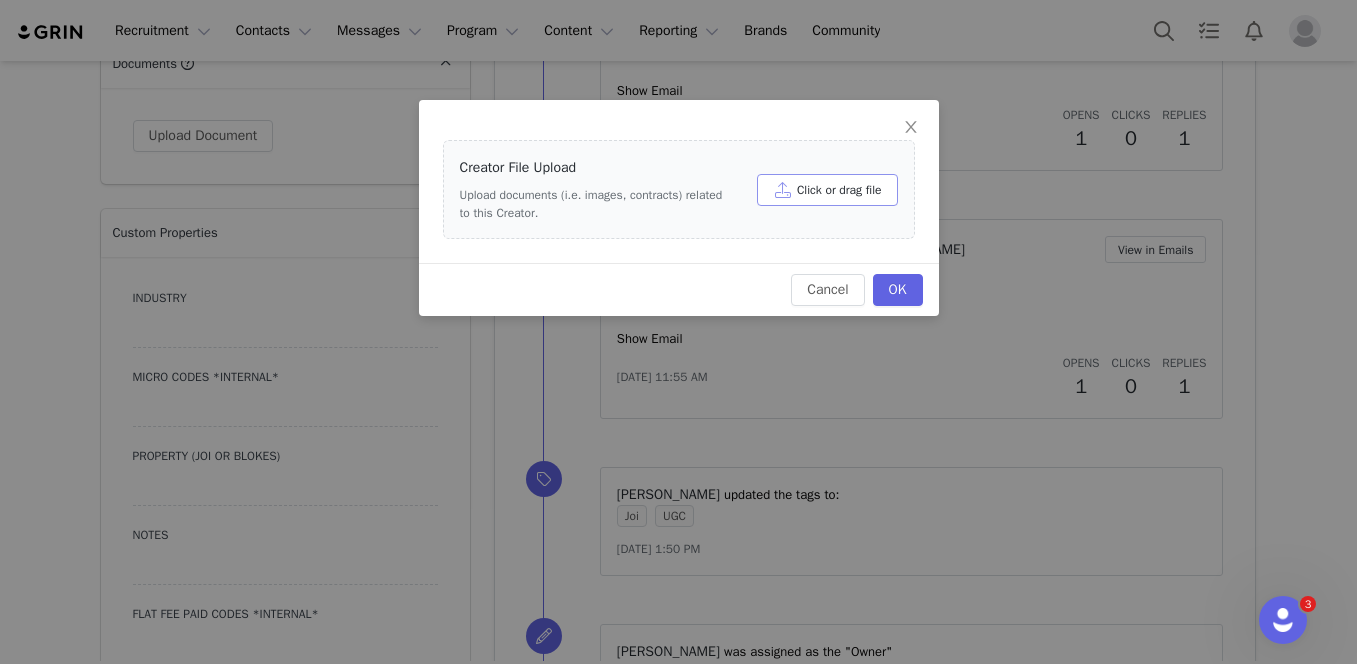 scroll, scrollTop: 0, scrollLeft: 0, axis: both 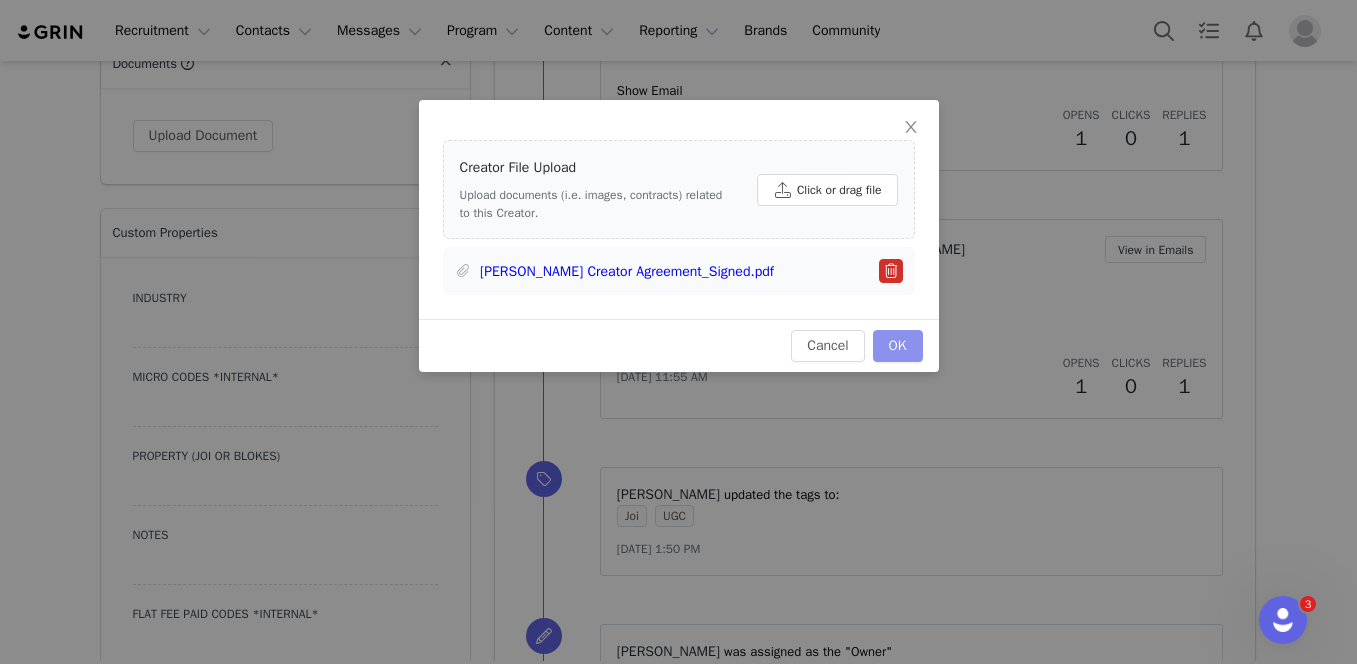 click on "OK" at bounding box center (898, 346) 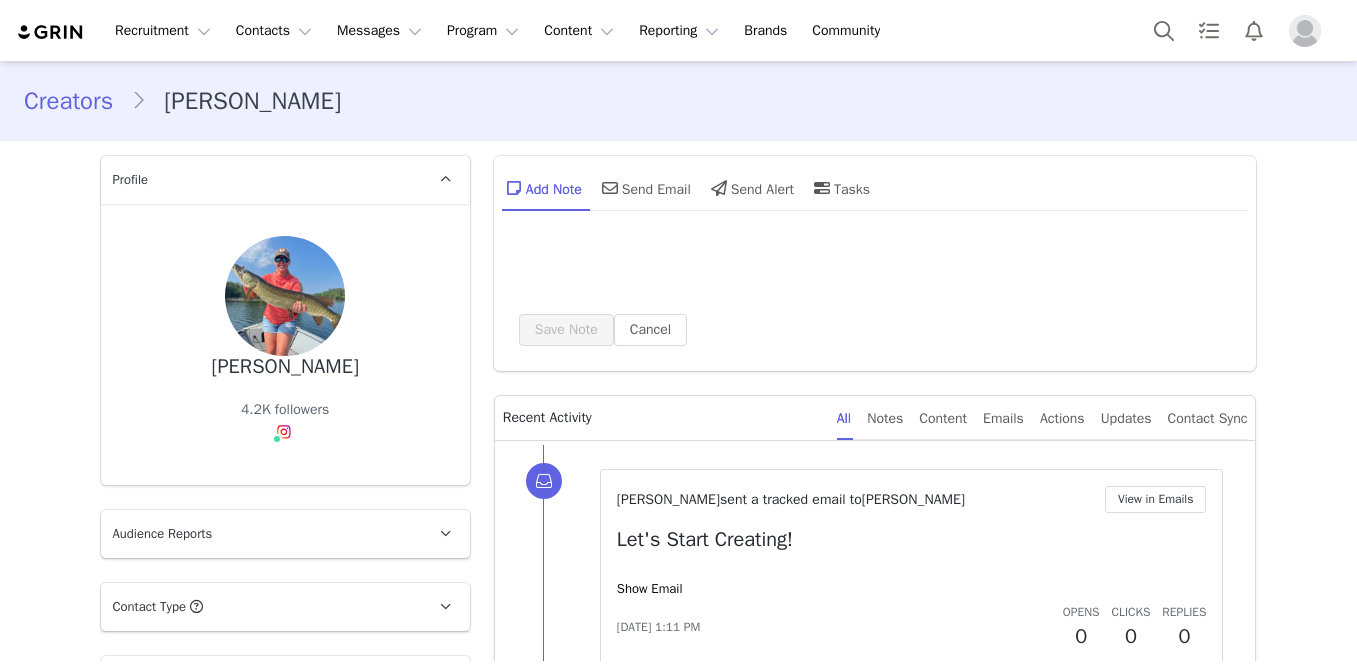 scroll, scrollTop: 0, scrollLeft: 0, axis: both 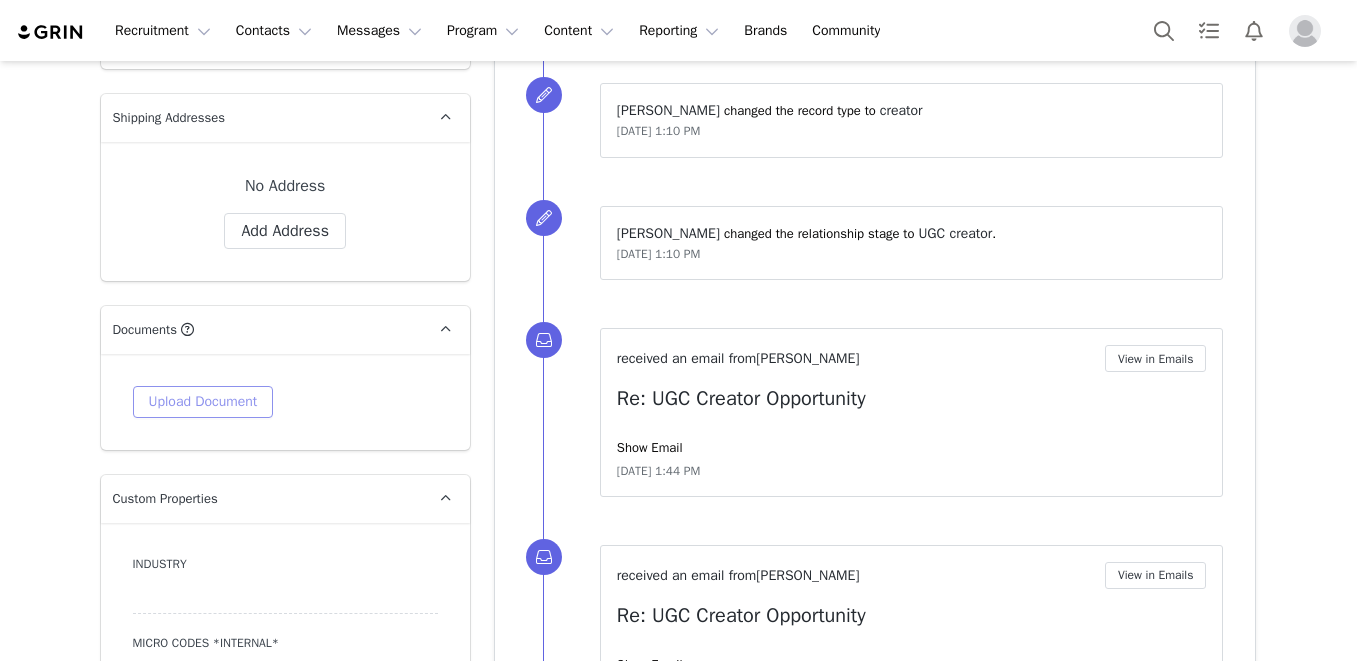 click on "Upload Document" at bounding box center (203, 402) 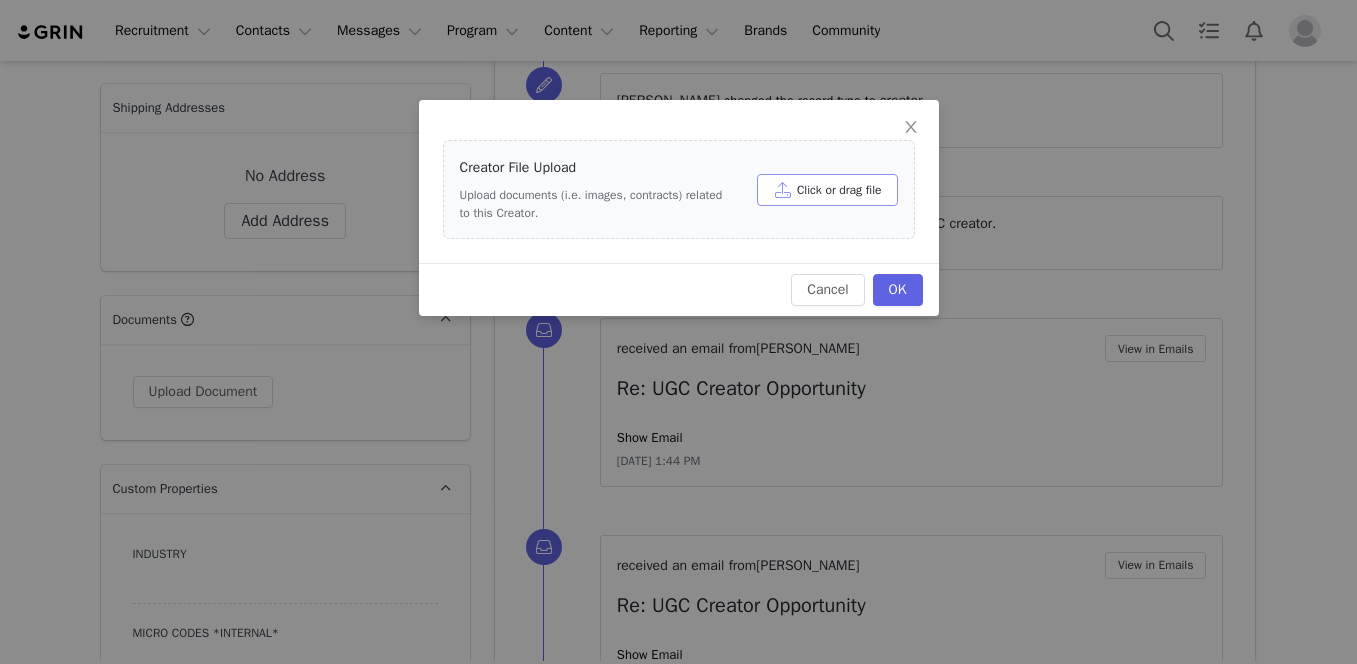 click on "Click or drag file" at bounding box center [827, 190] 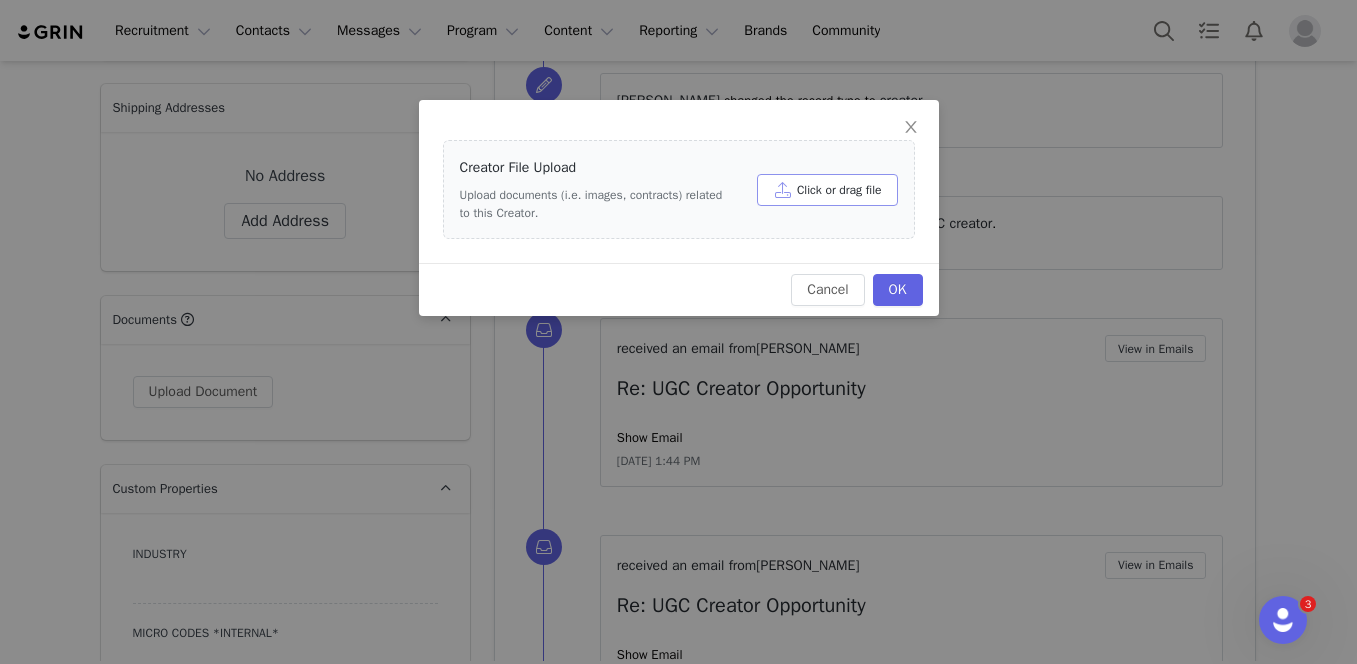 scroll, scrollTop: 0, scrollLeft: 0, axis: both 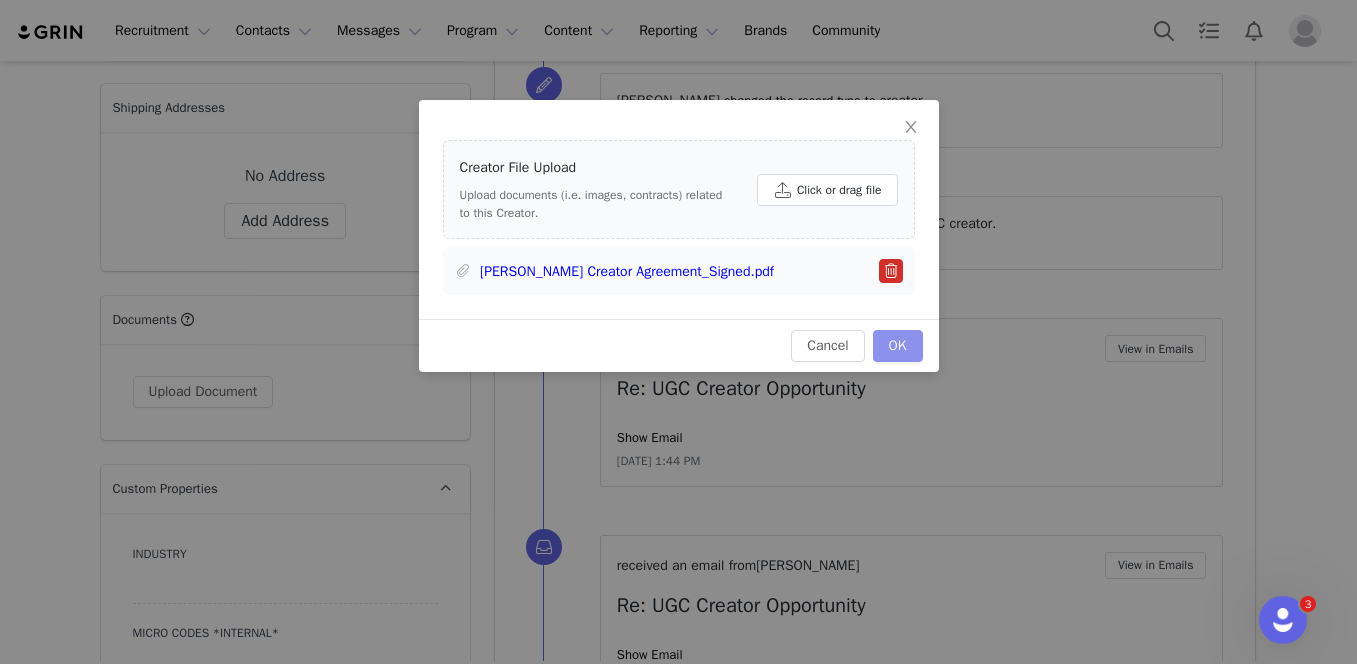 click on "OK" at bounding box center (898, 346) 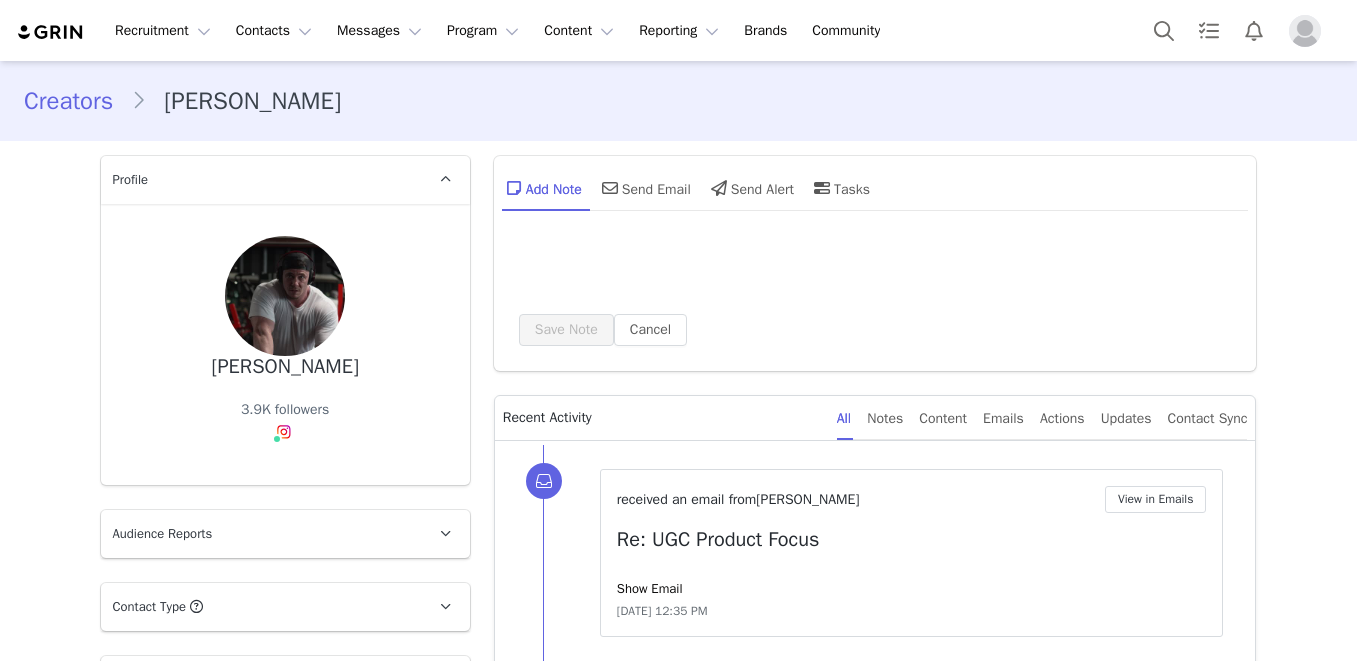 scroll, scrollTop: 0, scrollLeft: 0, axis: both 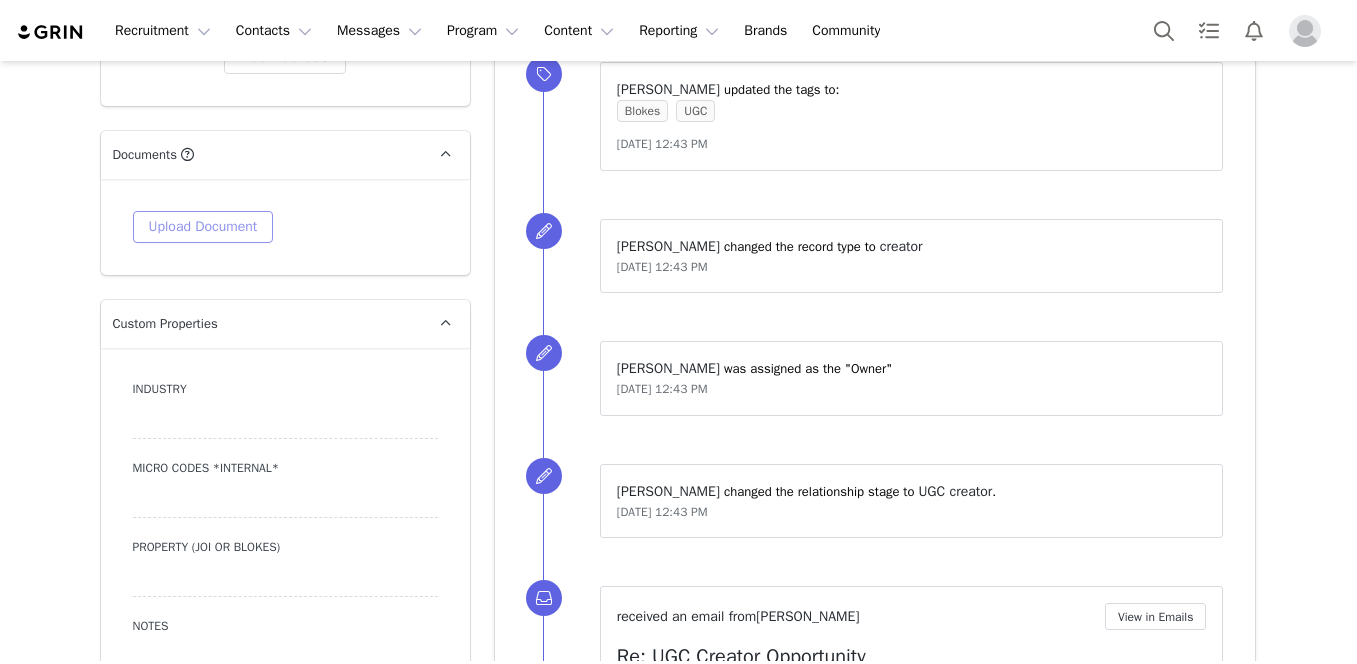 click on "Upload Document" at bounding box center (203, 227) 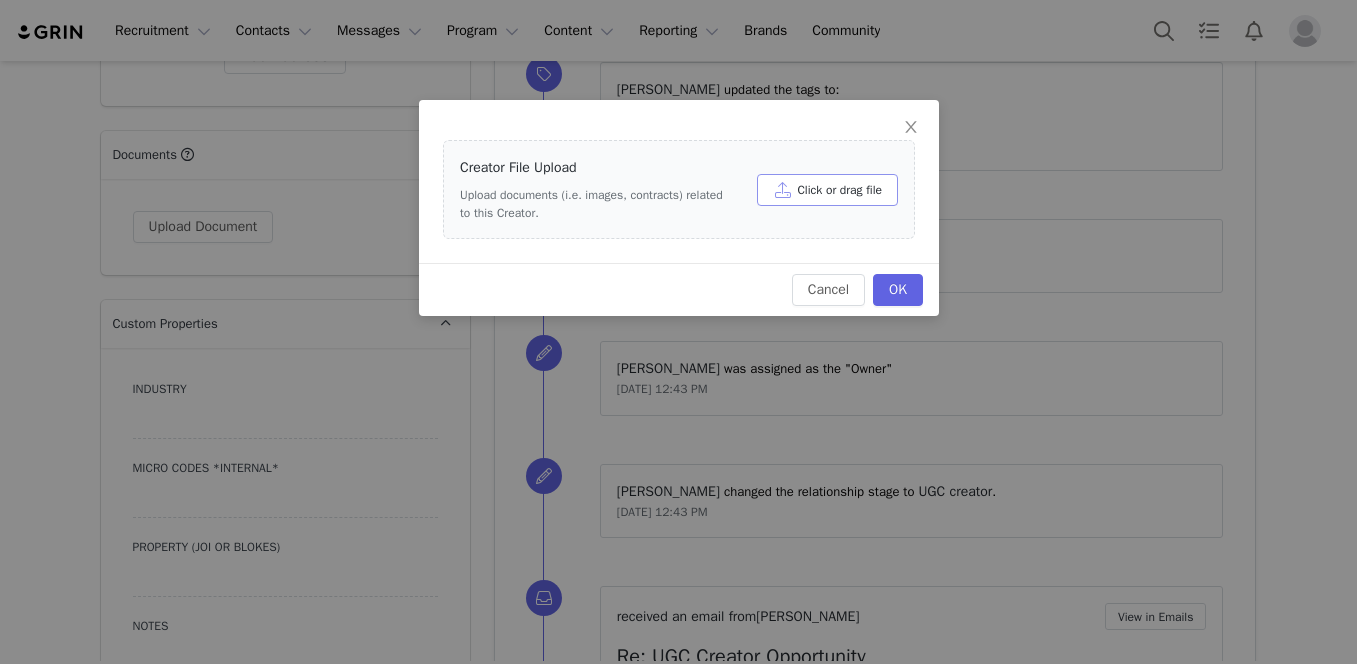 click on "Click or drag file" at bounding box center (827, 190) 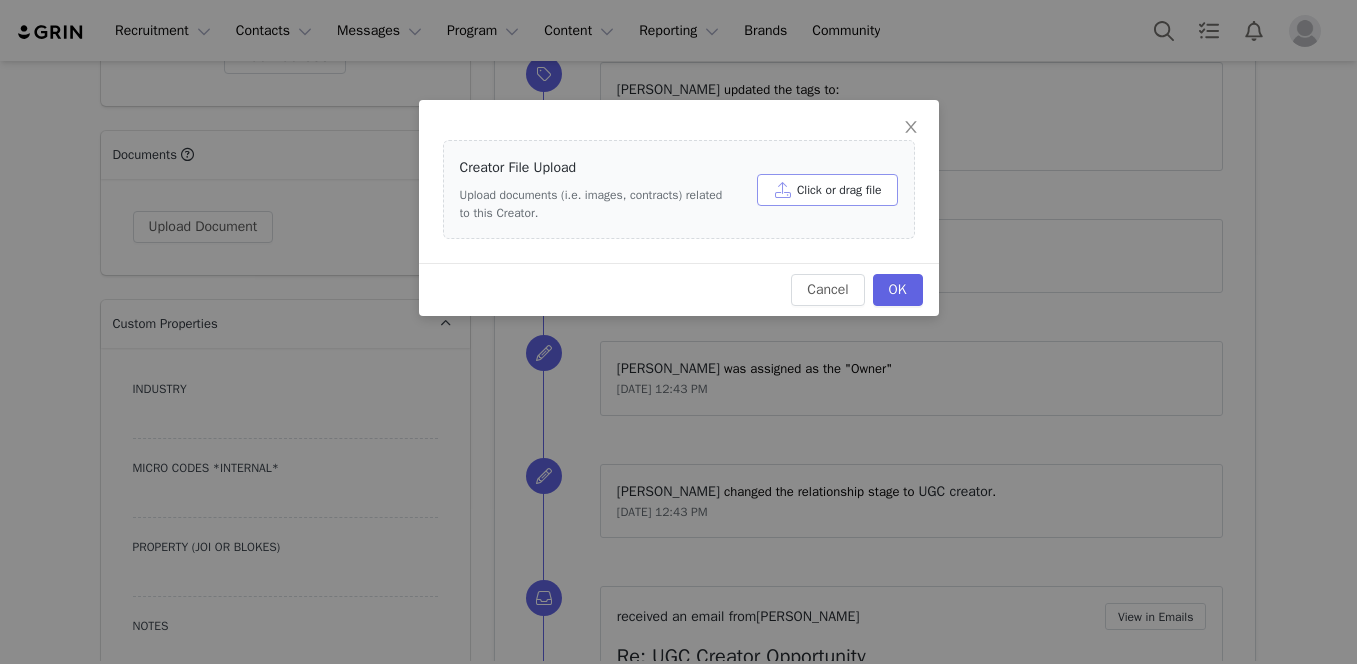 scroll, scrollTop: 0, scrollLeft: 0, axis: both 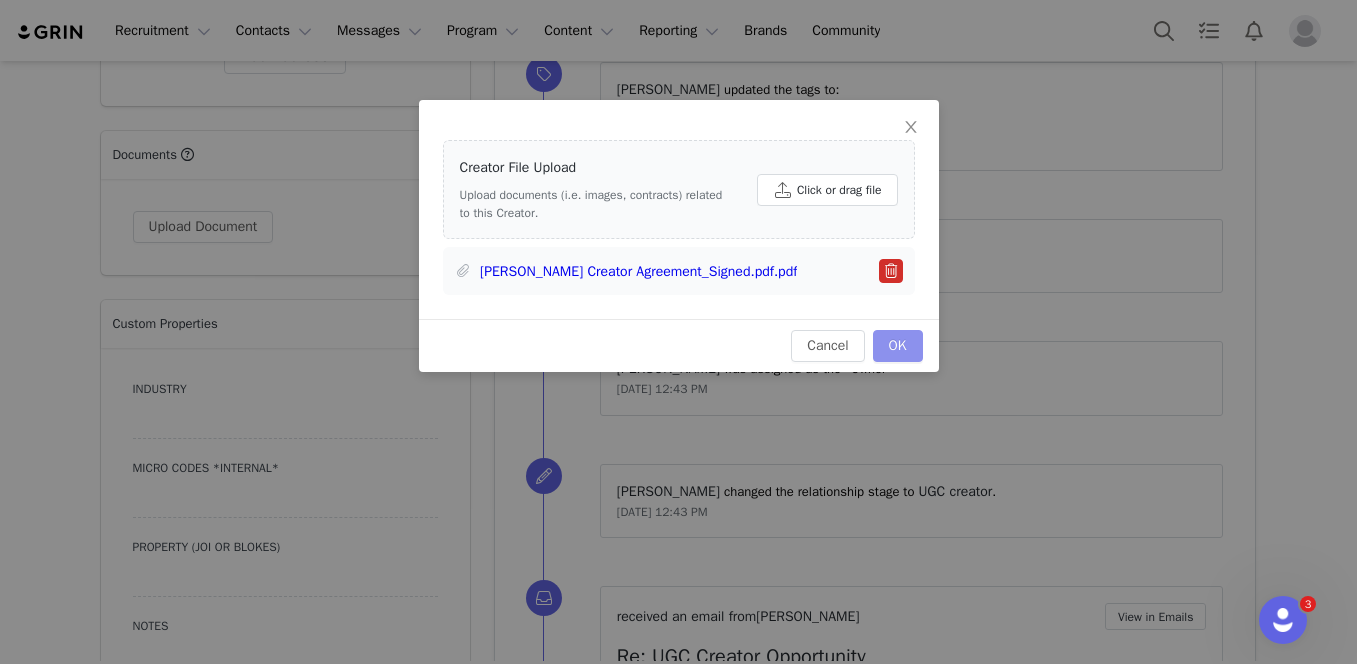 click on "OK" at bounding box center [898, 346] 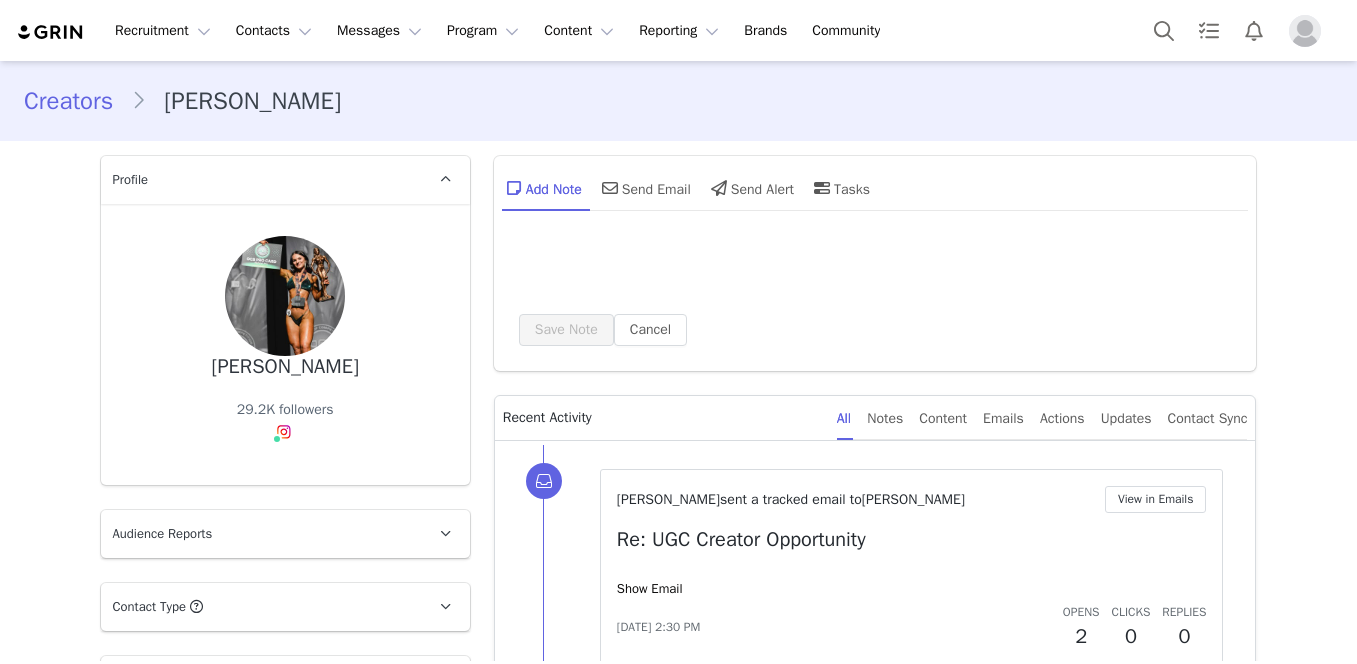 scroll, scrollTop: 0, scrollLeft: 0, axis: both 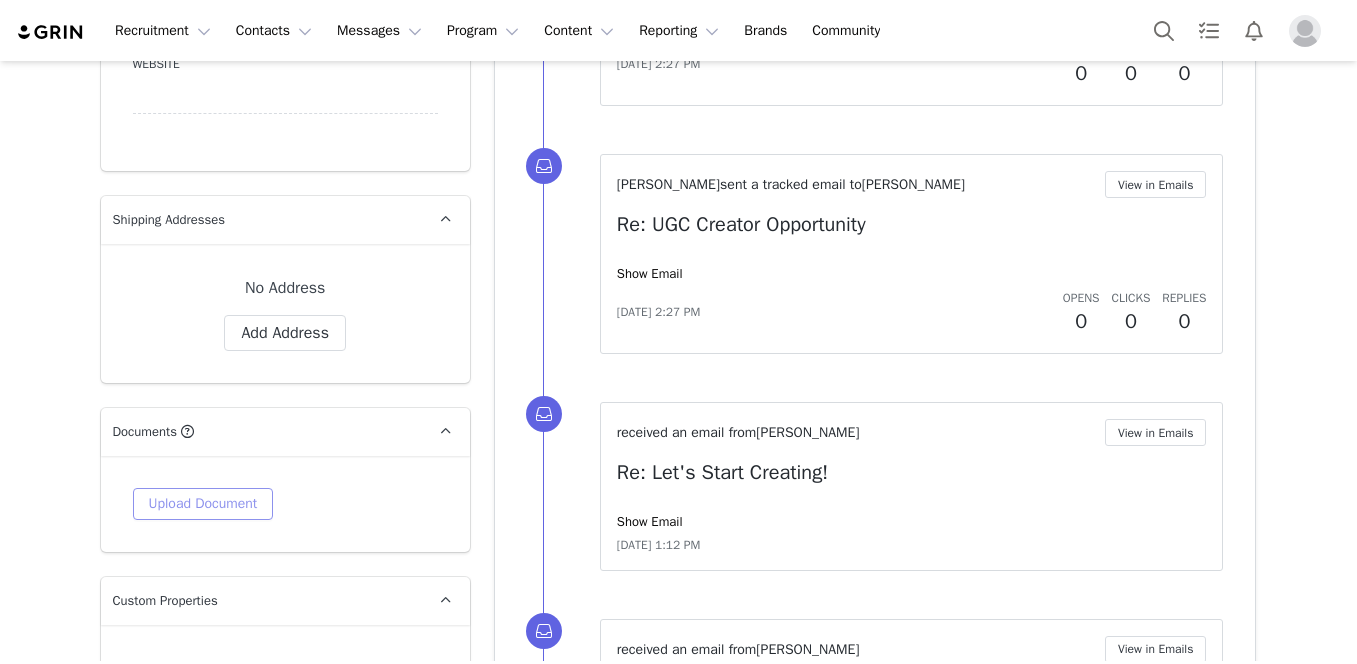 click on "Upload Document" at bounding box center (203, 504) 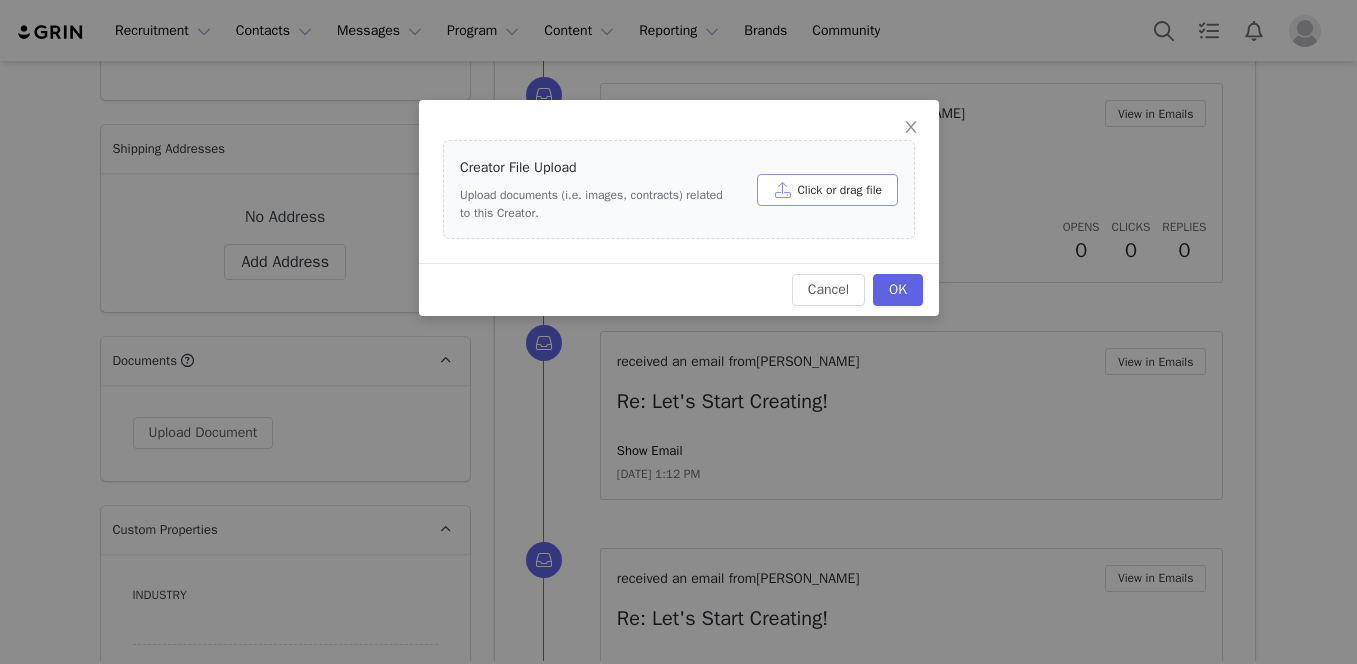 click on "Click or drag file" at bounding box center [827, 190] 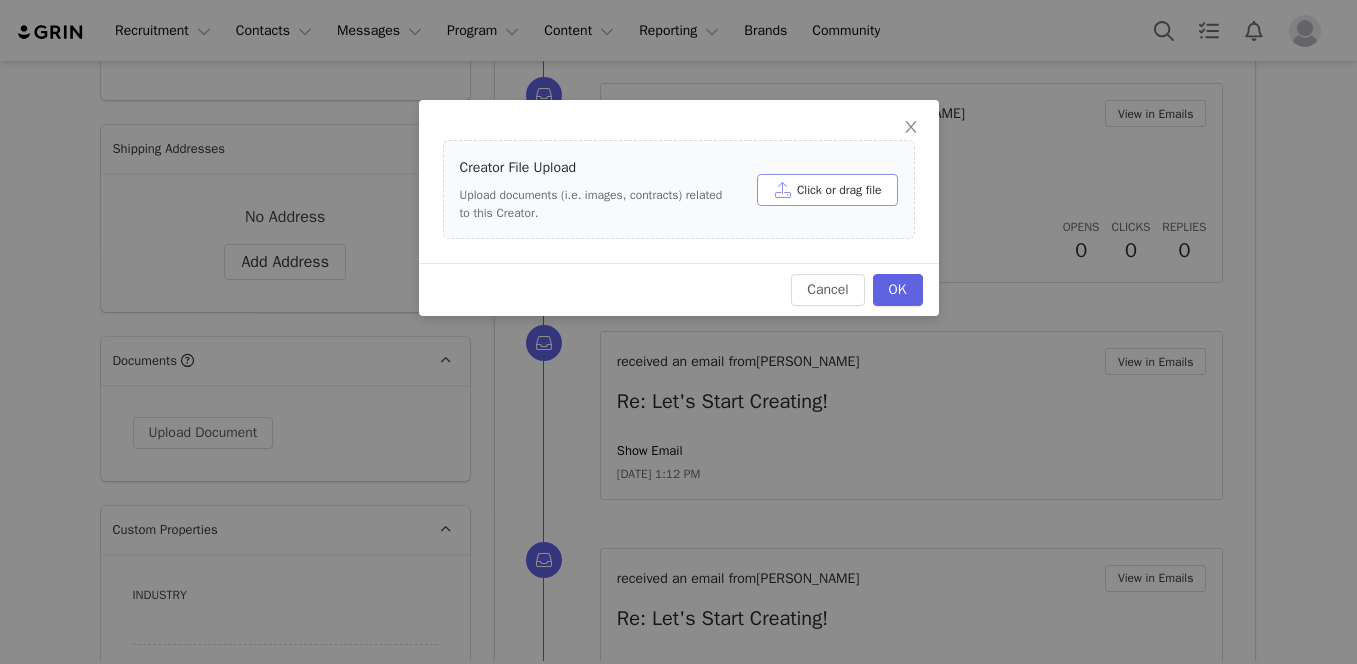scroll, scrollTop: 0, scrollLeft: 0, axis: both 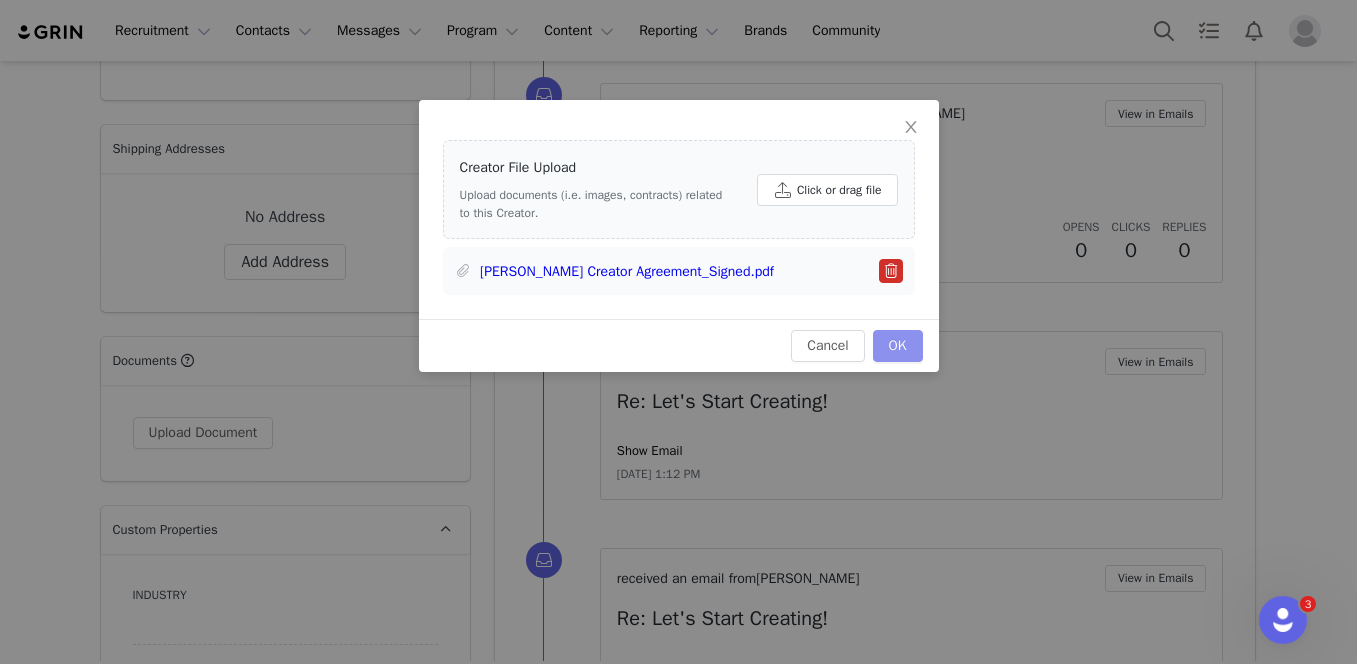 click on "OK" at bounding box center [898, 346] 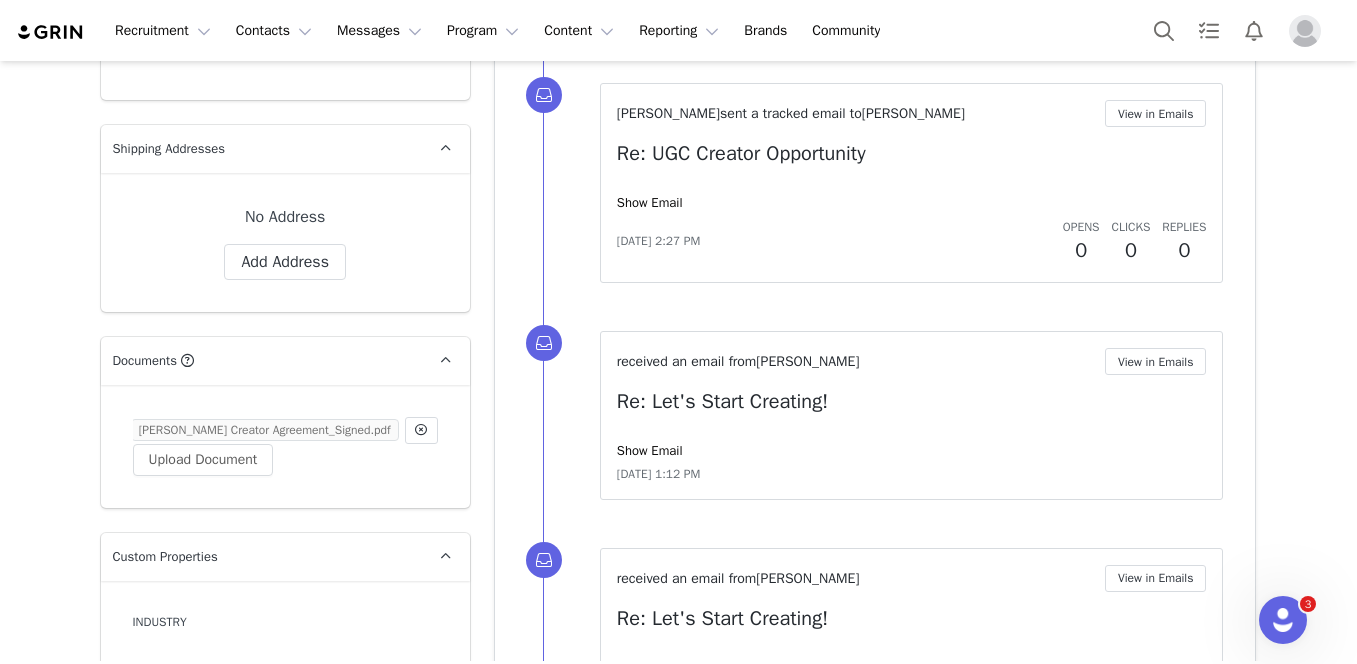 click on "Megan Olsson_UGC Creator Agreement_Signed.pdf" at bounding box center [265, 430] 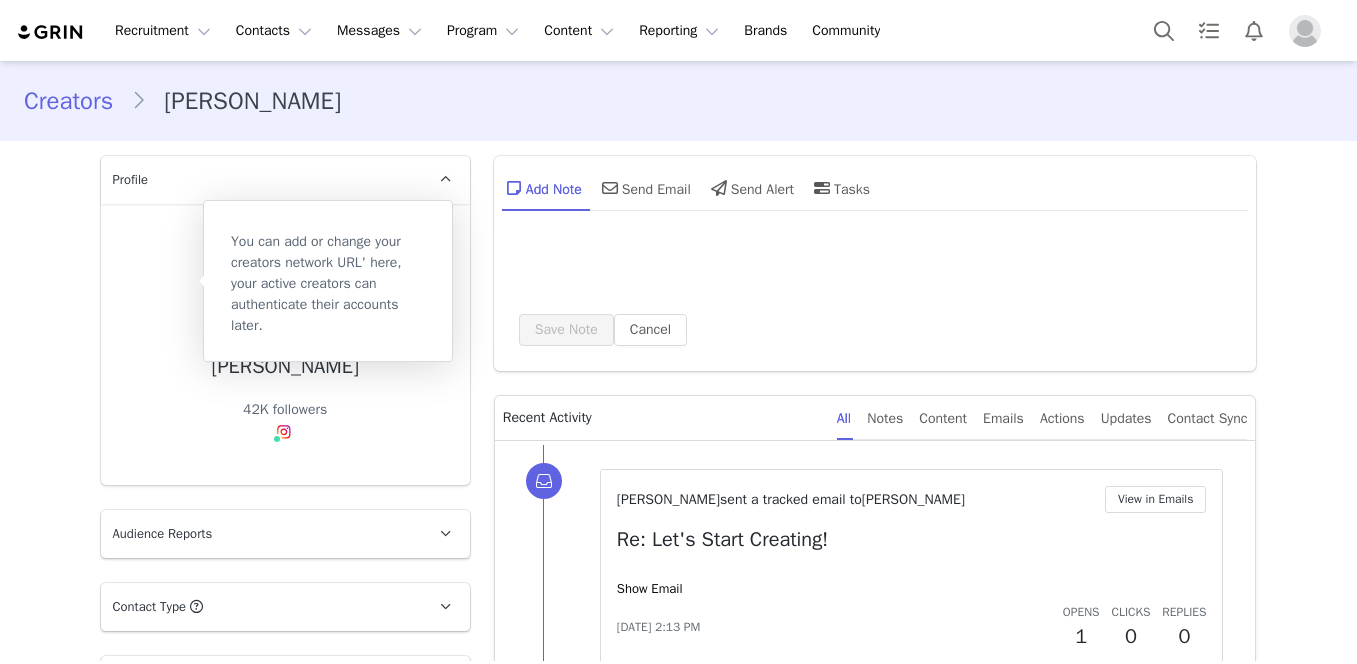 scroll, scrollTop: 0, scrollLeft: 0, axis: both 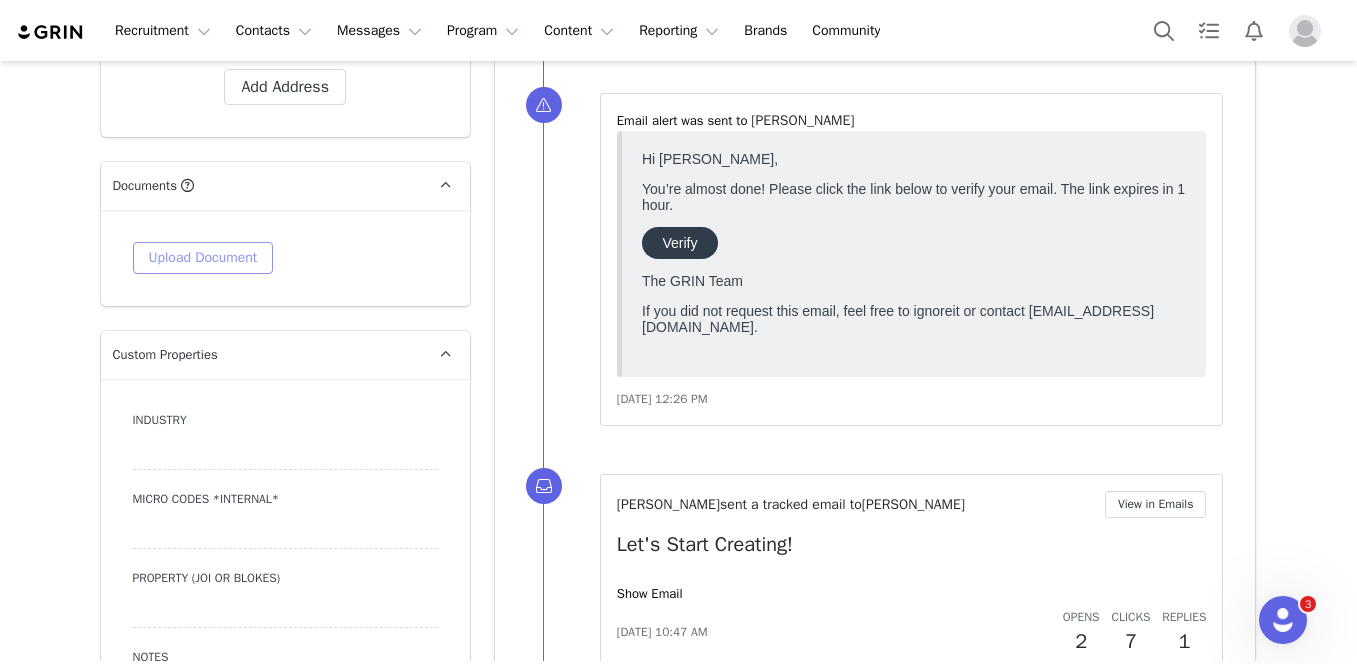 click on "Upload Document" at bounding box center [203, 258] 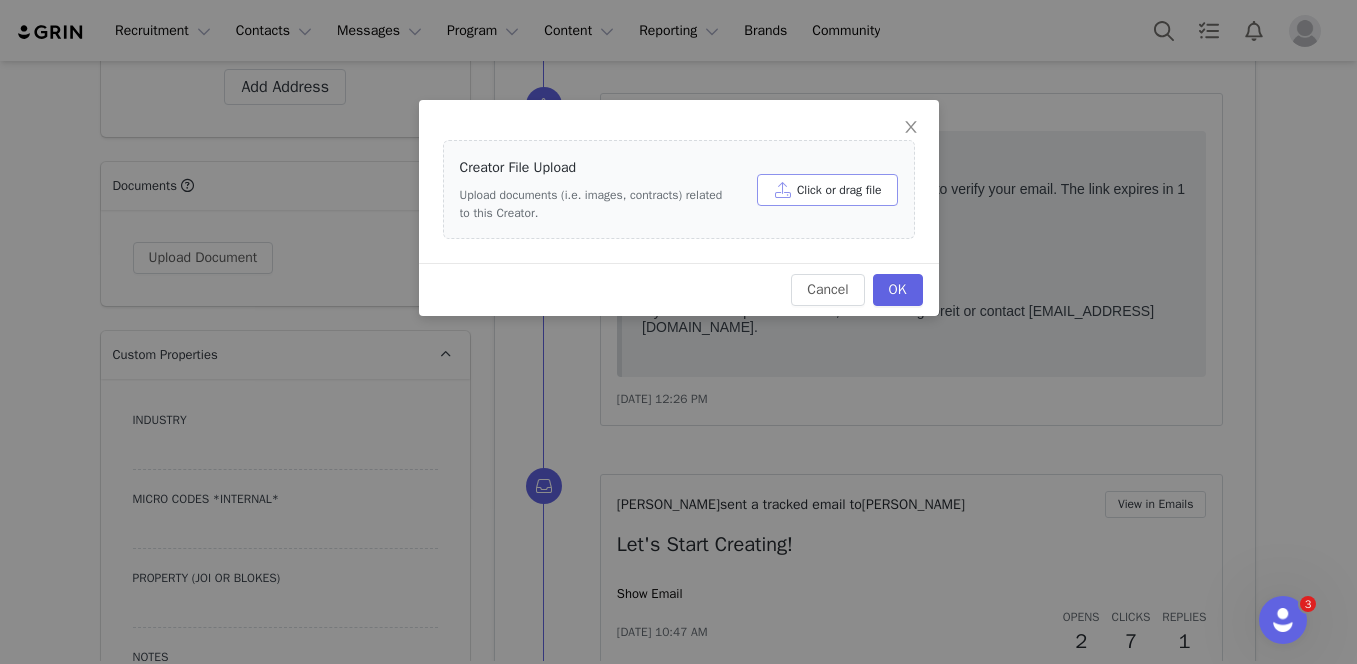 click on "Click or drag file" at bounding box center [827, 190] 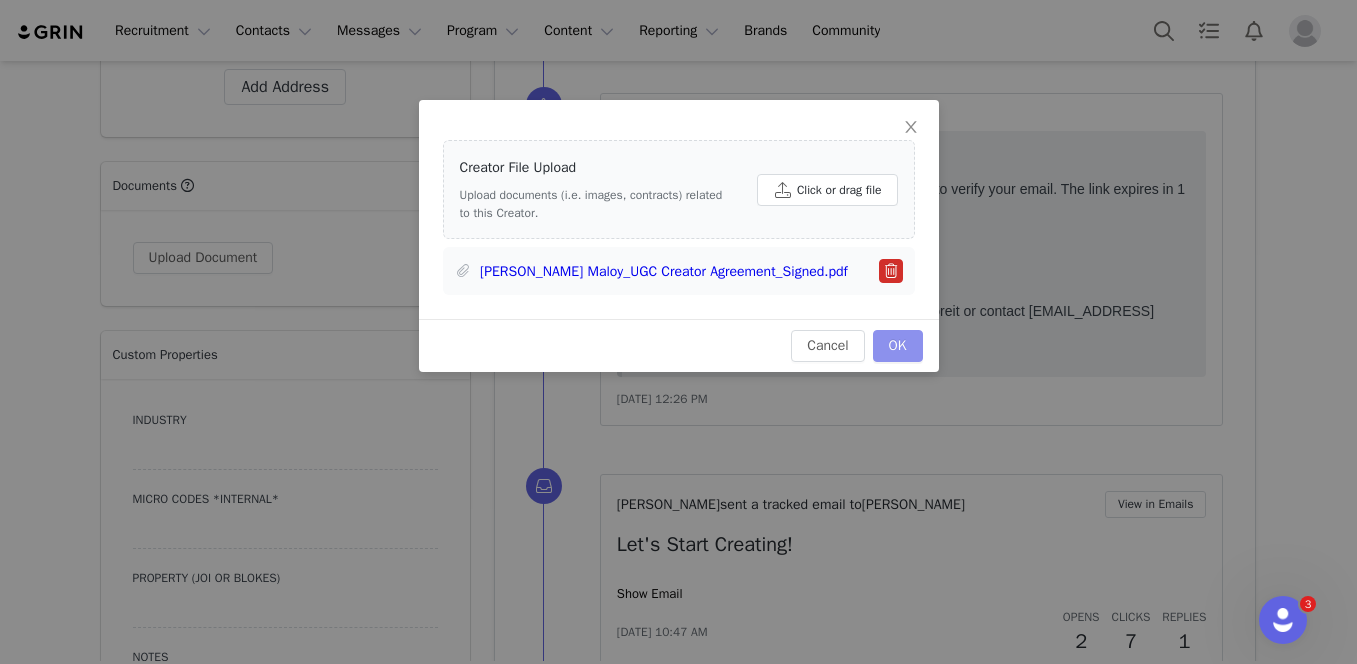 click on "OK" at bounding box center [898, 346] 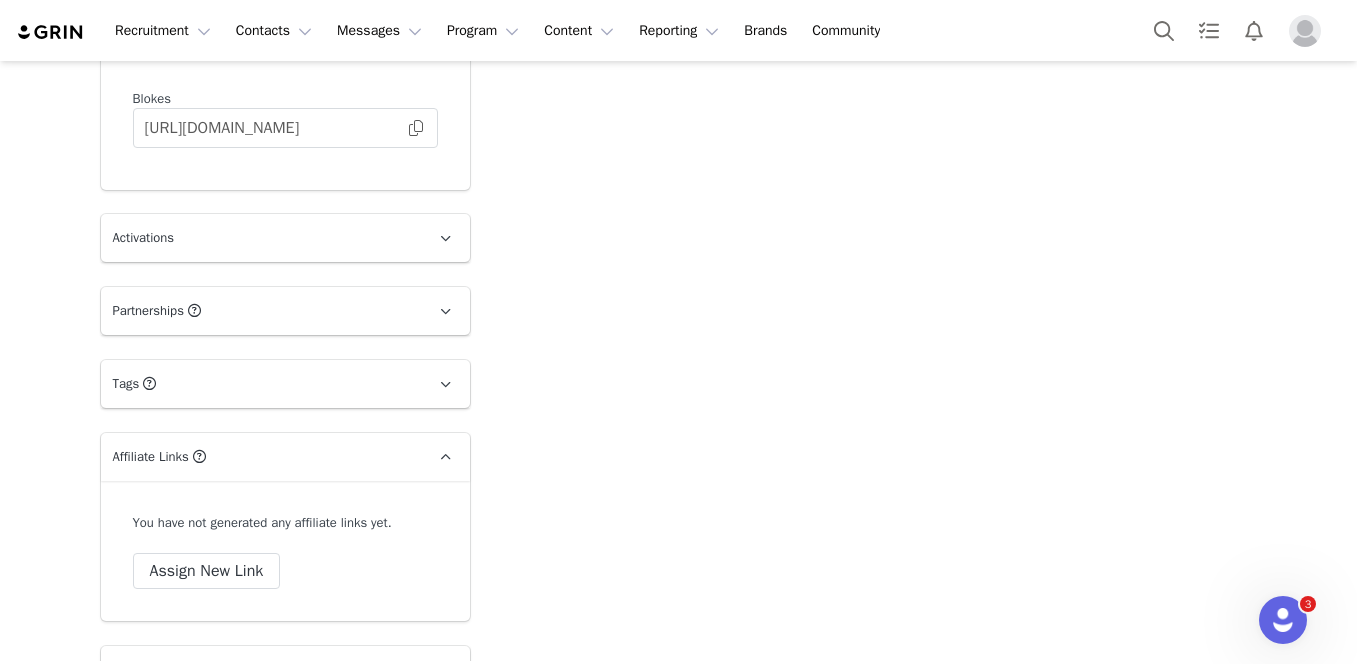 scroll, scrollTop: 3371, scrollLeft: 0, axis: vertical 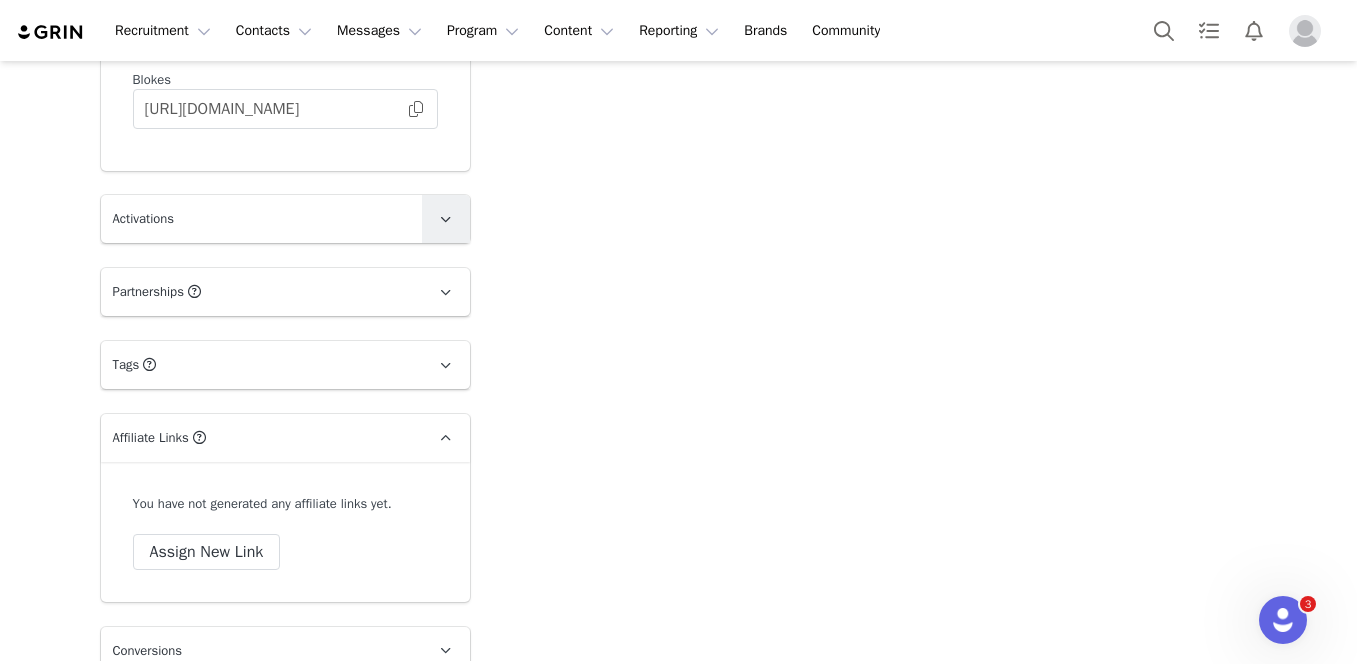 click at bounding box center [445, 219] 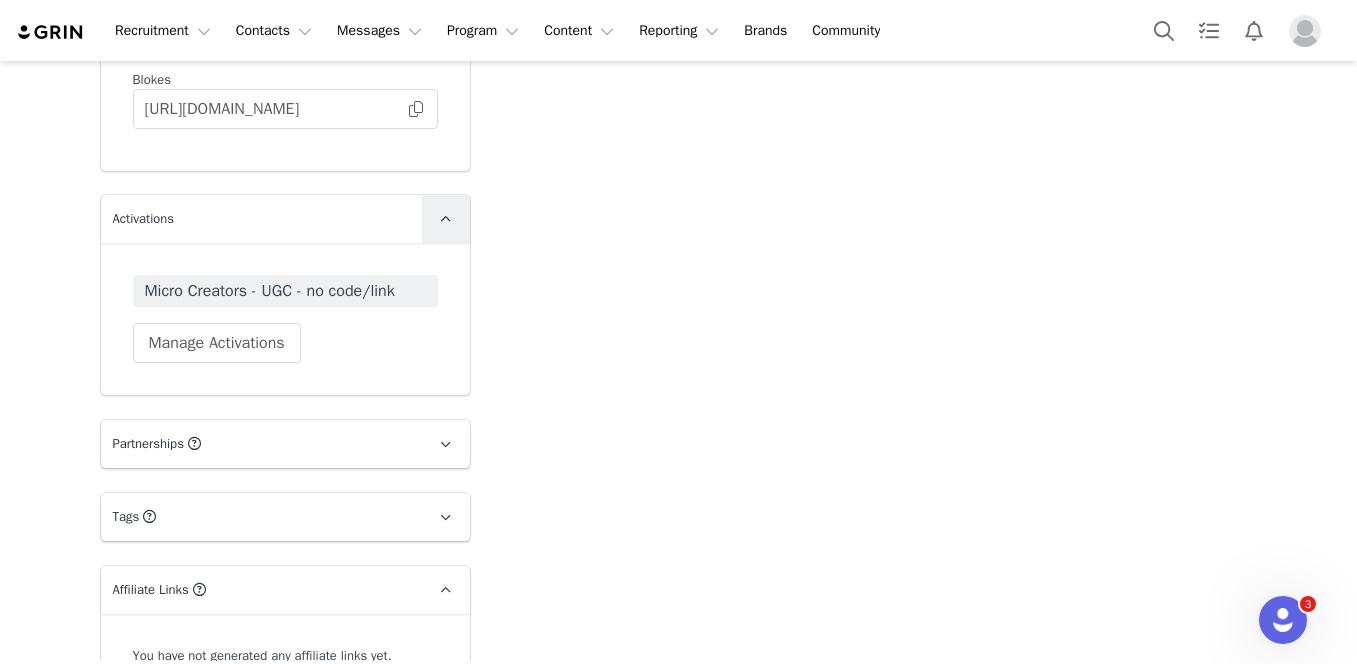 click at bounding box center (445, 219) 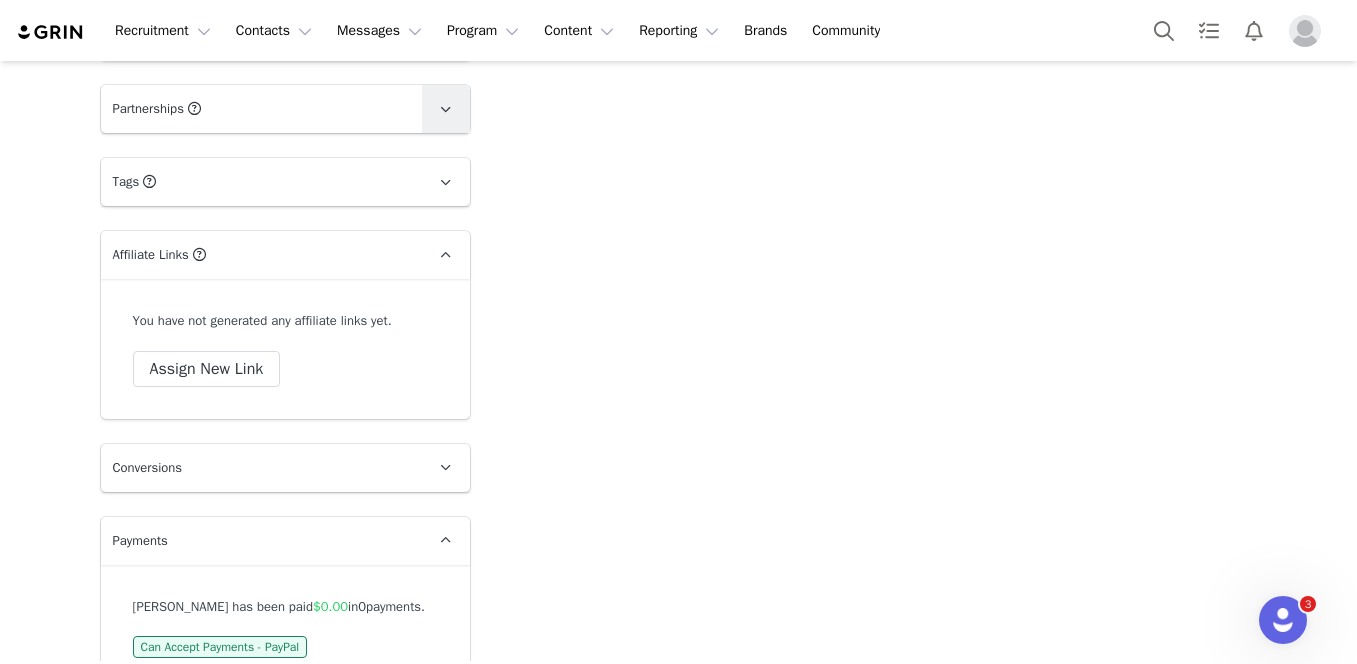 scroll, scrollTop: 3597, scrollLeft: 0, axis: vertical 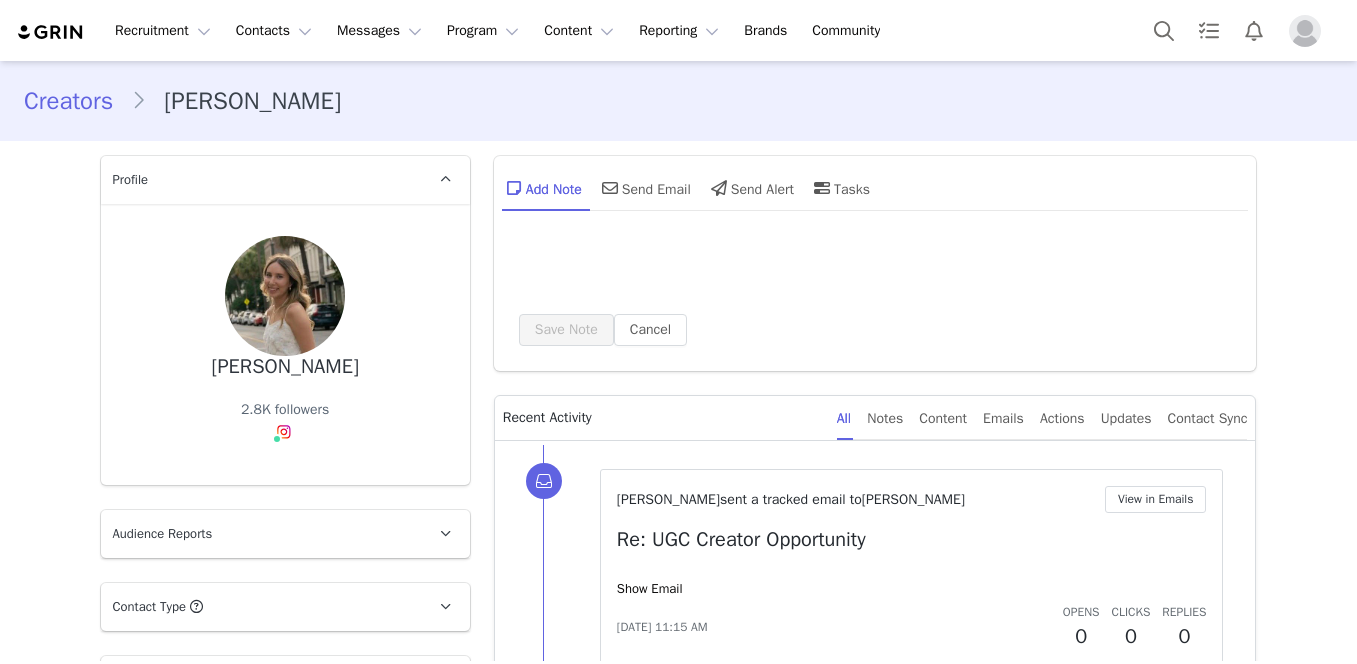click on "Upload Document" at bounding box center [203, 1829] 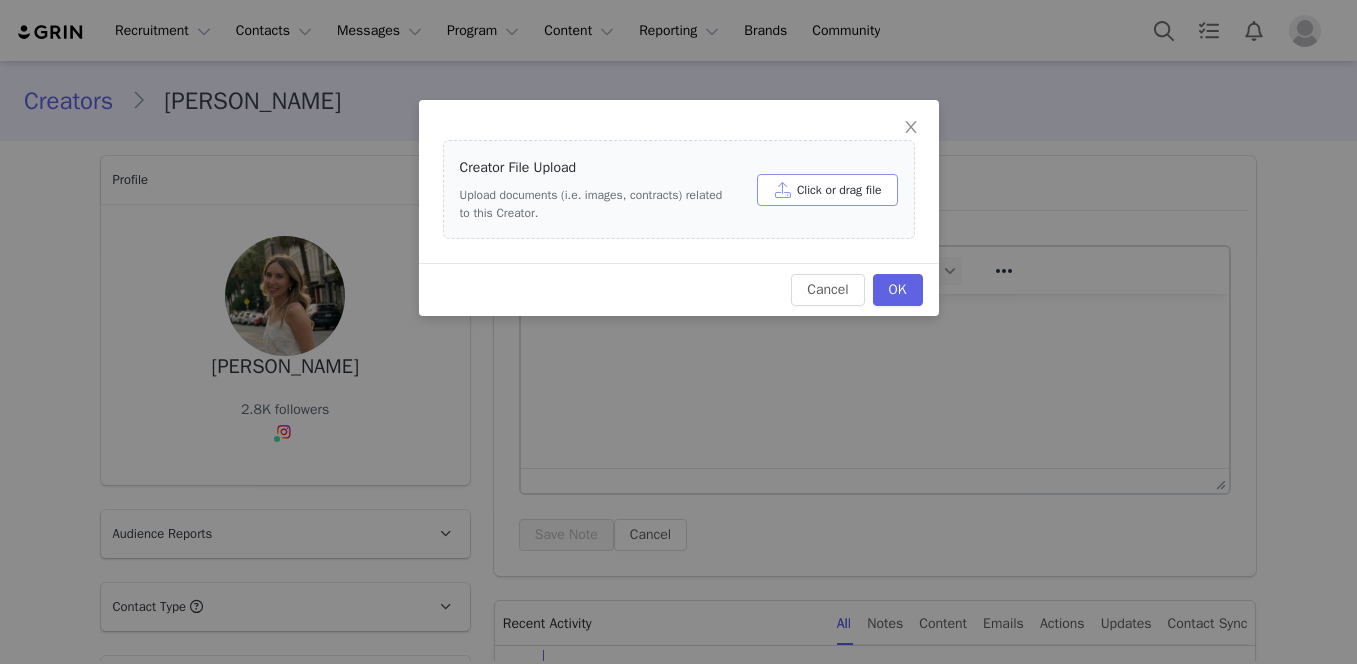 scroll, scrollTop: 1564, scrollLeft: 0, axis: vertical 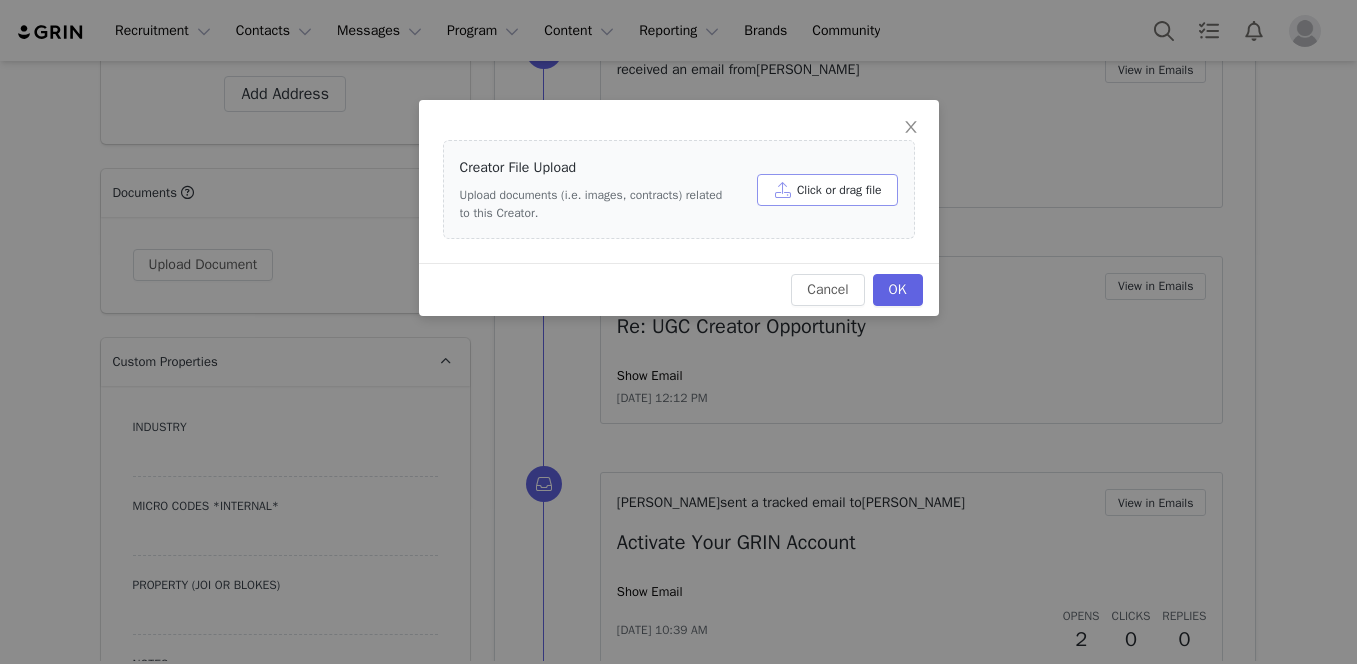 click on "Click or drag file" at bounding box center (827, 190) 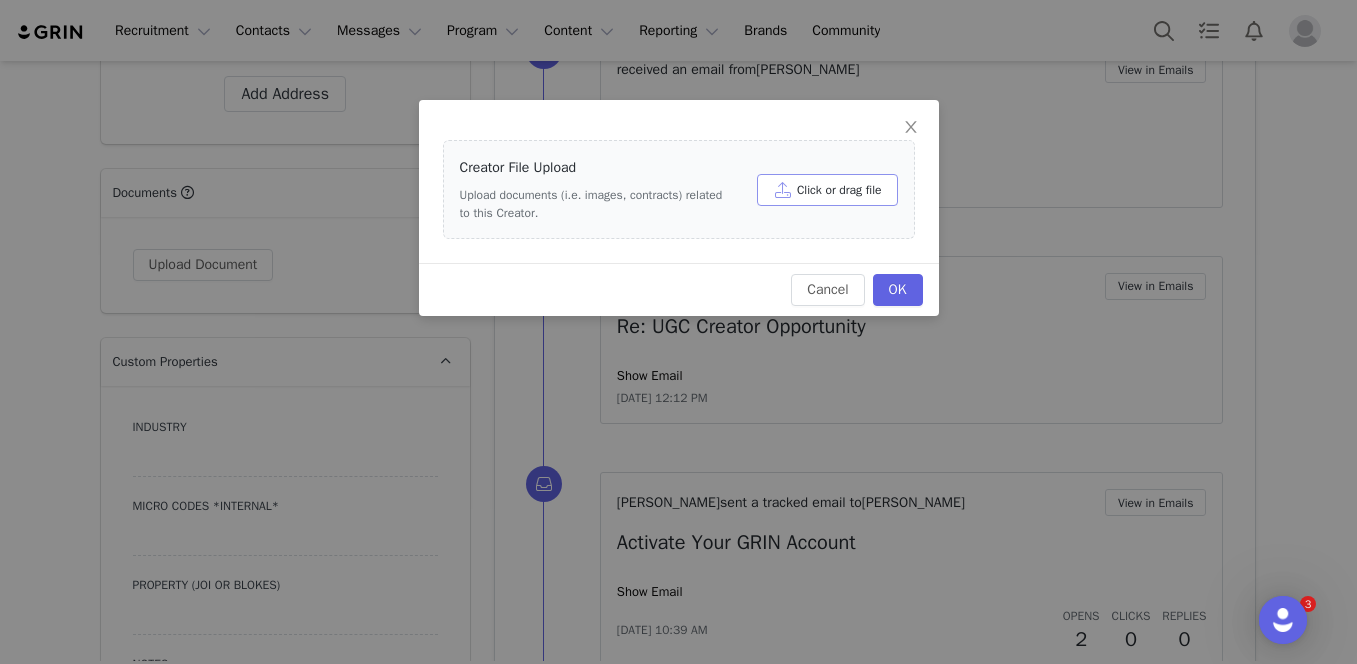 scroll, scrollTop: 0, scrollLeft: 0, axis: both 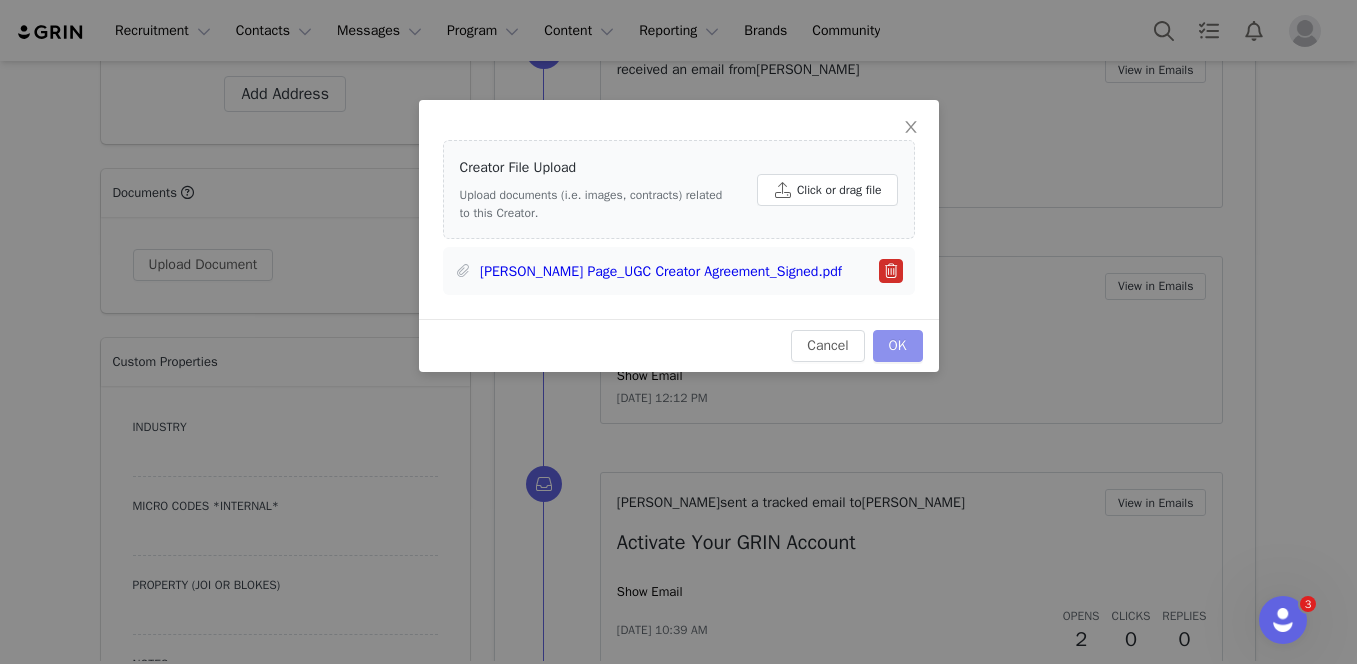 click on "OK" at bounding box center [898, 346] 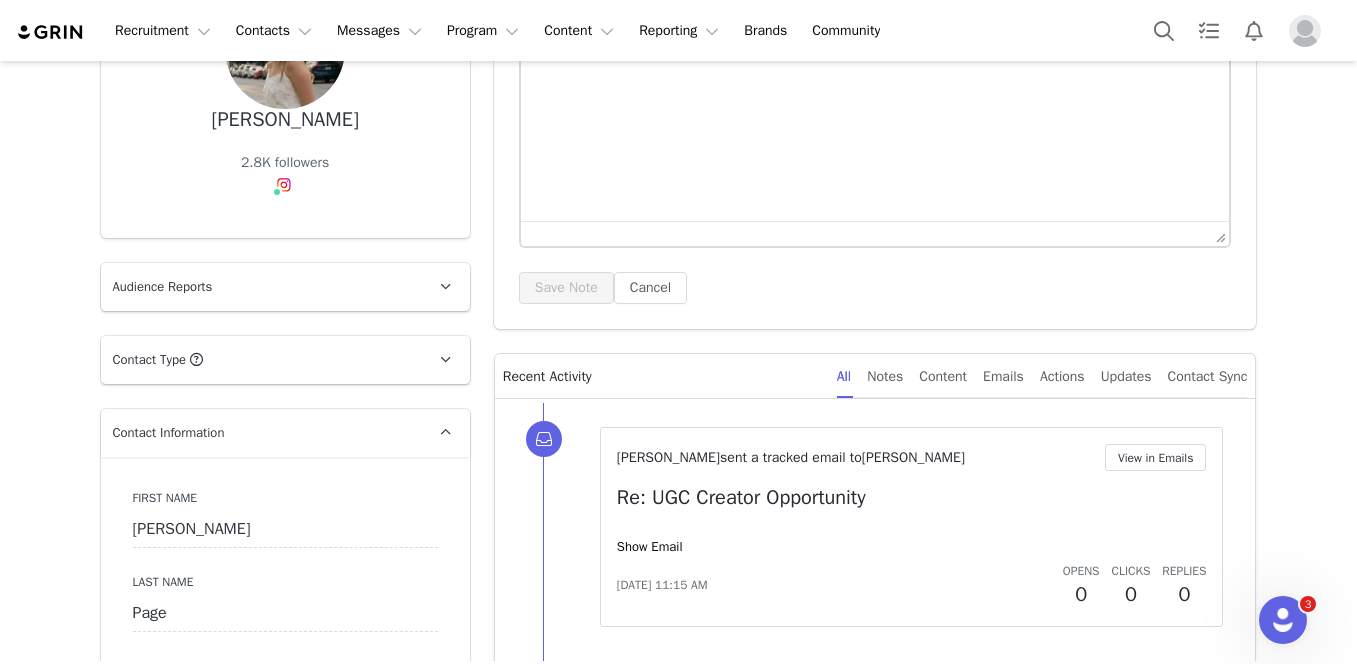scroll, scrollTop: 31, scrollLeft: 0, axis: vertical 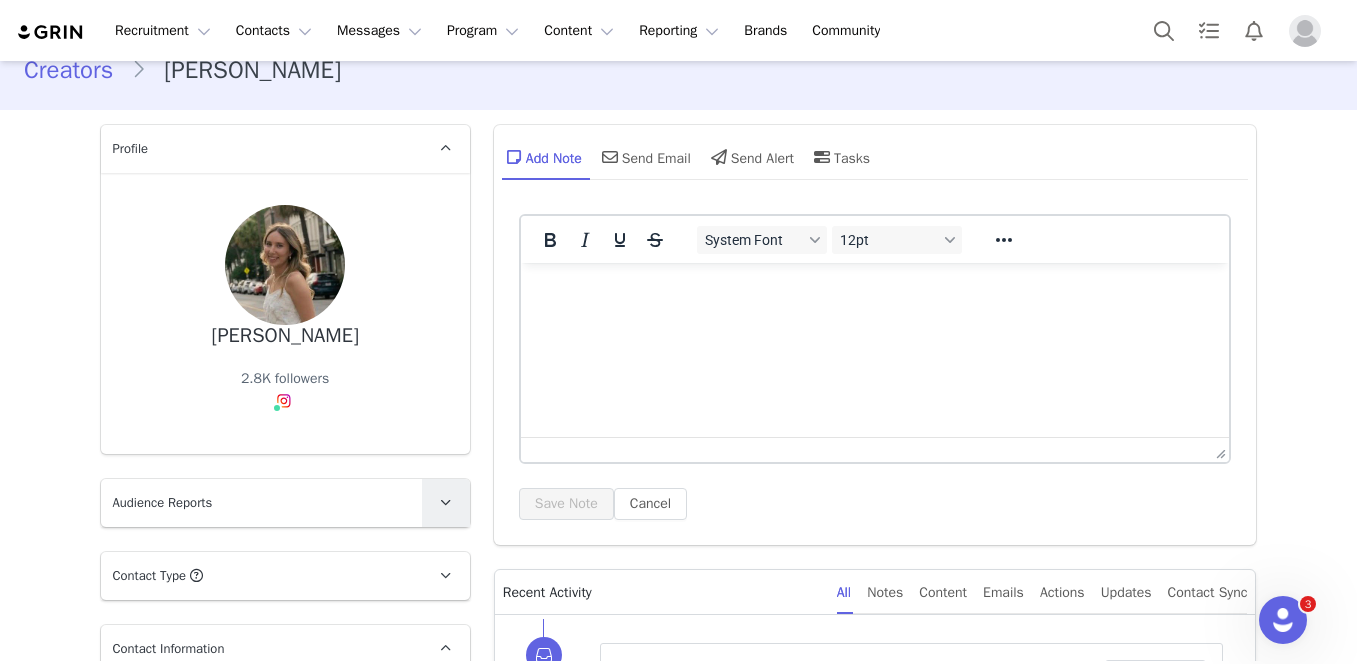 click at bounding box center (445, 502) 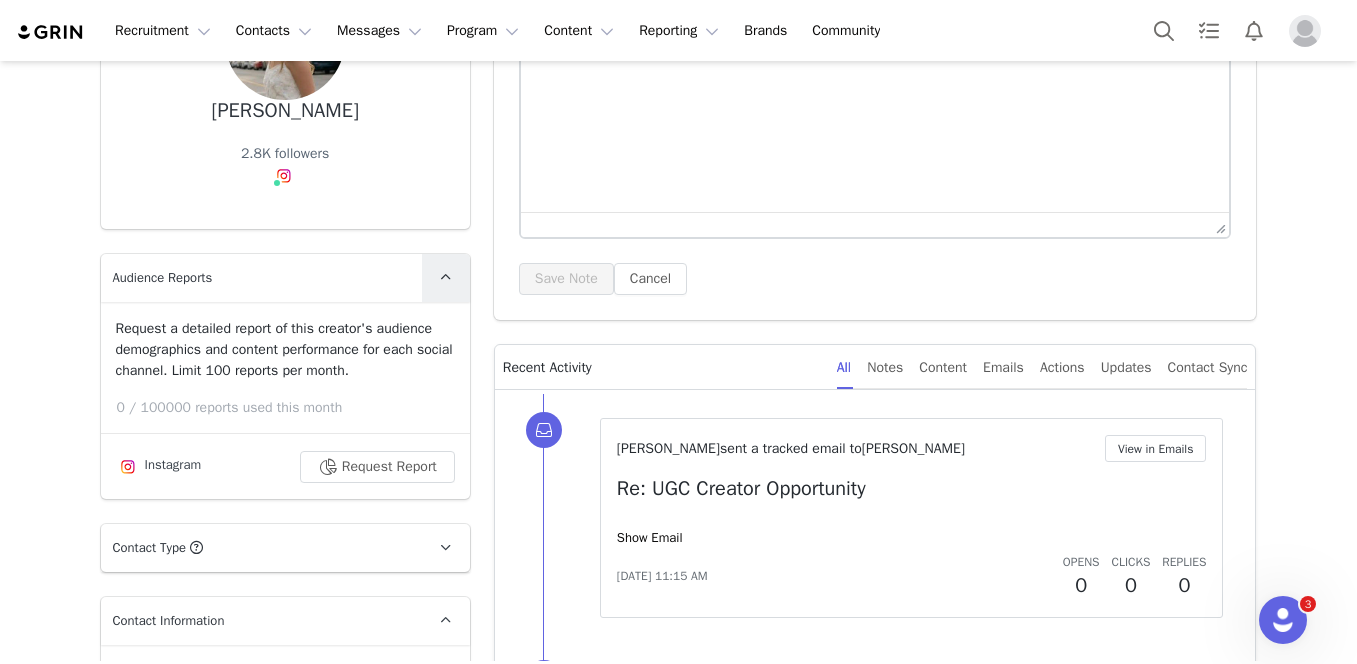 scroll, scrollTop: 270, scrollLeft: 0, axis: vertical 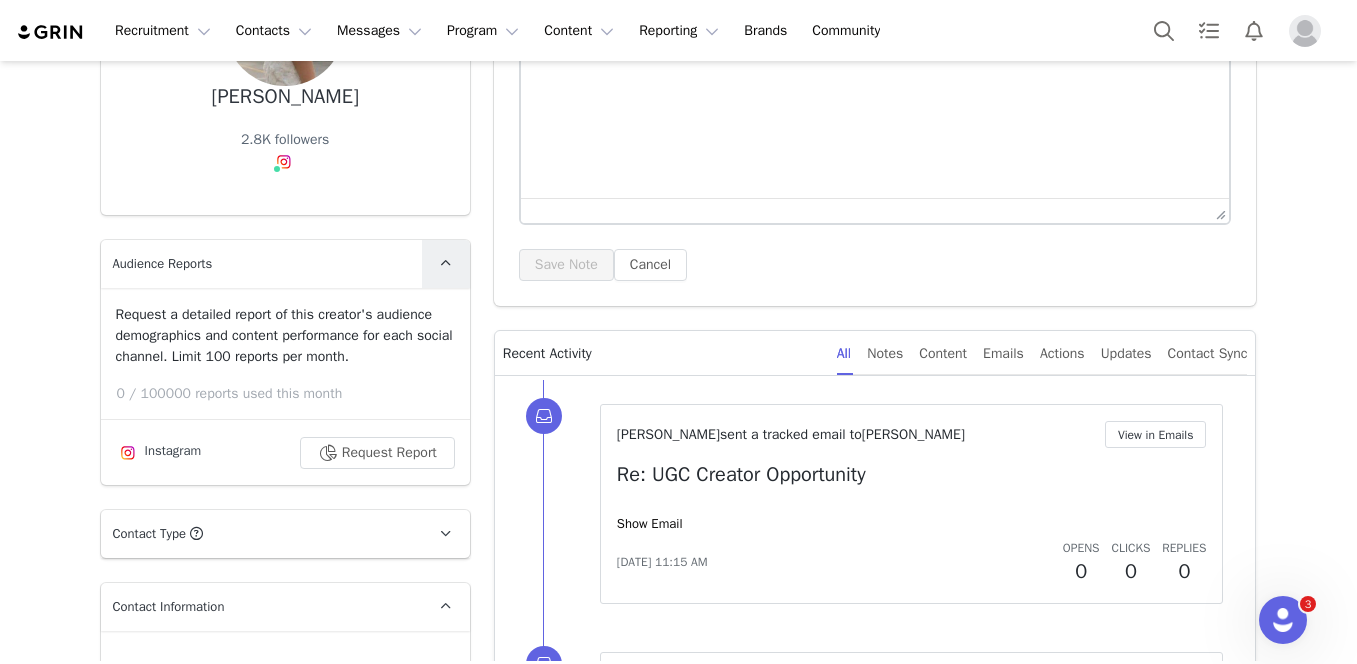click at bounding box center (446, 264) 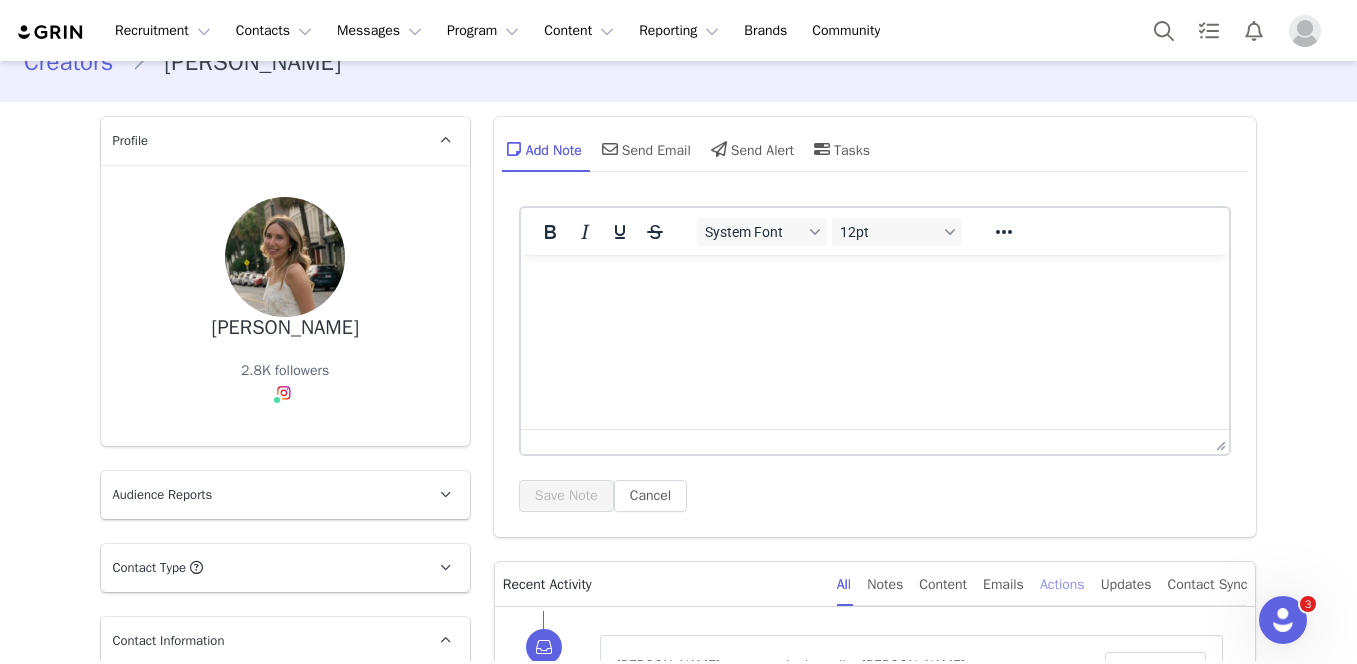 scroll, scrollTop: 0, scrollLeft: 0, axis: both 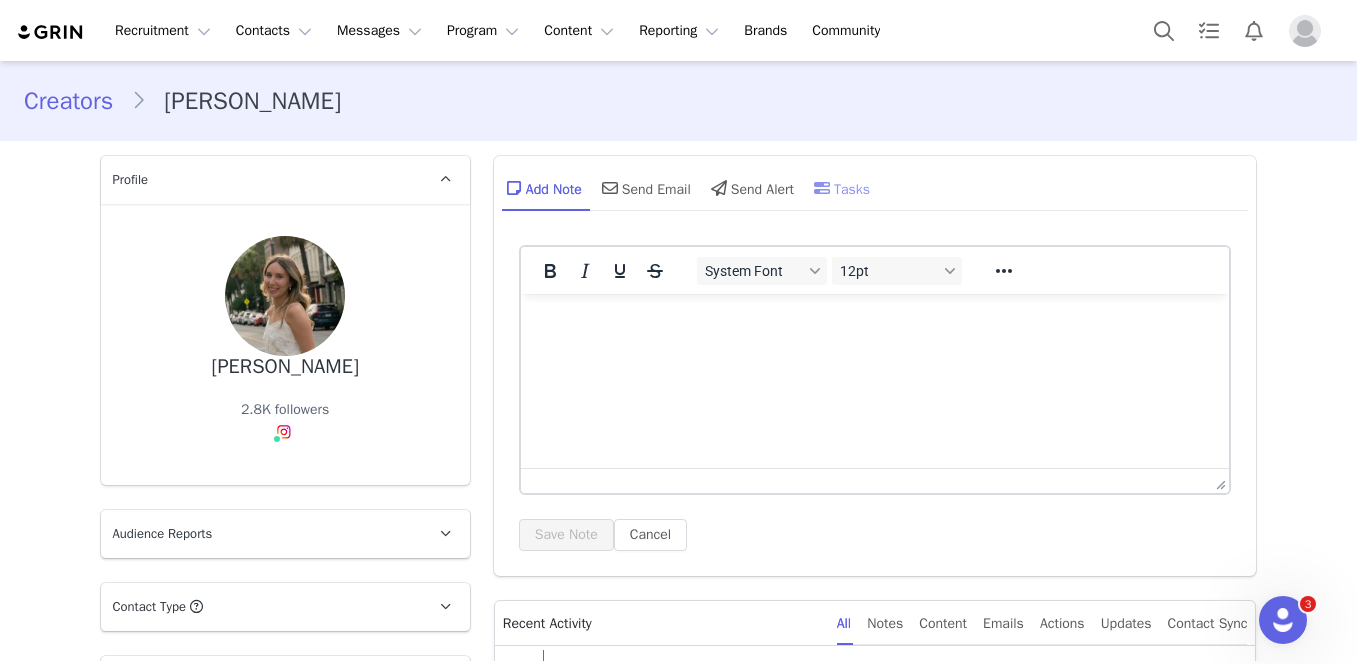 click on "Tasks" at bounding box center [840, 188] 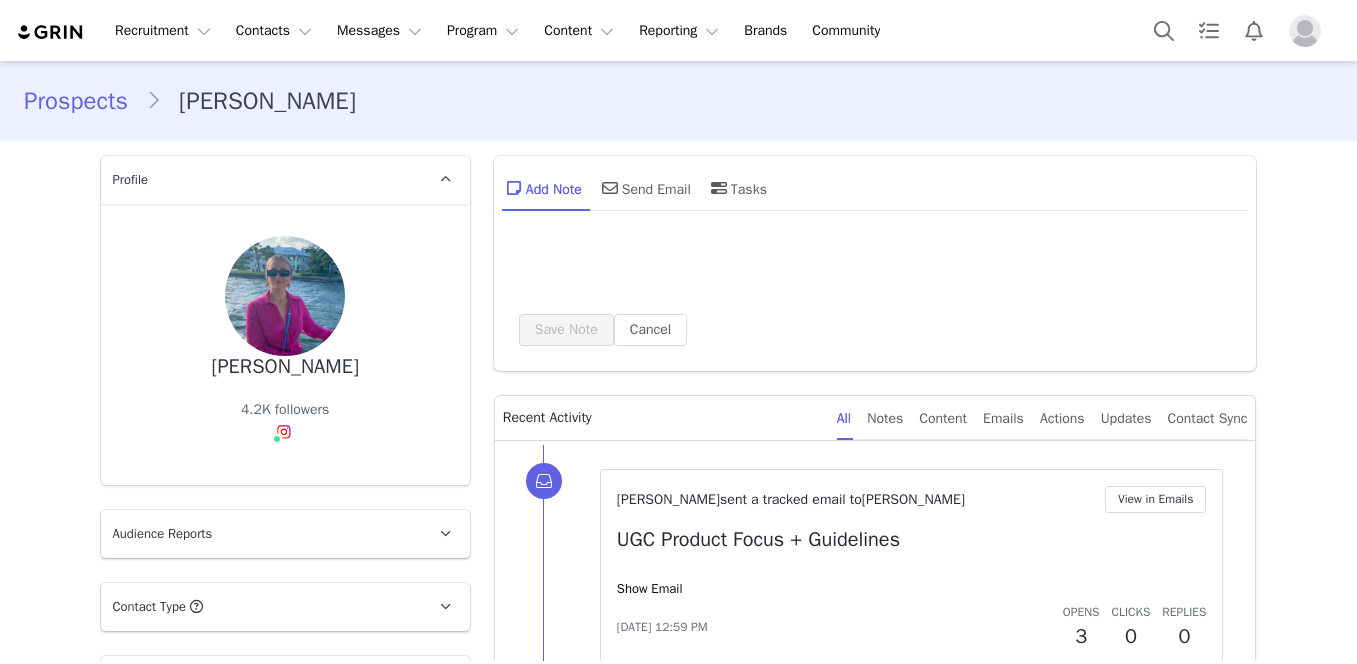 scroll, scrollTop: 0, scrollLeft: 0, axis: both 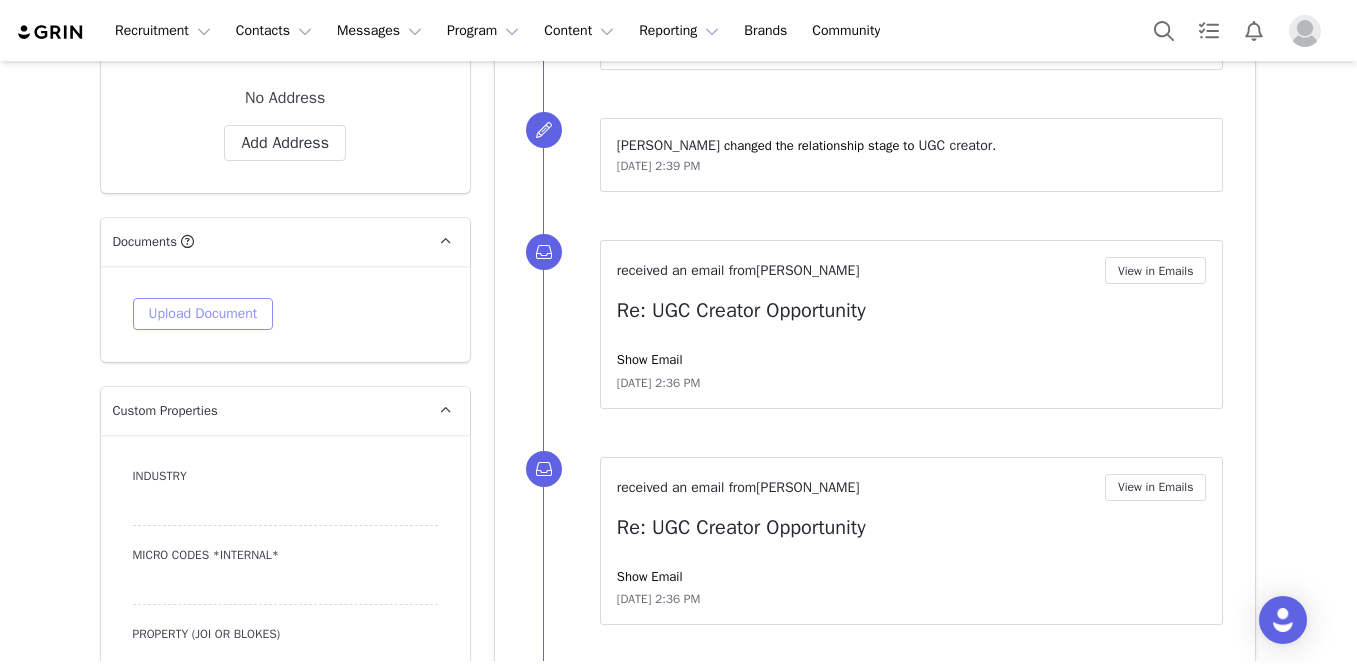 click on "Upload Document" at bounding box center [203, 314] 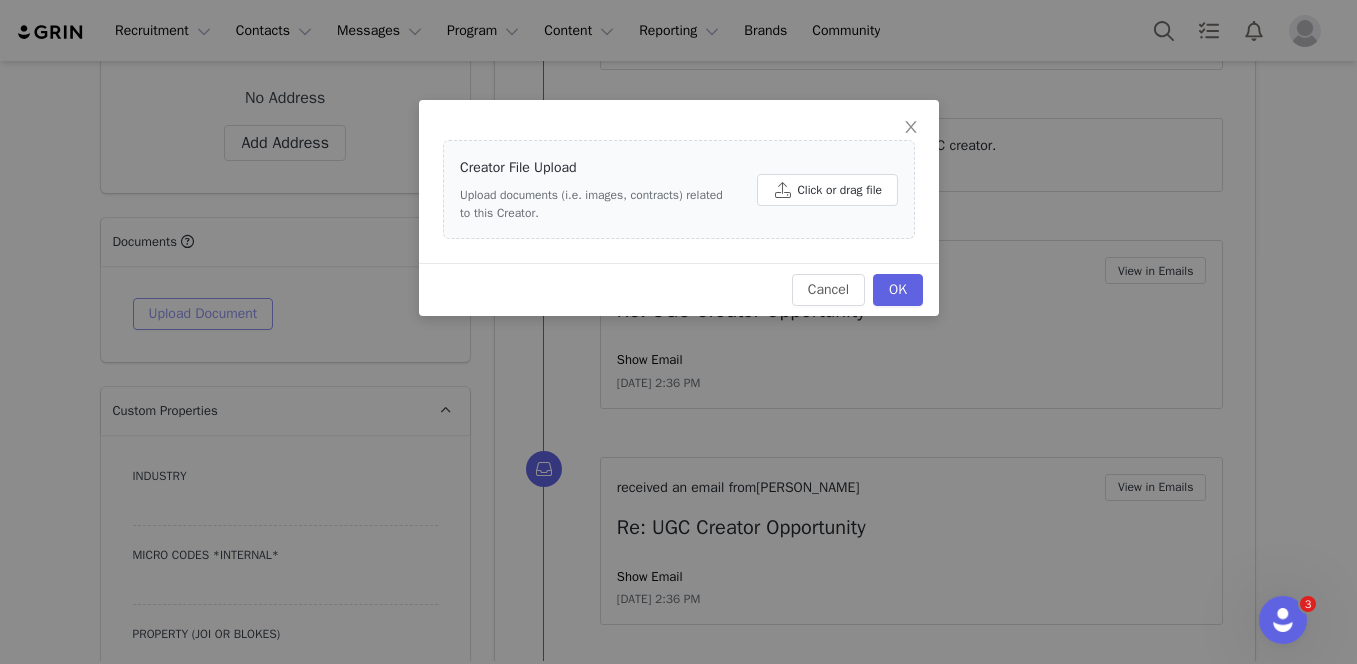 scroll, scrollTop: 0, scrollLeft: 0, axis: both 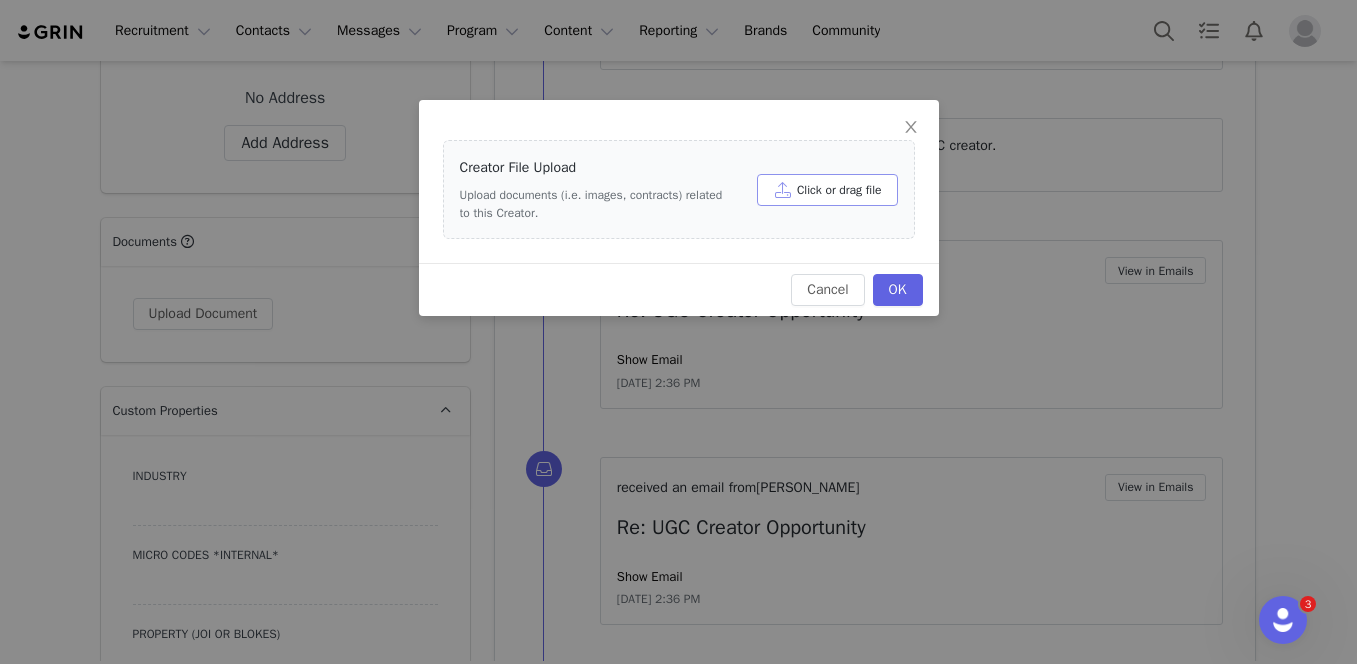 click on "Click or drag file" at bounding box center [827, 190] 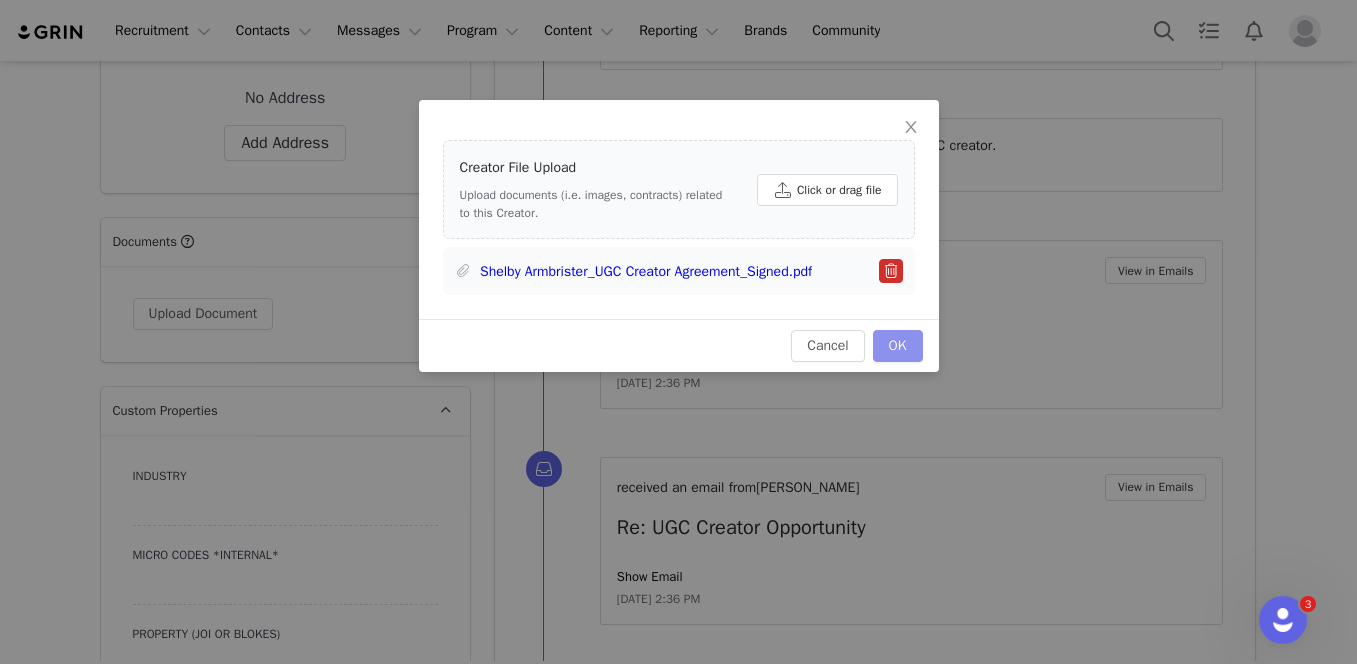 click on "OK" at bounding box center [898, 346] 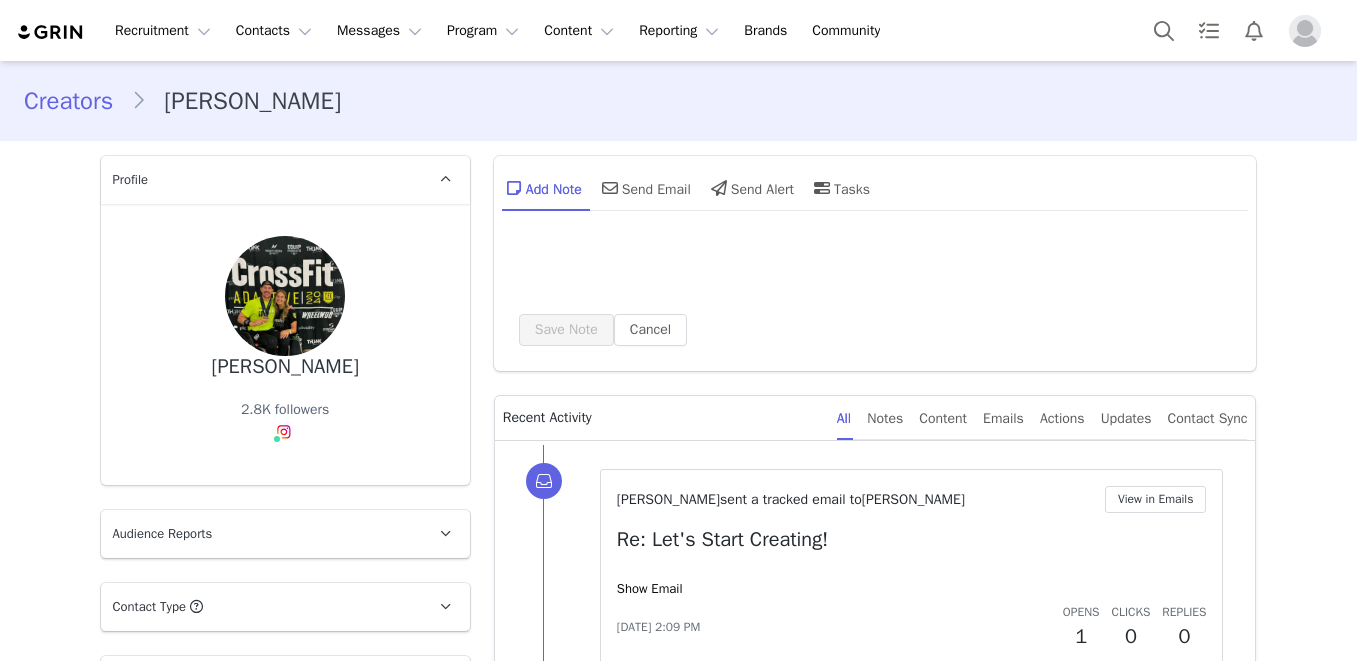 scroll, scrollTop: 0, scrollLeft: 0, axis: both 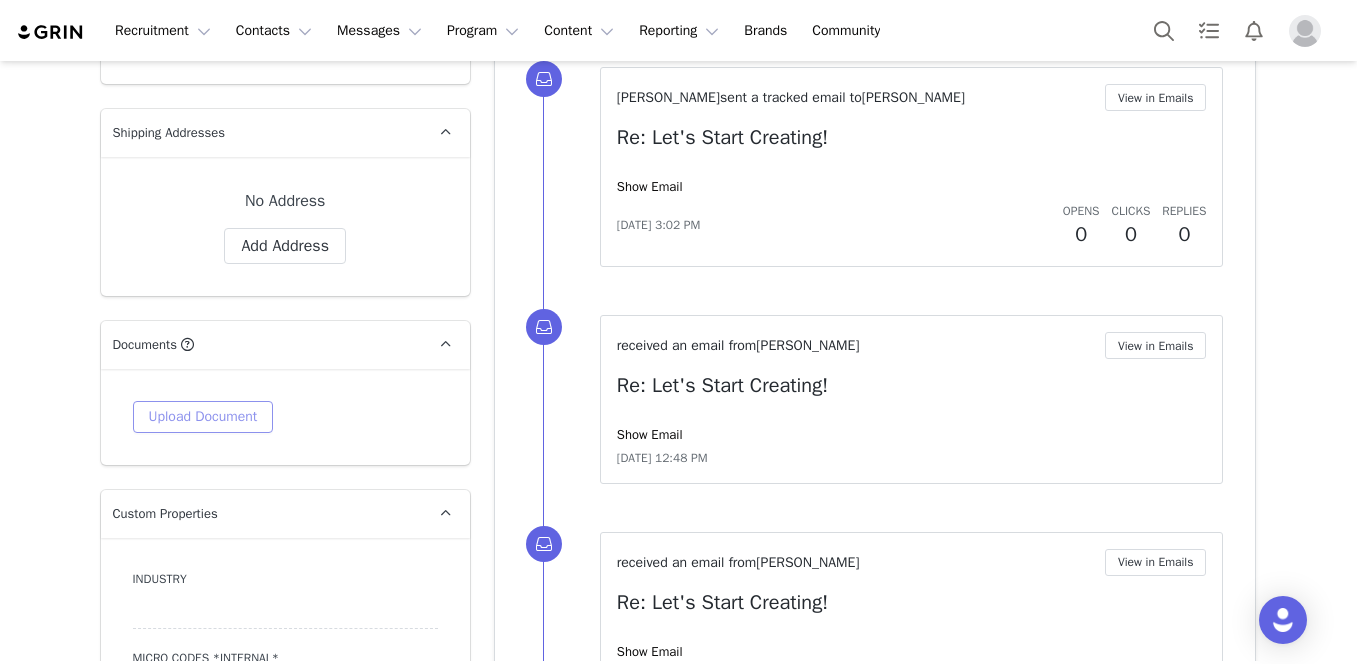 click on "Upload Document" at bounding box center (203, 417) 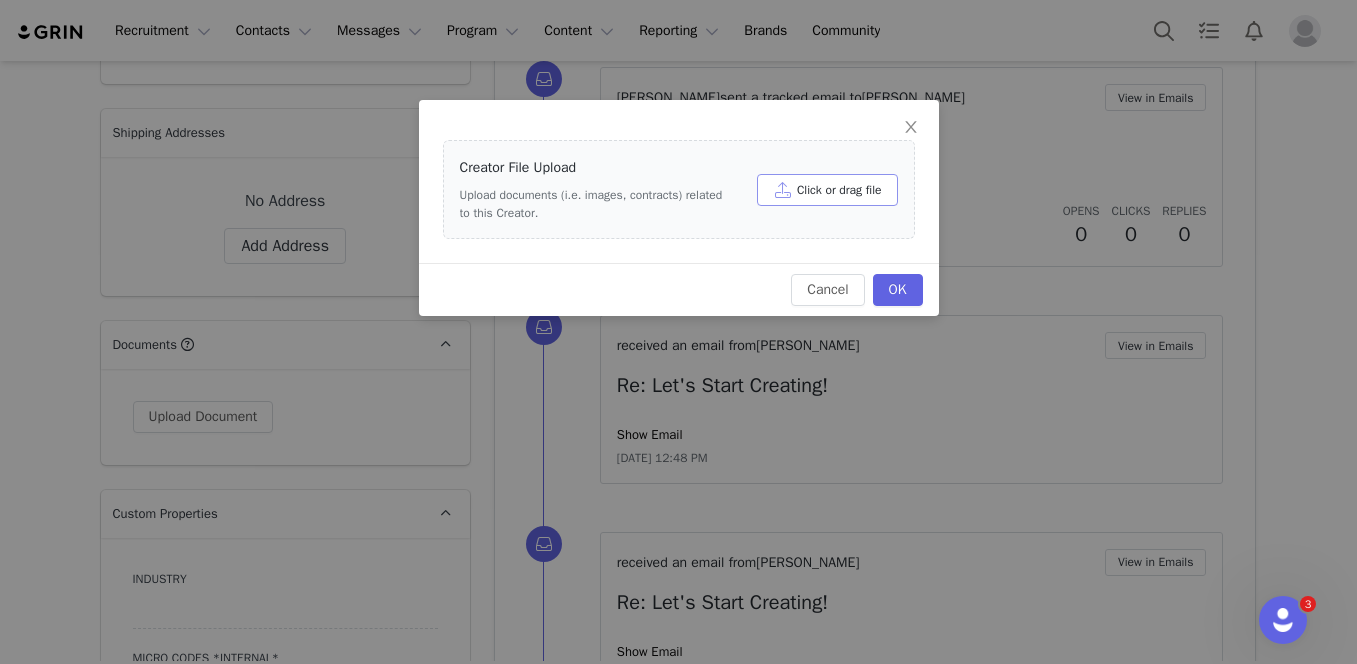scroll, scrollTop: 0, scrollLeft: 0, axis: both 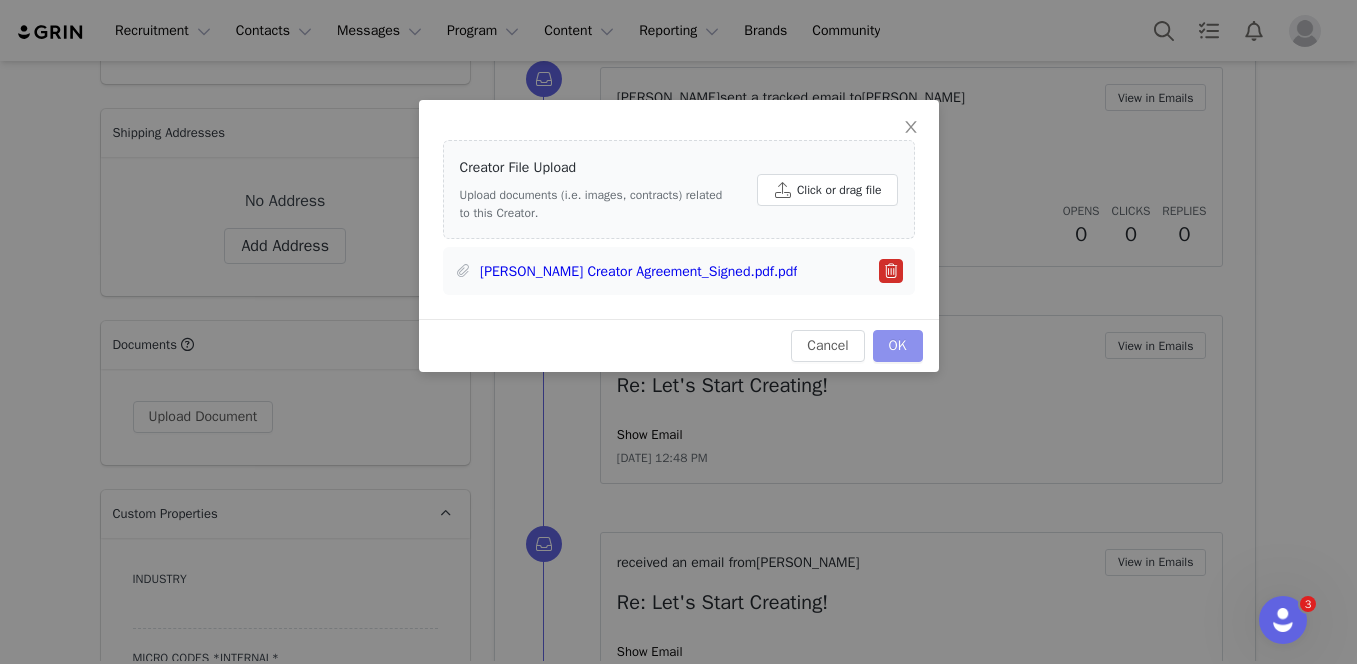 click on "OK" at bounding box center (898, 346) 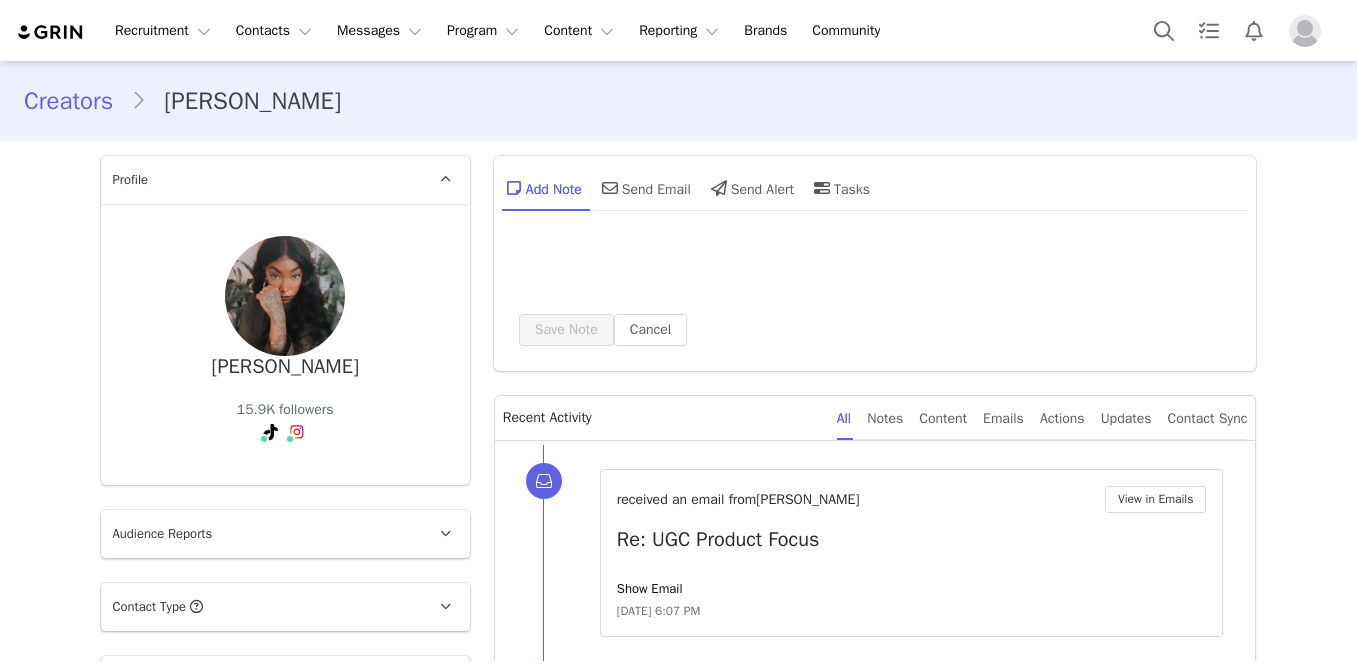click on "Upload Document" at bounding box center (203, 1853) 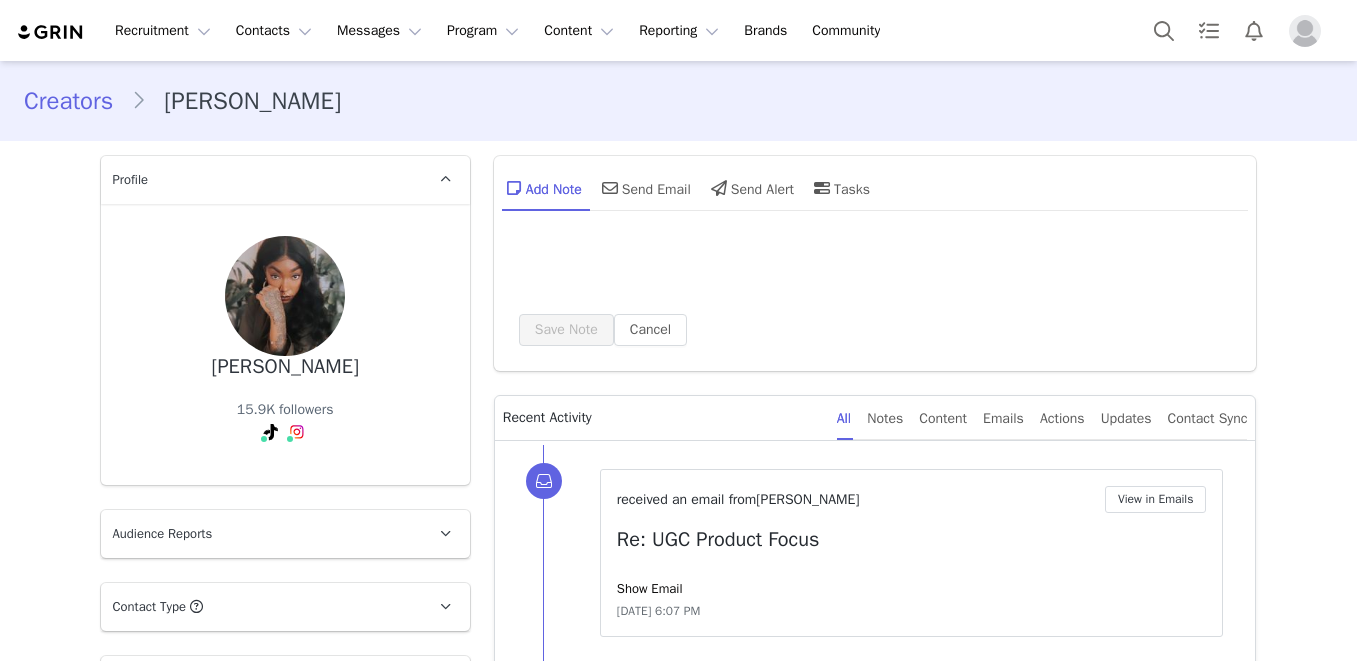 scroll, scrollTop: 0, scrollLeft: 0, axis: both 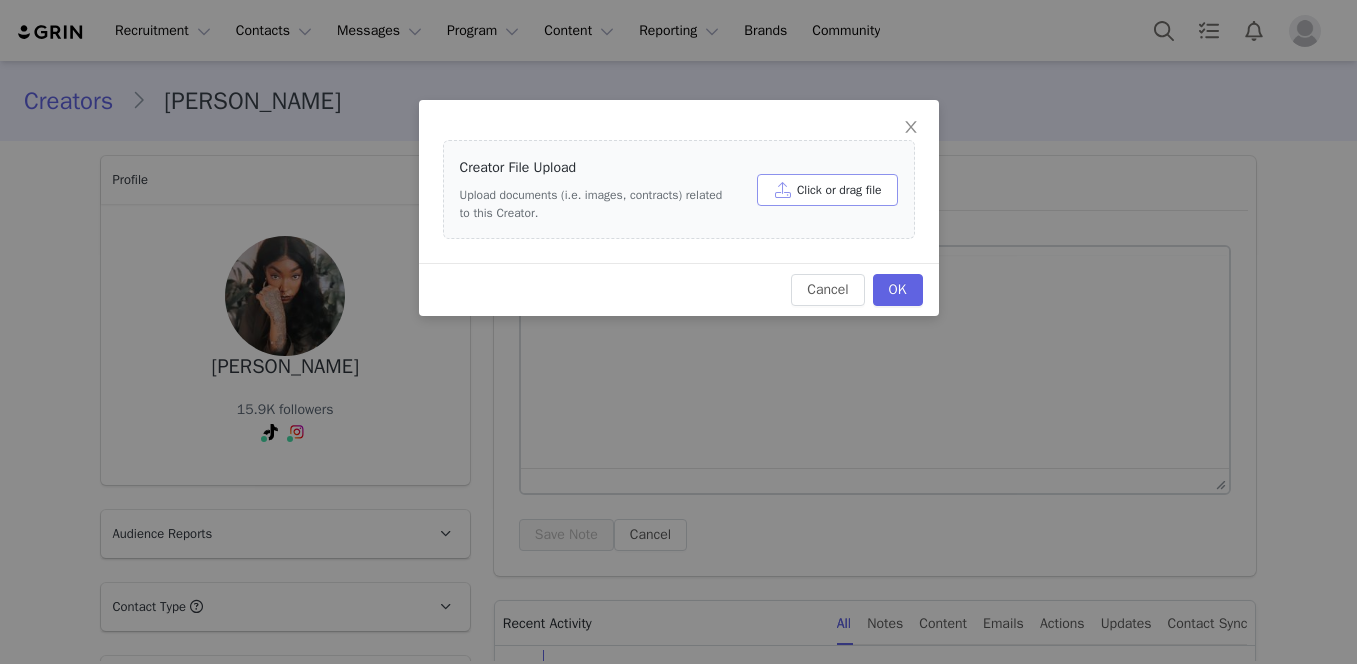 click on "Click or drag file" at bounding box center [827, 190] 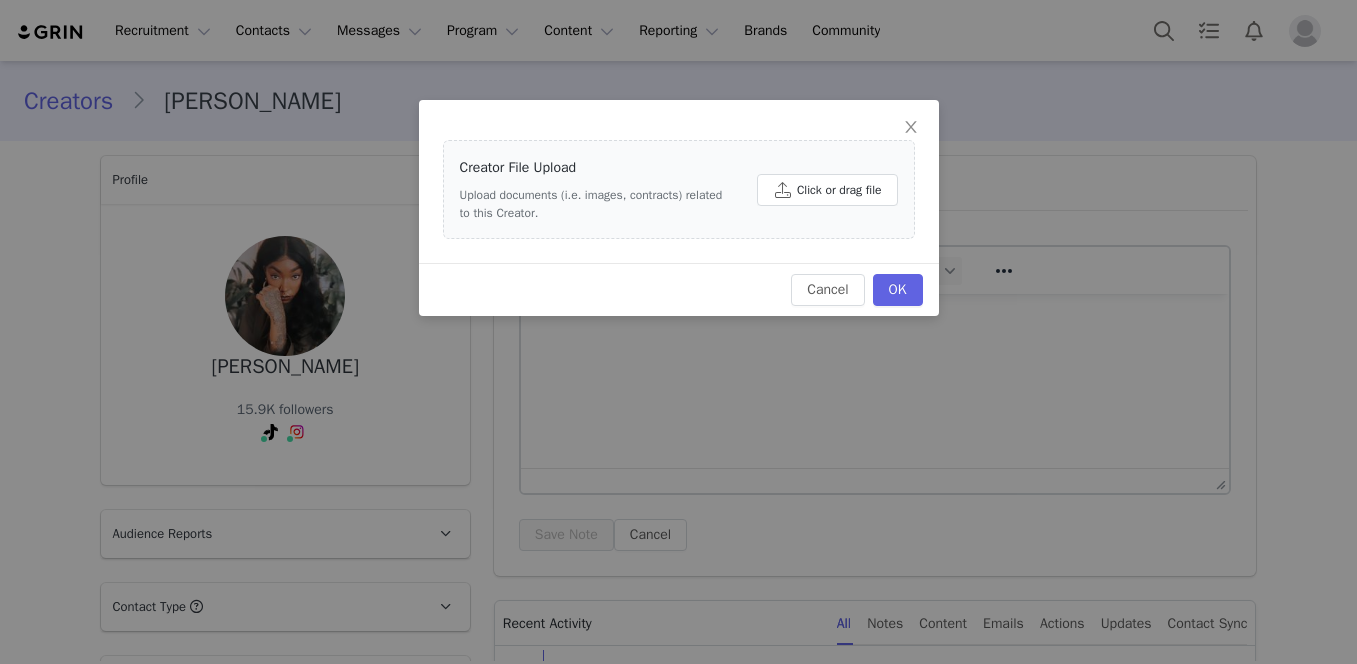 scroll, scrollTop: 1493, scrollLeft: 0, axis: vertical 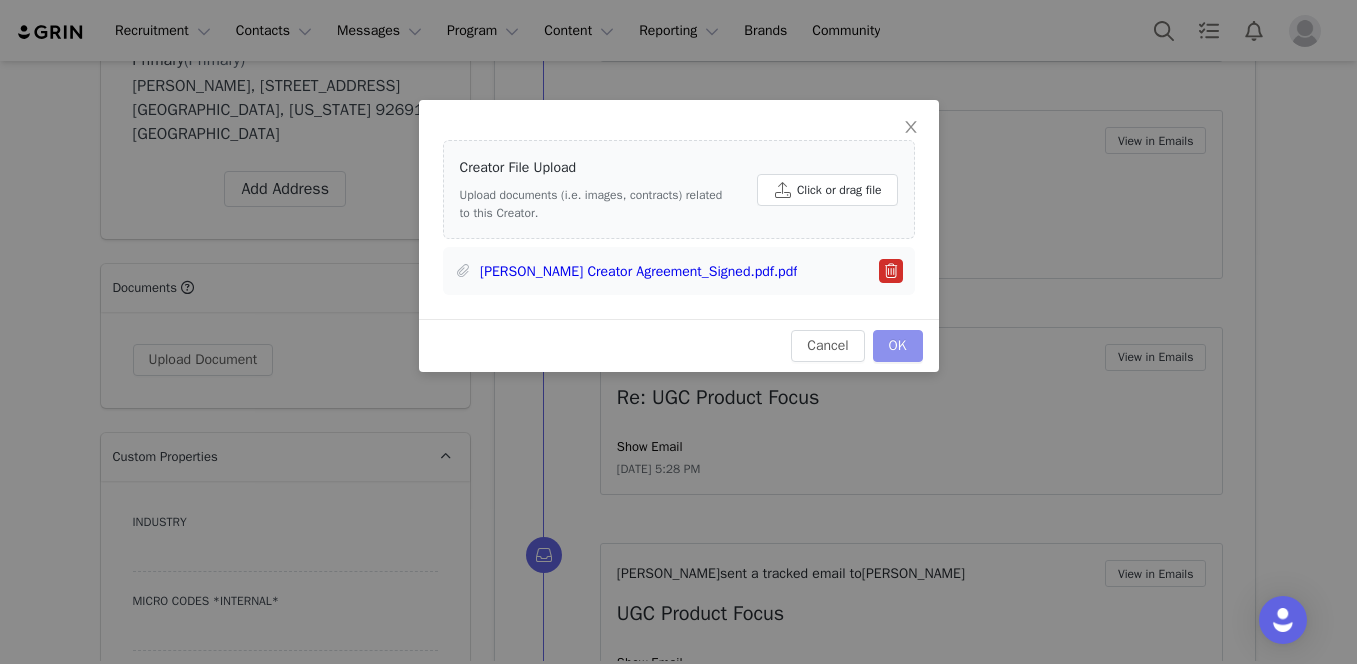 click on "OK" at bounding box center (898, 346) 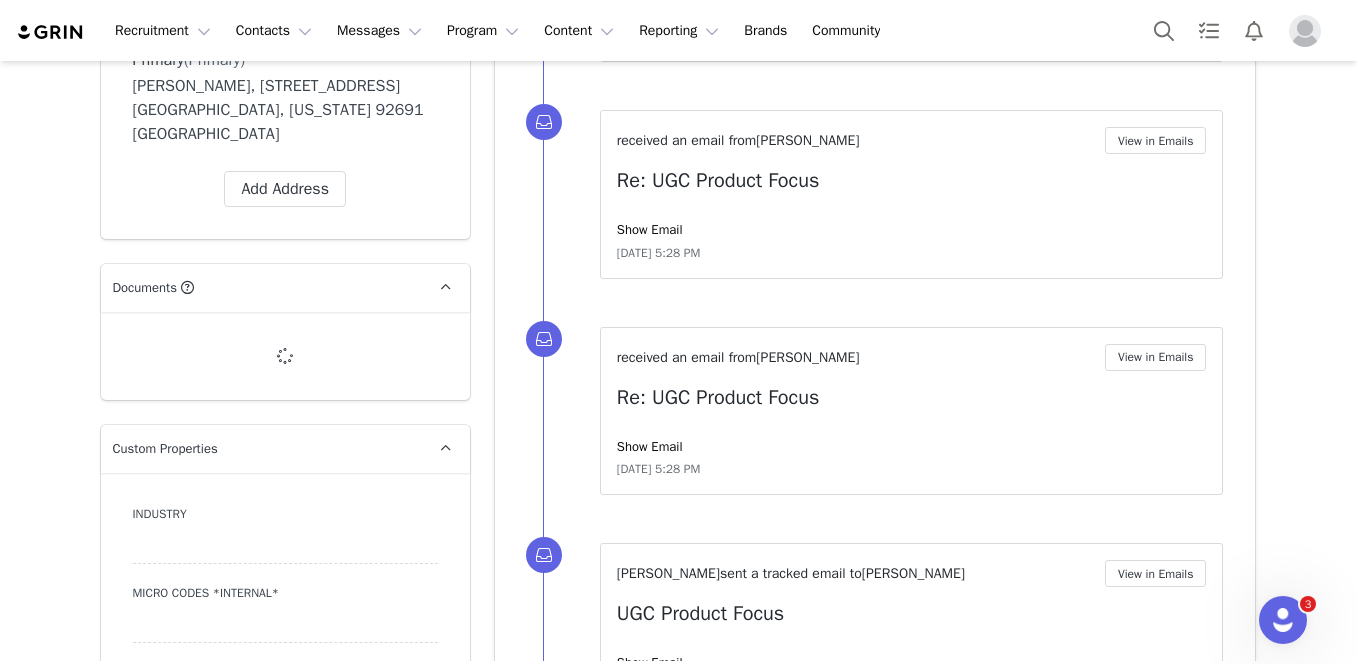 scroll, scrollTop: 0, scrollLeft: 0, axis: both 